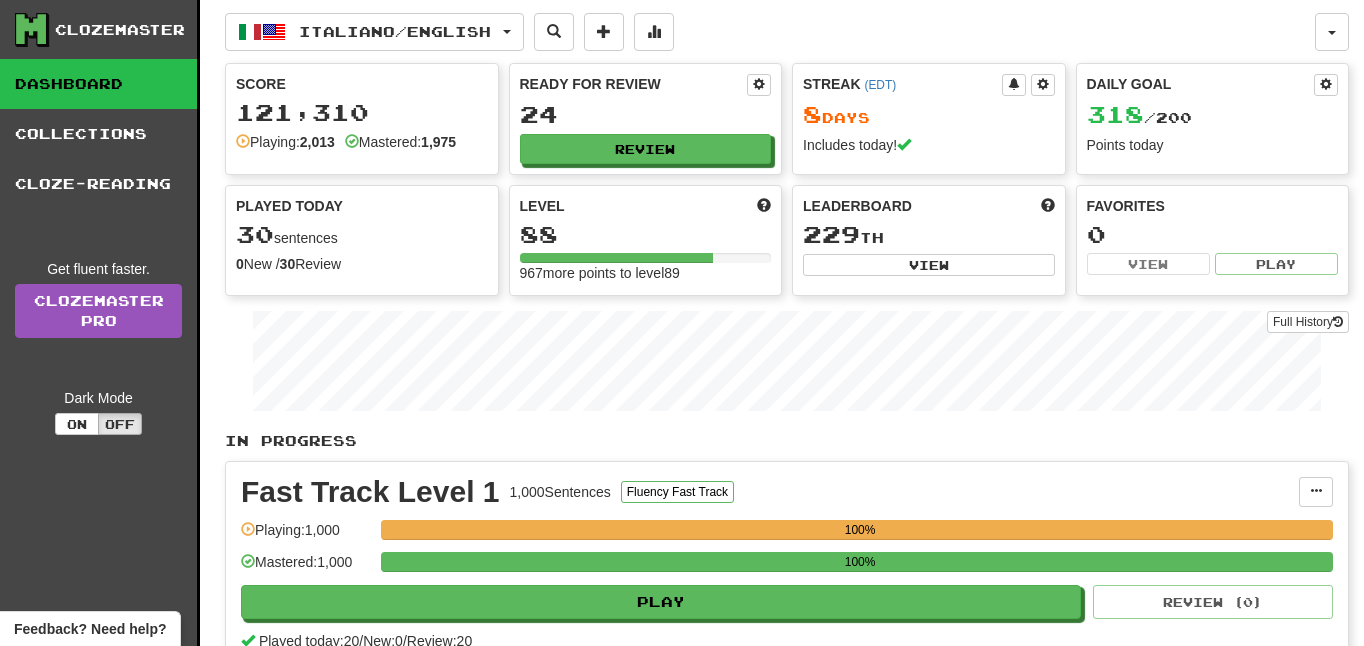 scroll, scrollTop: 0, scrollLeft: 0, axis: both 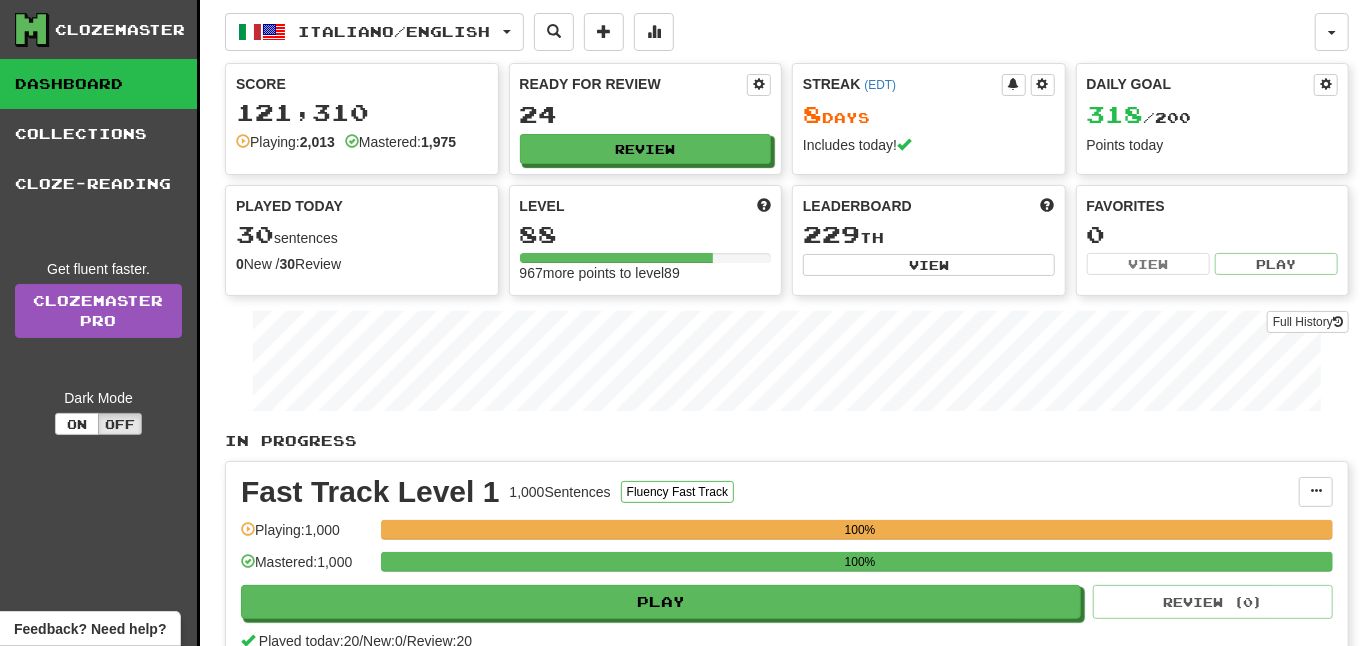 click on "Get fluent faster. Clozemaster Pro Dark Mode On Off" at bounding box center (106, 347) 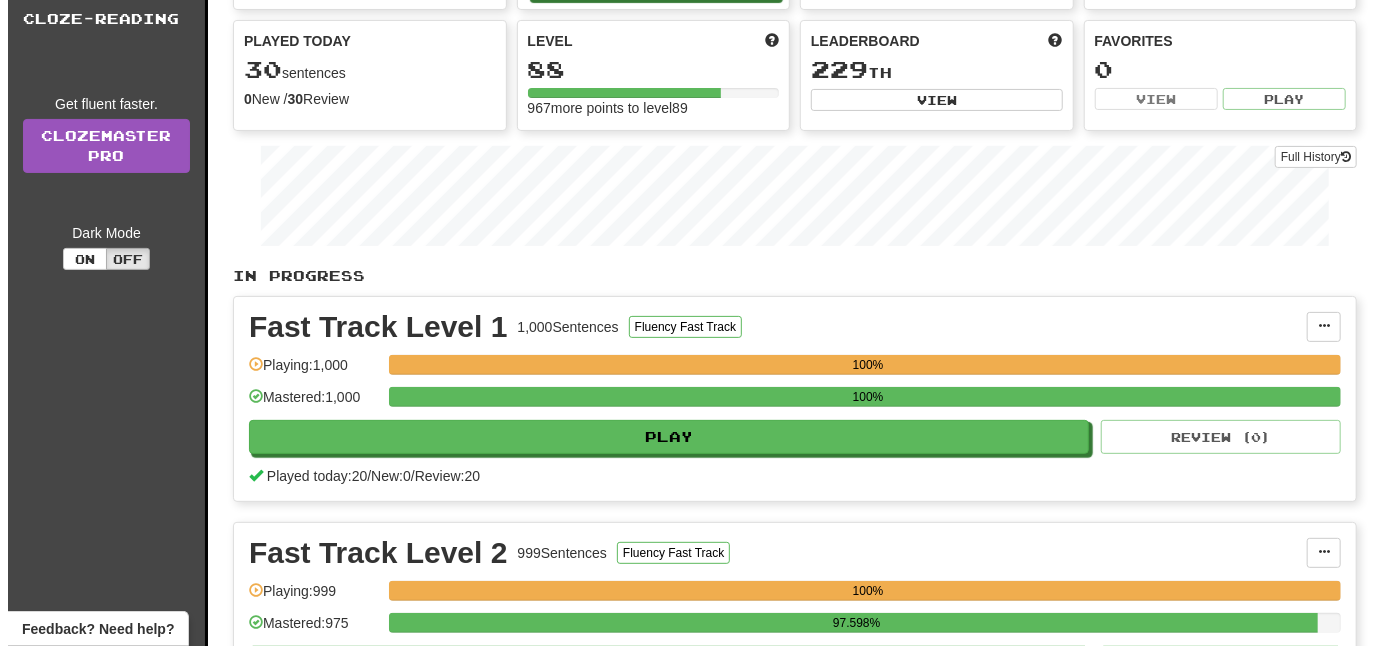 scroll, scrollTop: 200, scrollLeft: 0, axis: vertical 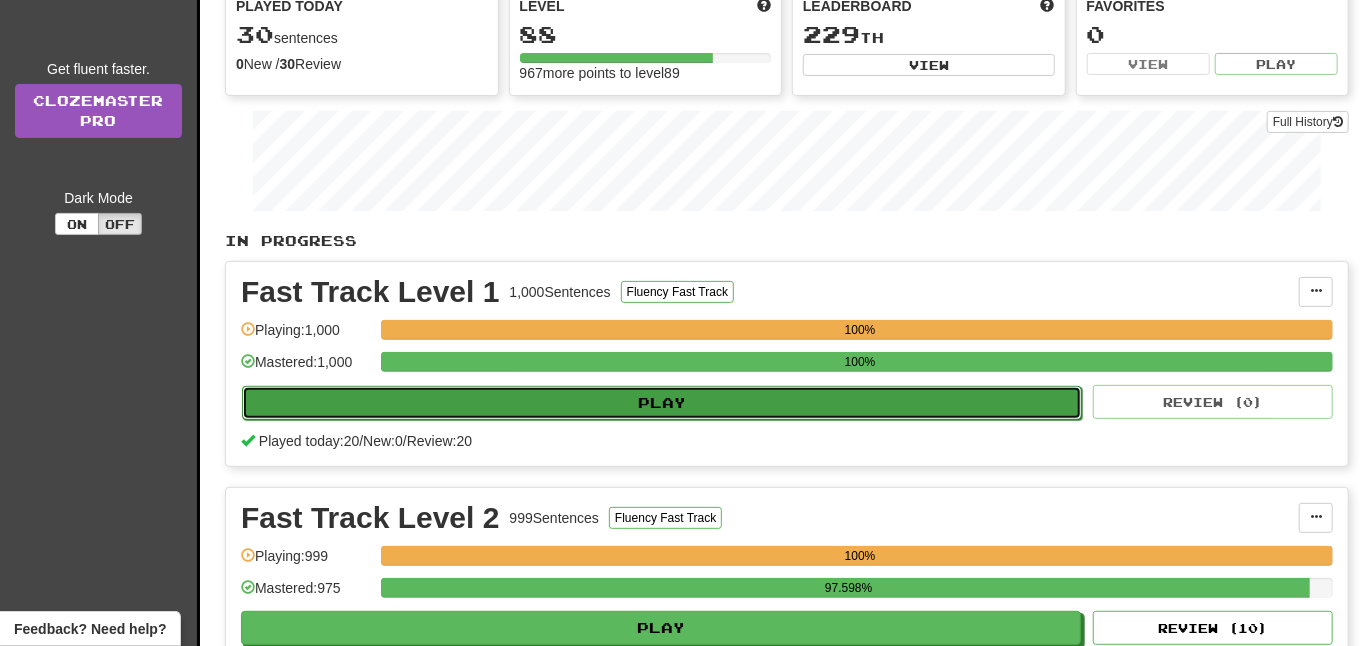 click on "Play" at bounding box center [662, 403] 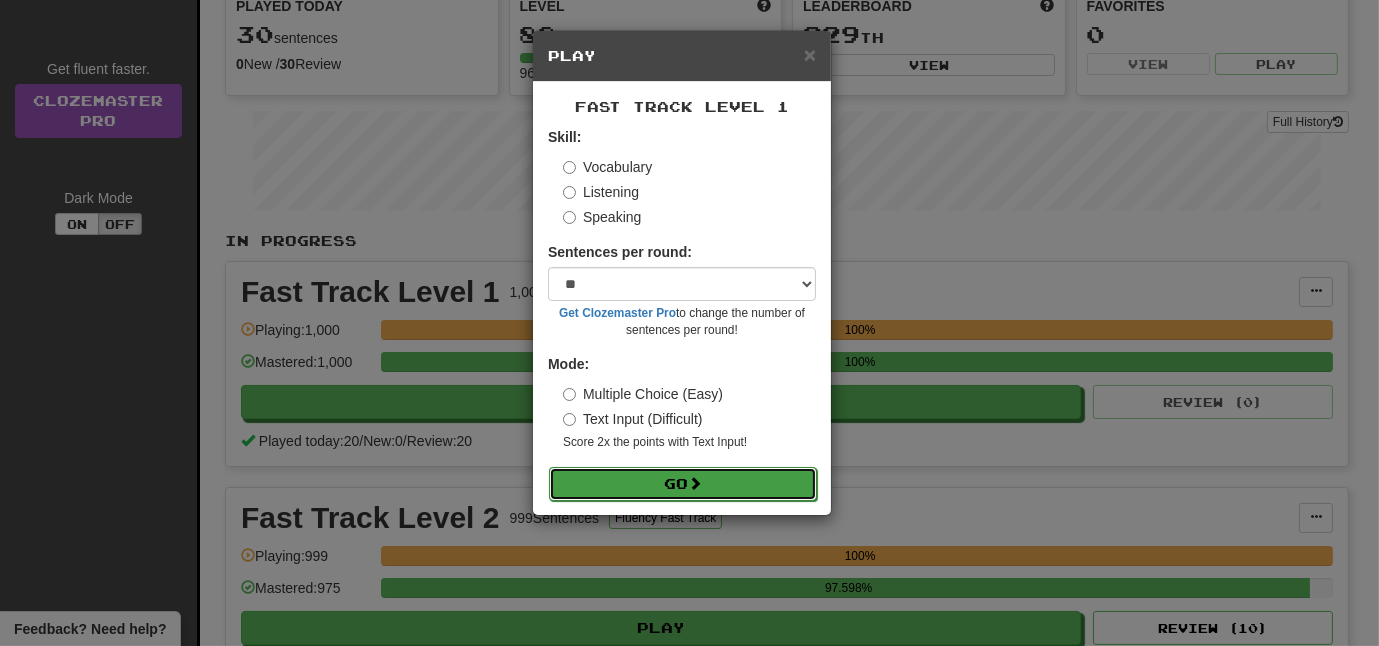 click on "Go" at bounding box center (683, 484) 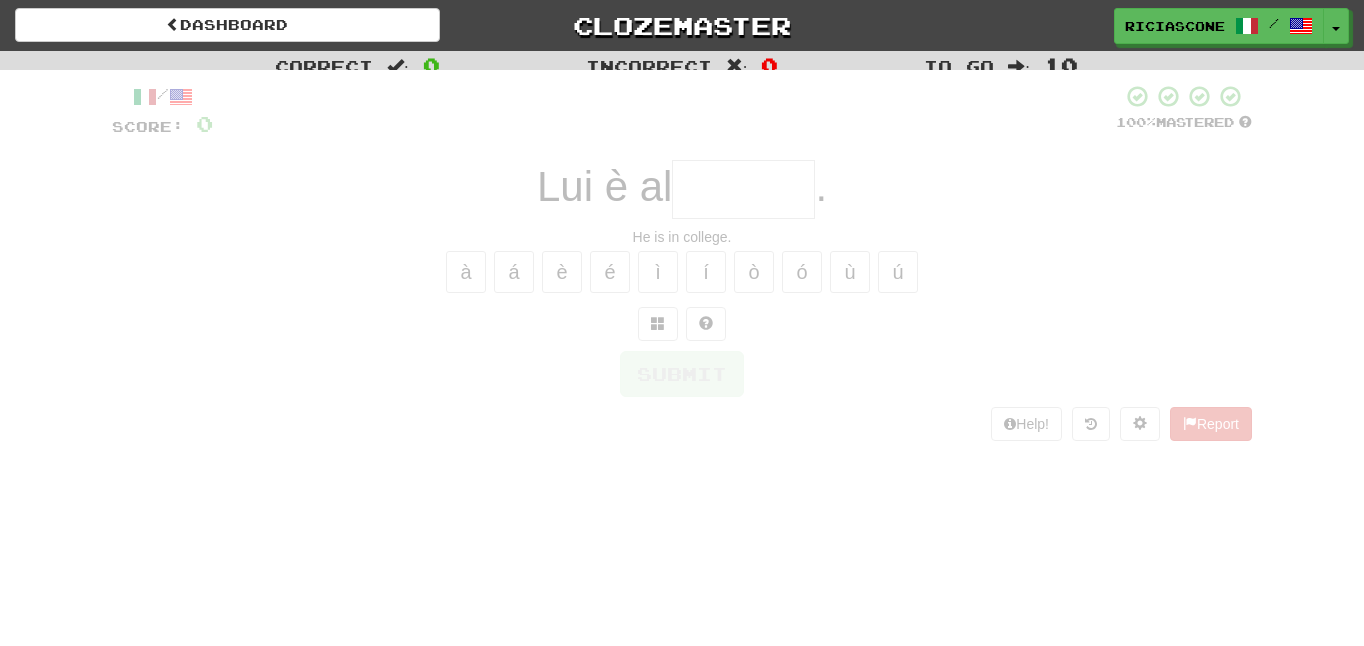 scroll, scrollTop: 0, scrollLeft: 0, axis: both 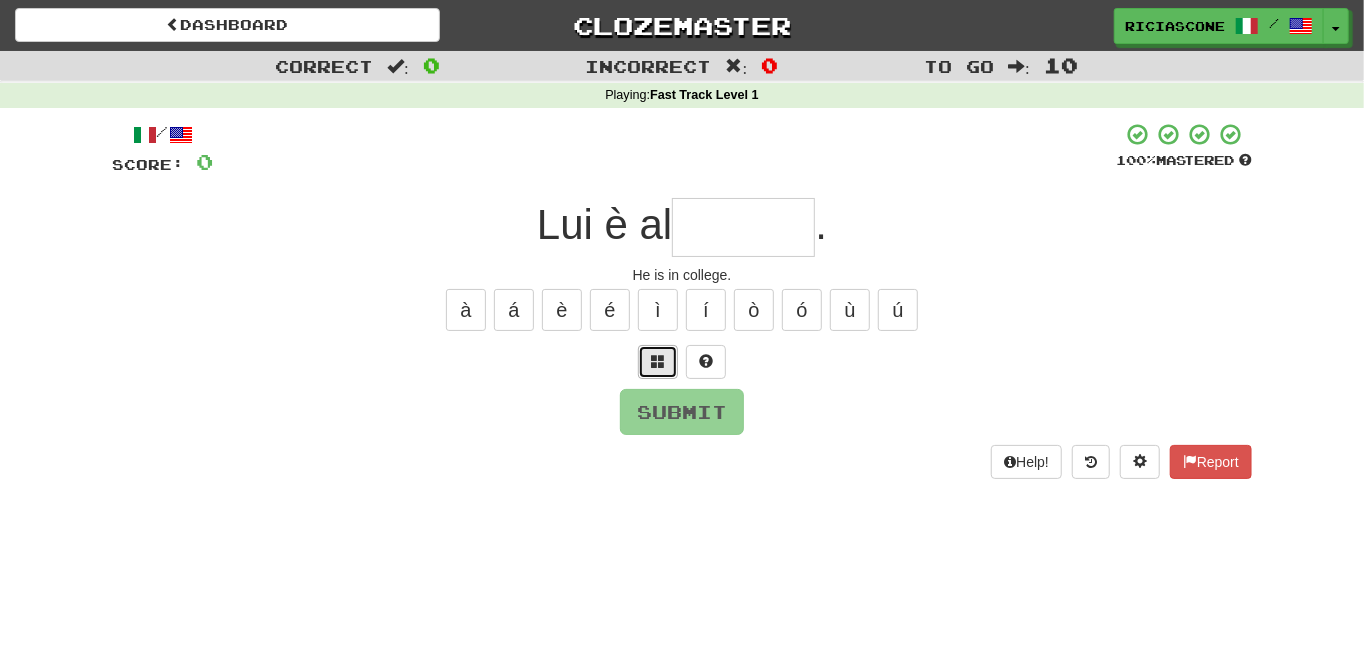 click at bounding box center [658, 361] 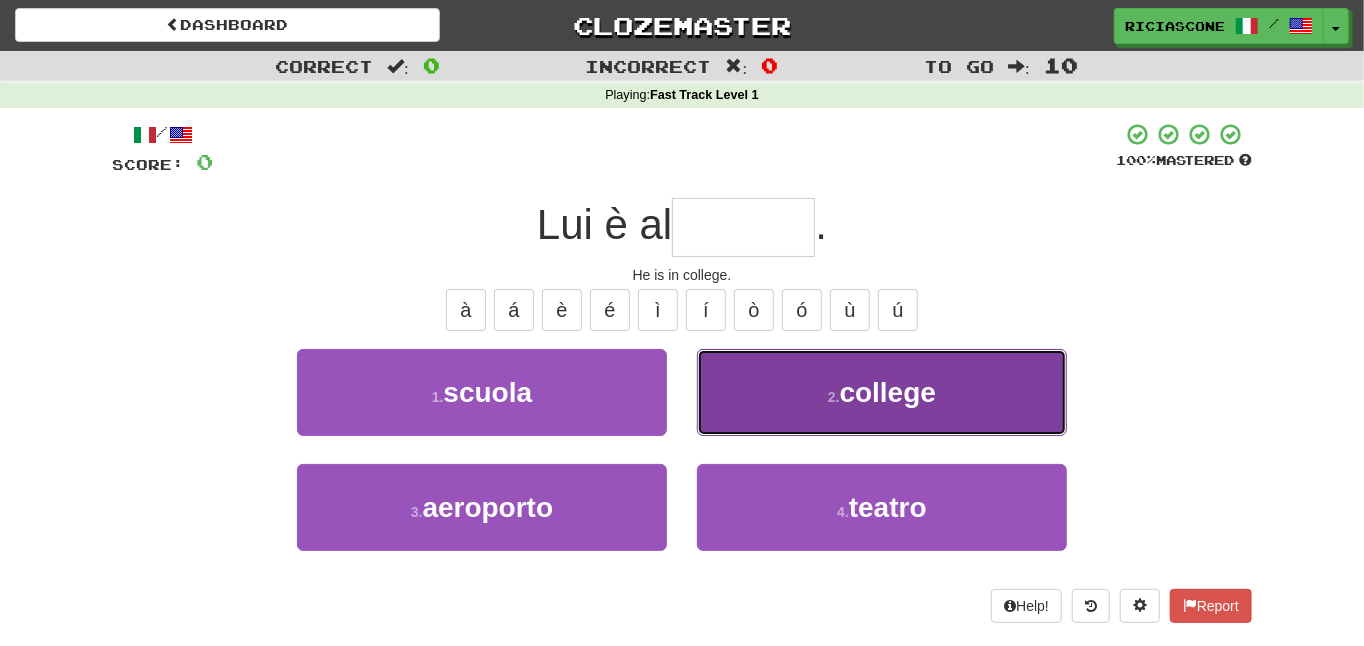 click on "2 .  college" at bounding box center (882, 392) 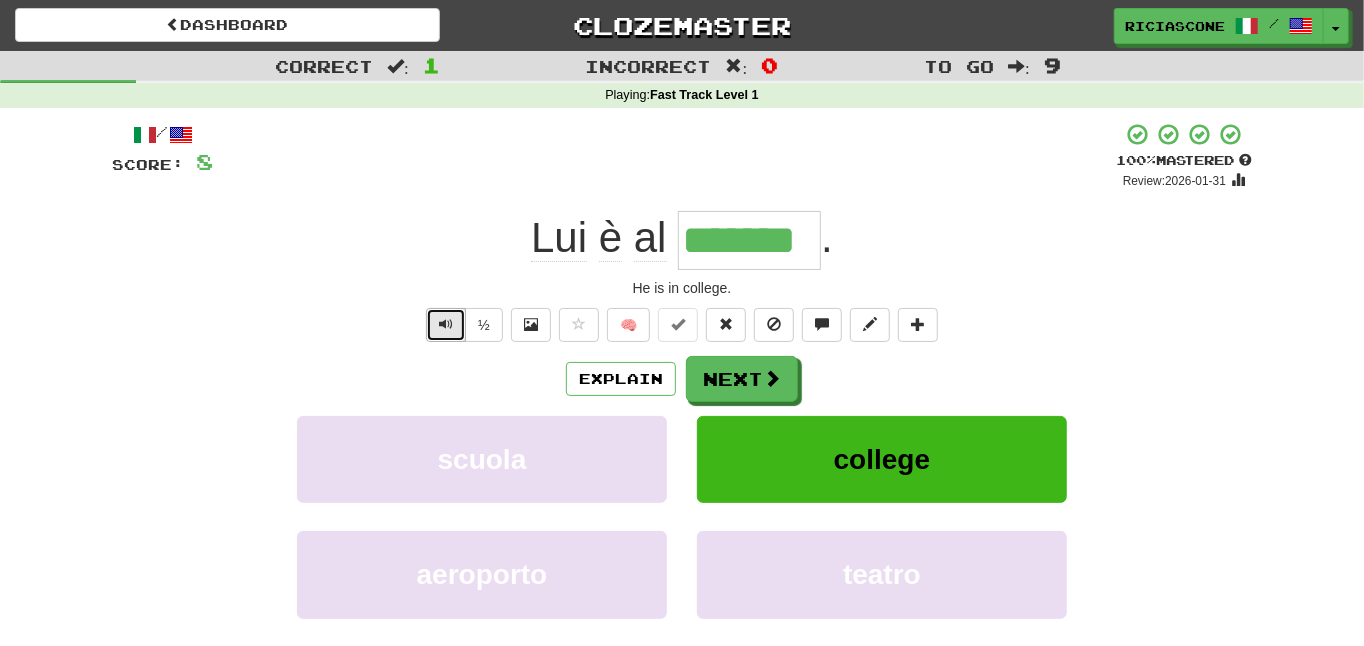 click at bounding box center (446, 324) 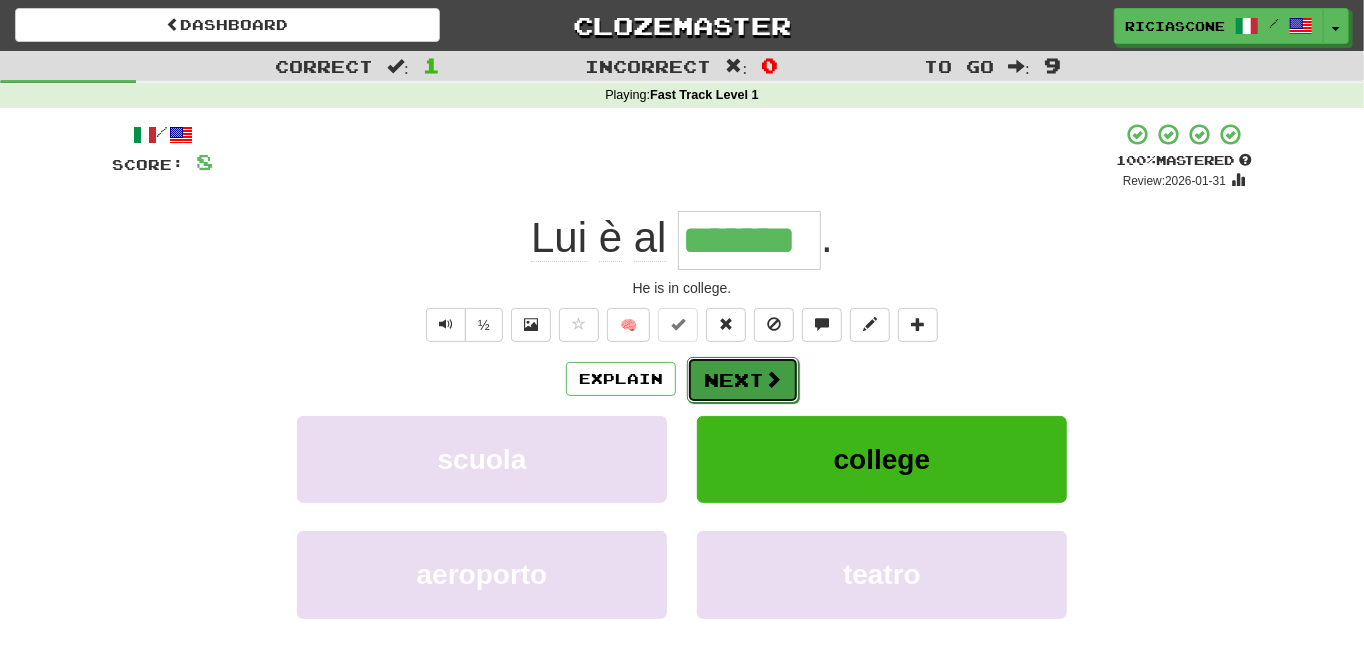 click on "Next" at bounding box center [743, 380] 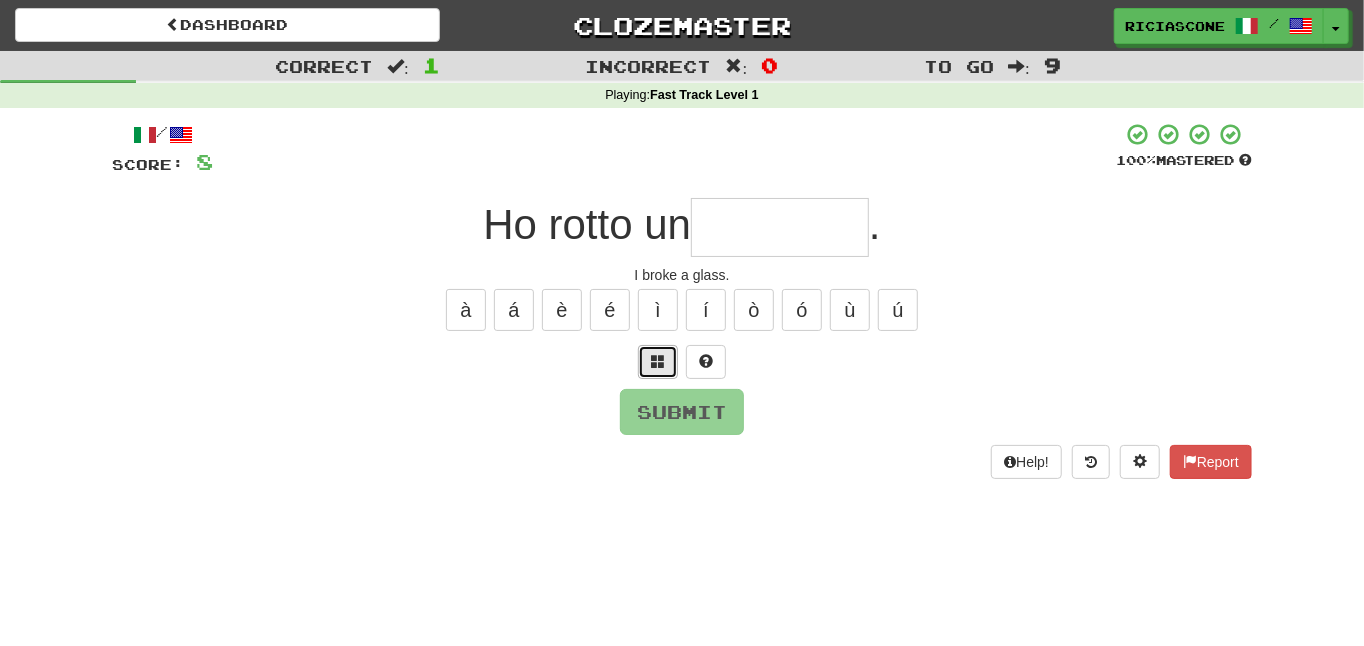 click at bounding box center (658, 361) 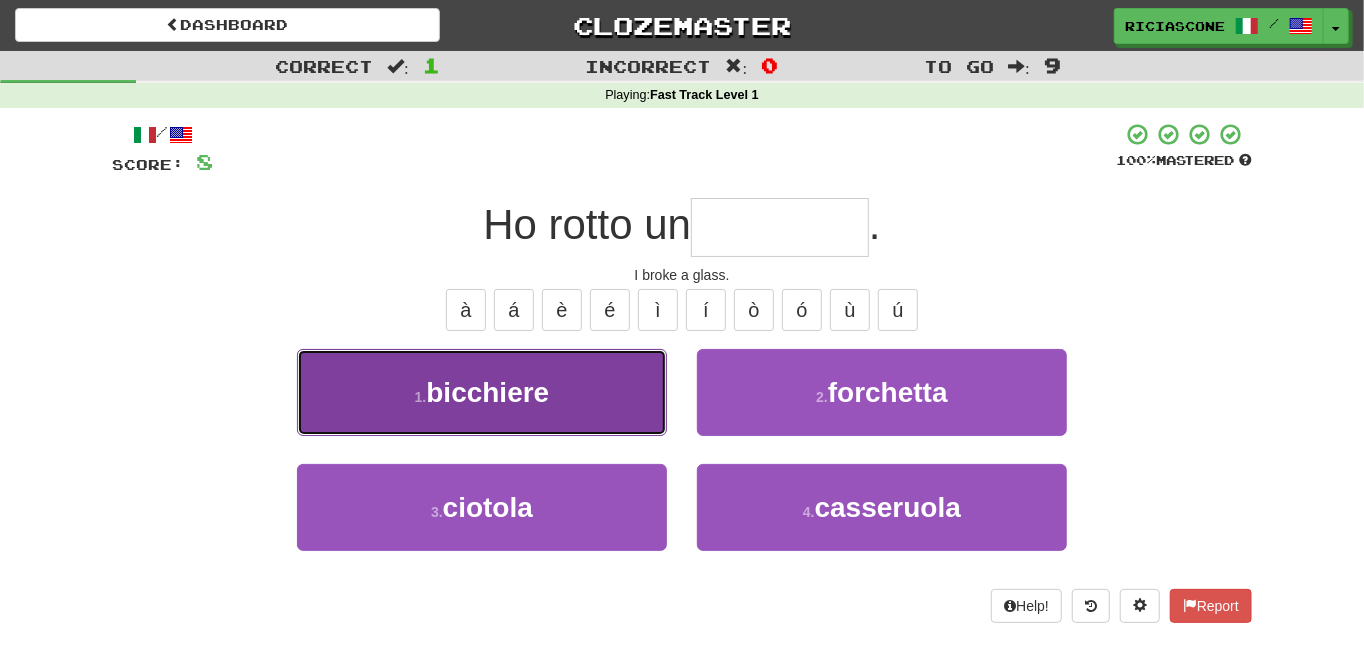 click on "1 . bicchiere" at bounding box center (482, 392) 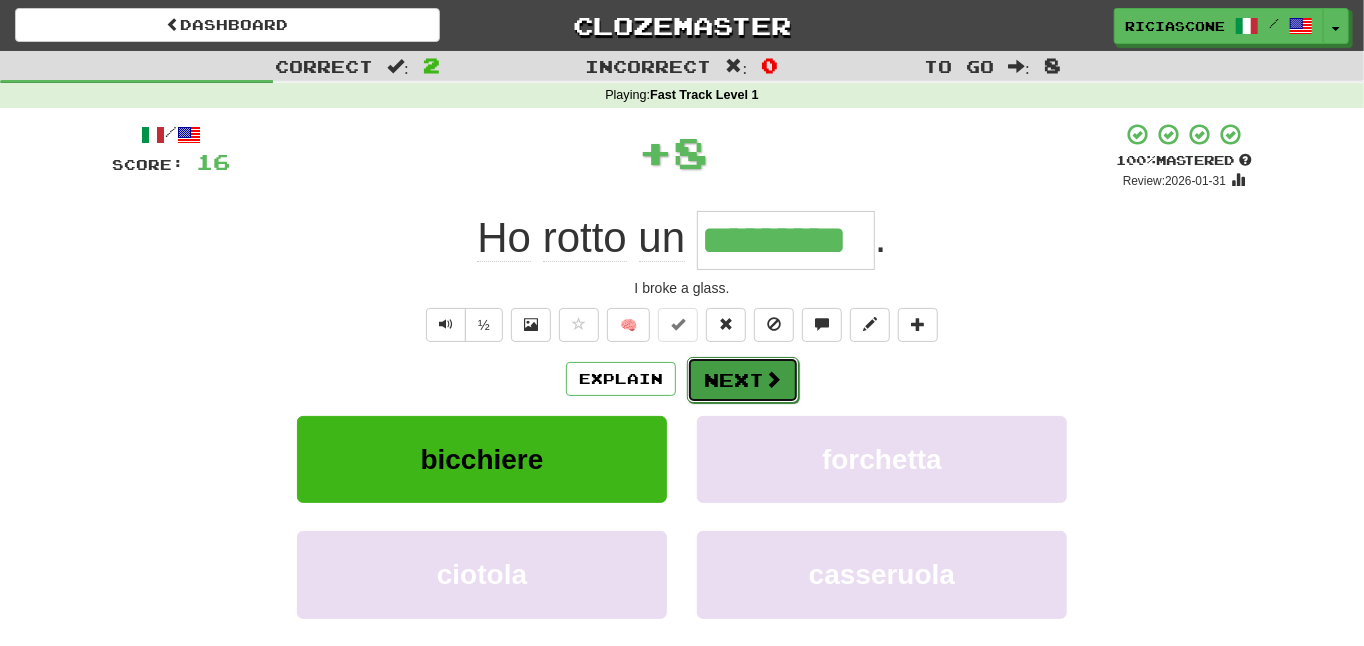 click on "Next" at bounding box center [743, 380] 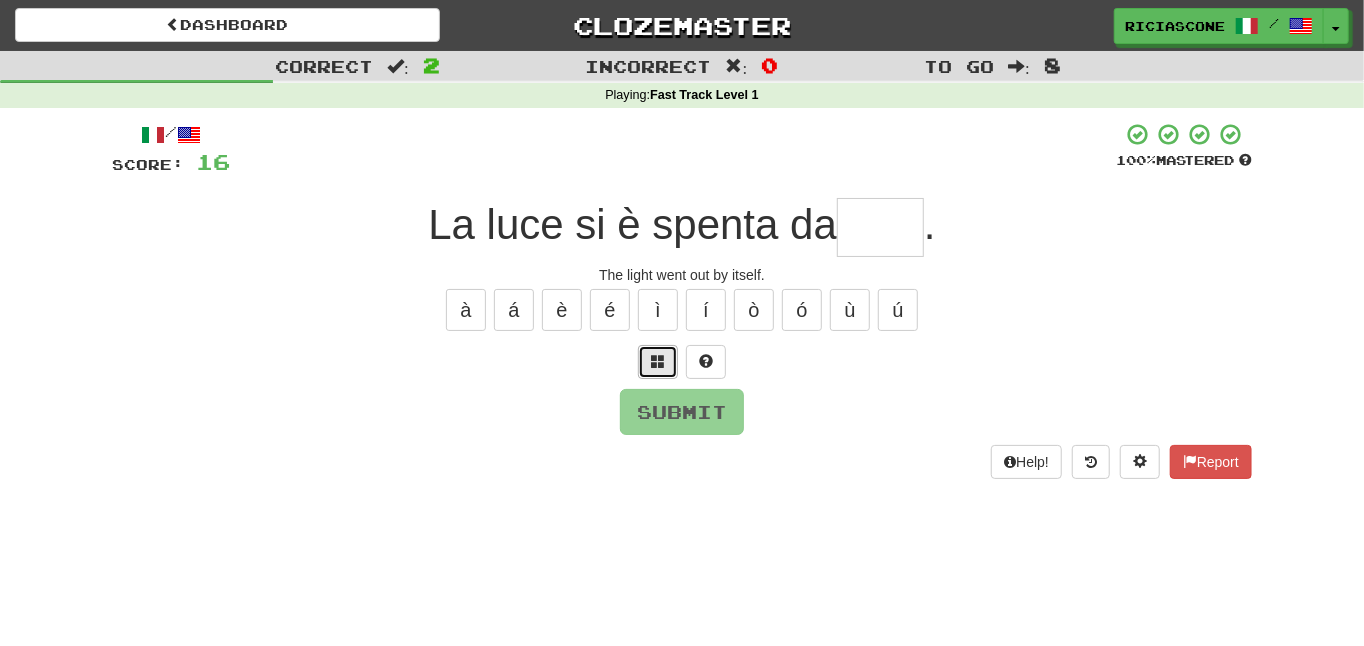 click at bounding box center (658, 361) 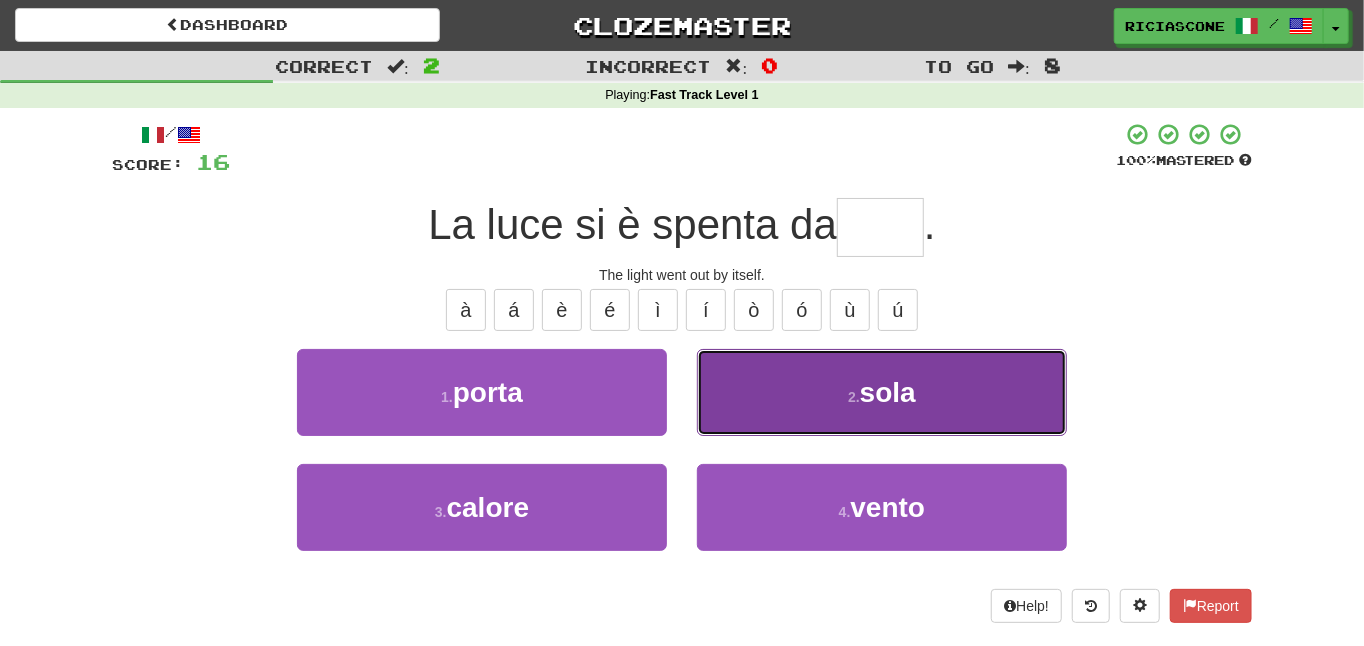 click on "2 .  sola" at bounding box center [882, 392] 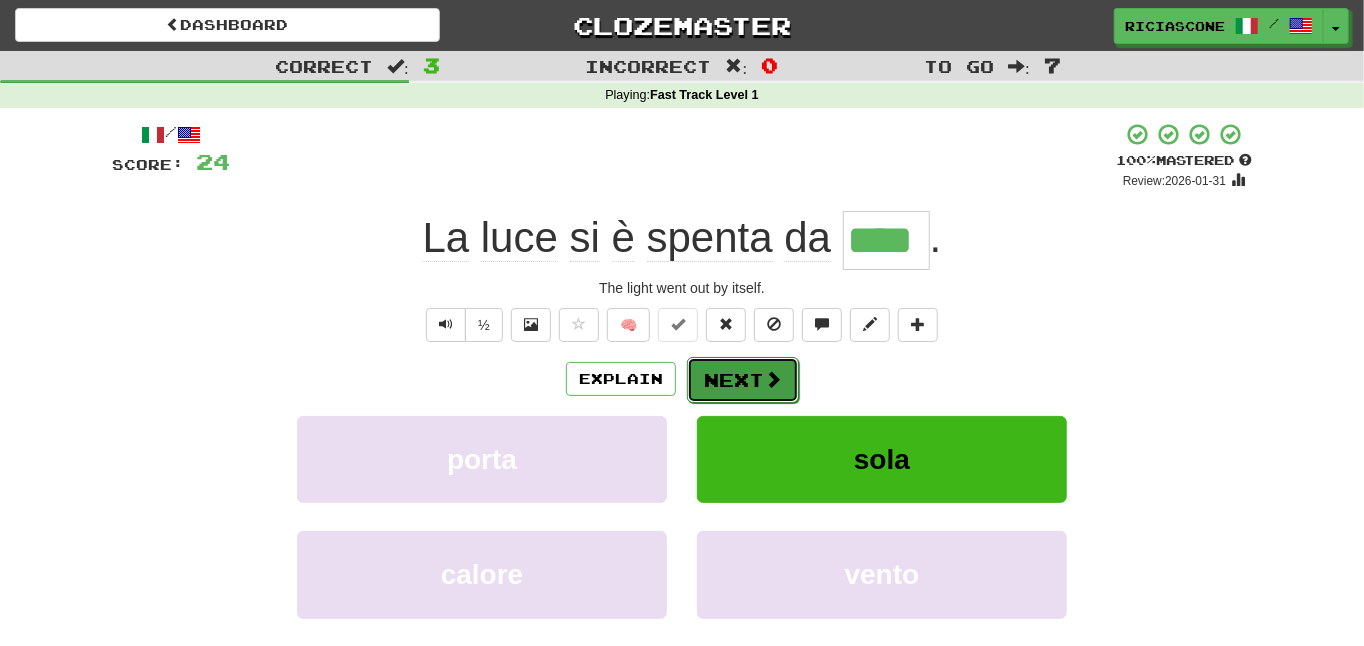 click at bounding box center (773, 379) 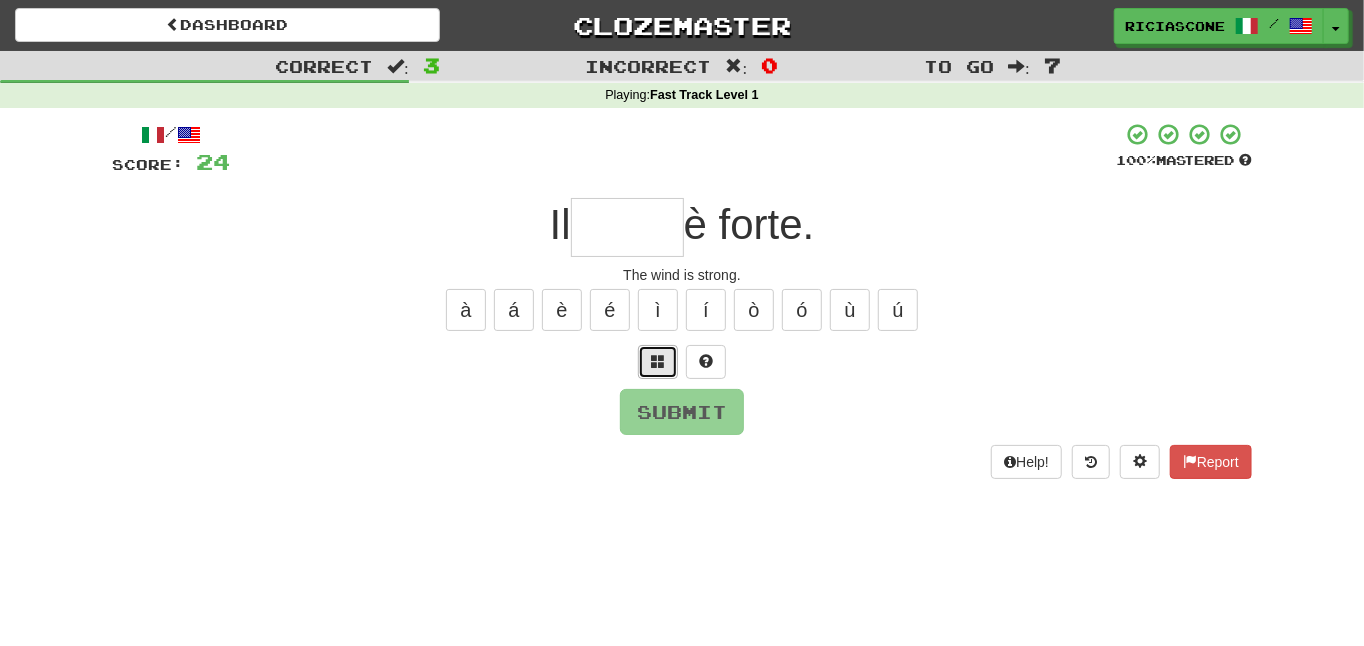 click at bounding box center (658, 362) 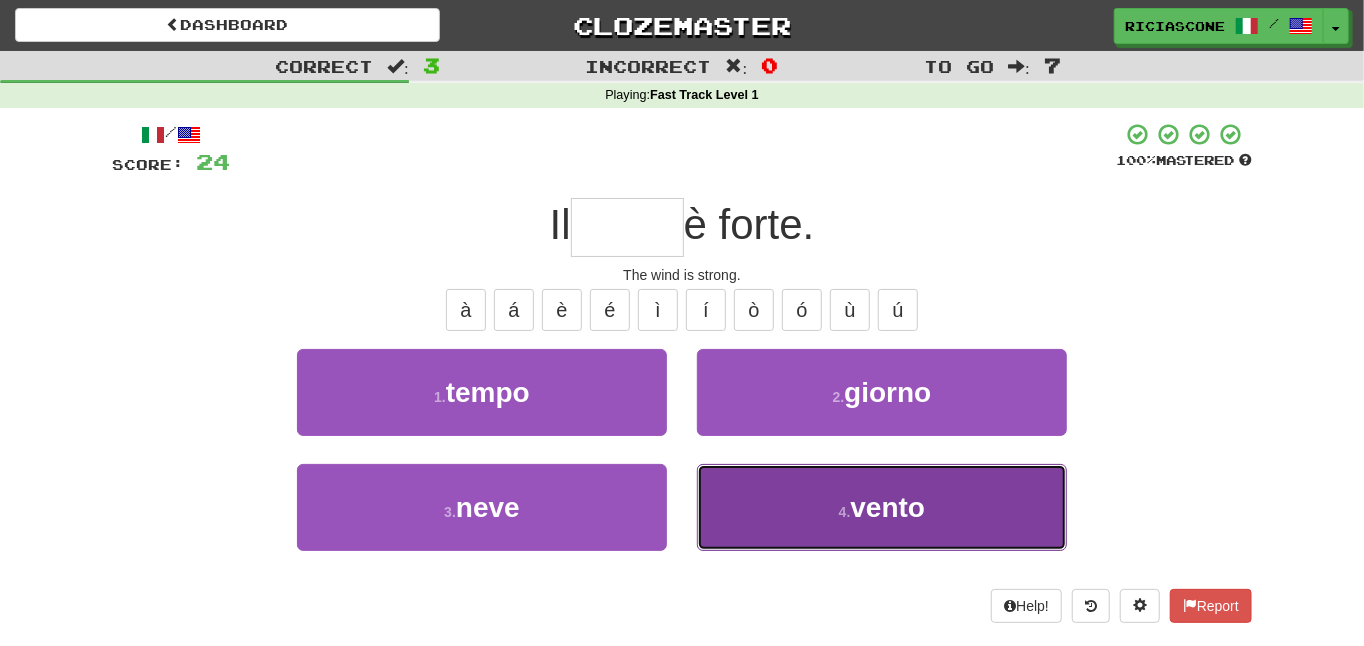 click on "4 .  vento" at bounding box center [882, 507] 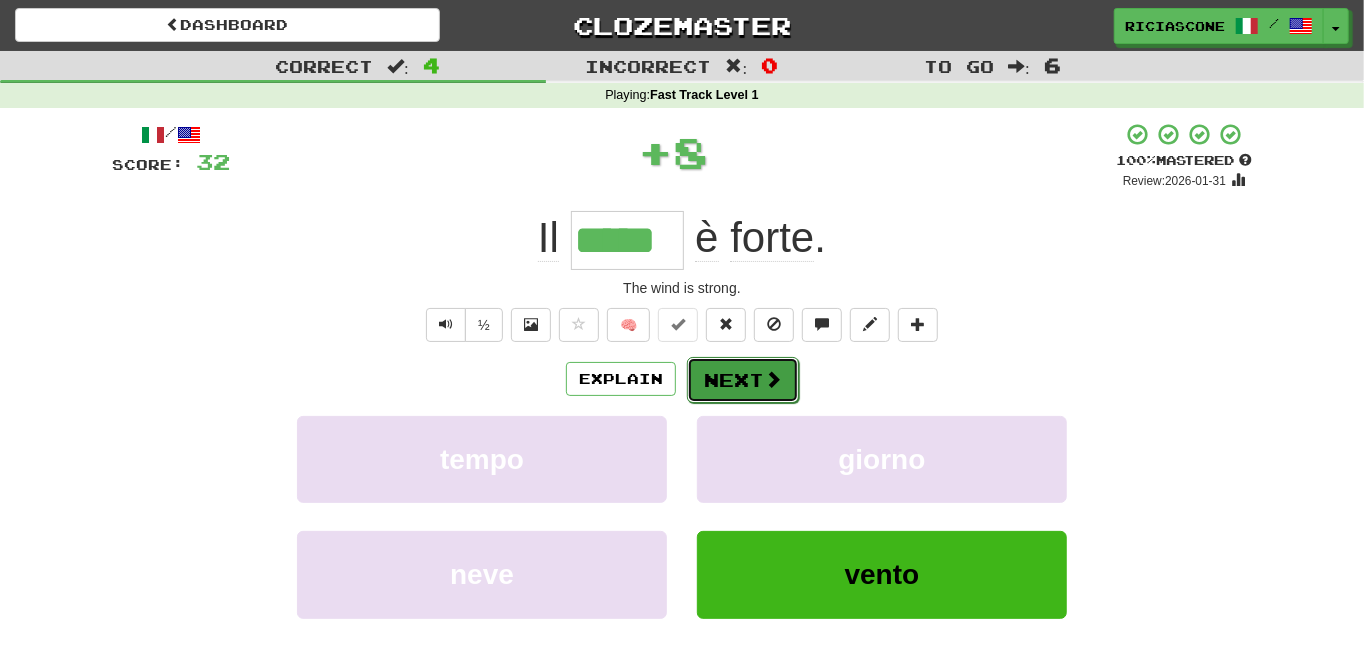 click on "Next" at bounding box center [743, 380] 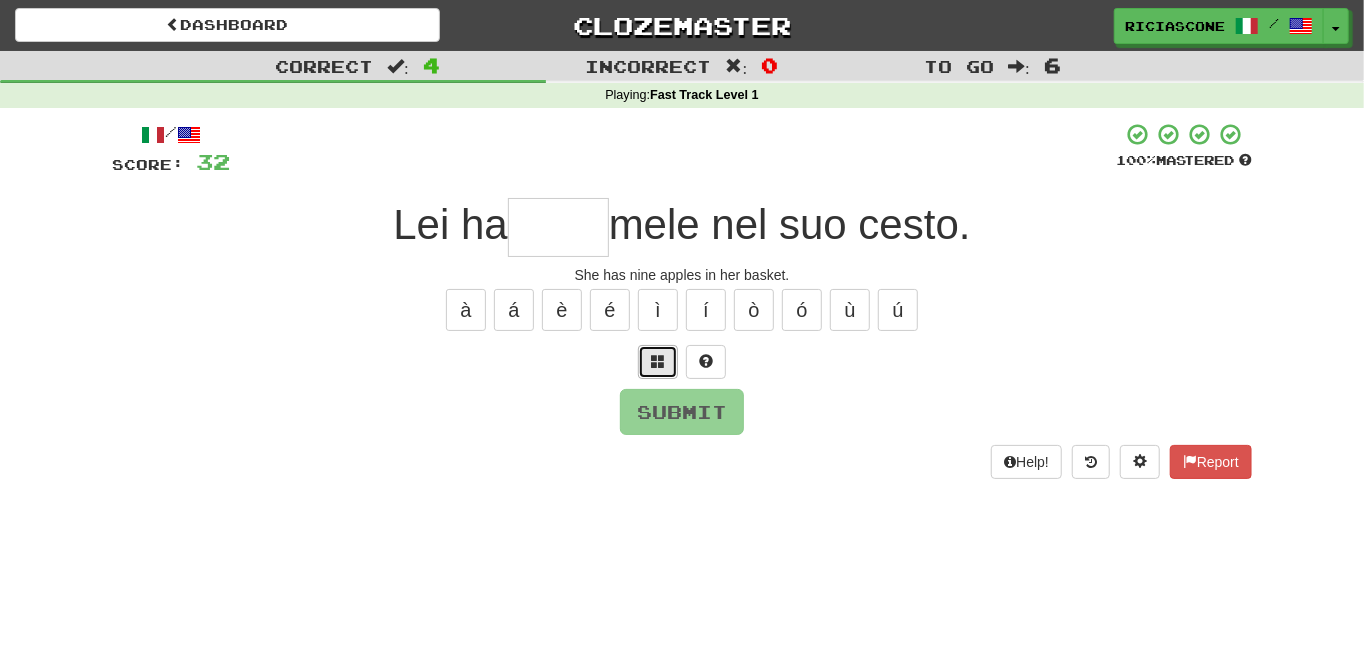 click at bounding box center (658, 362) 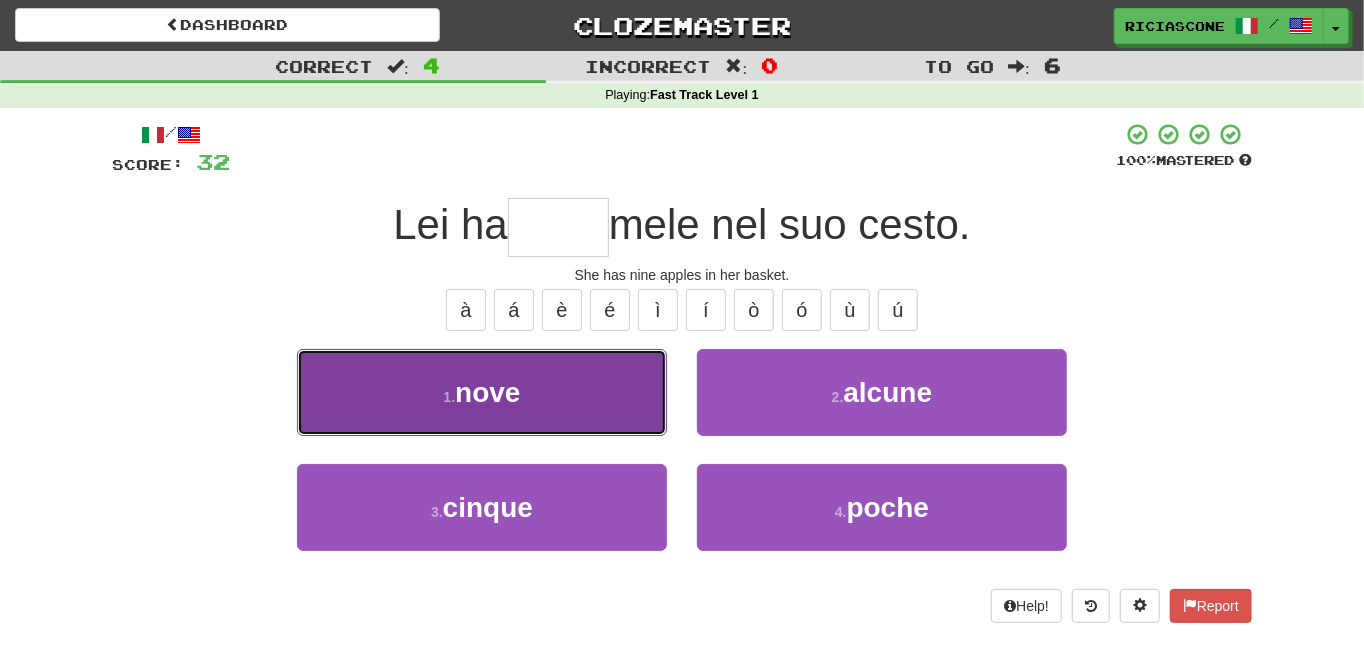 click on "1 .  nove" at bounding box center [482, 392] 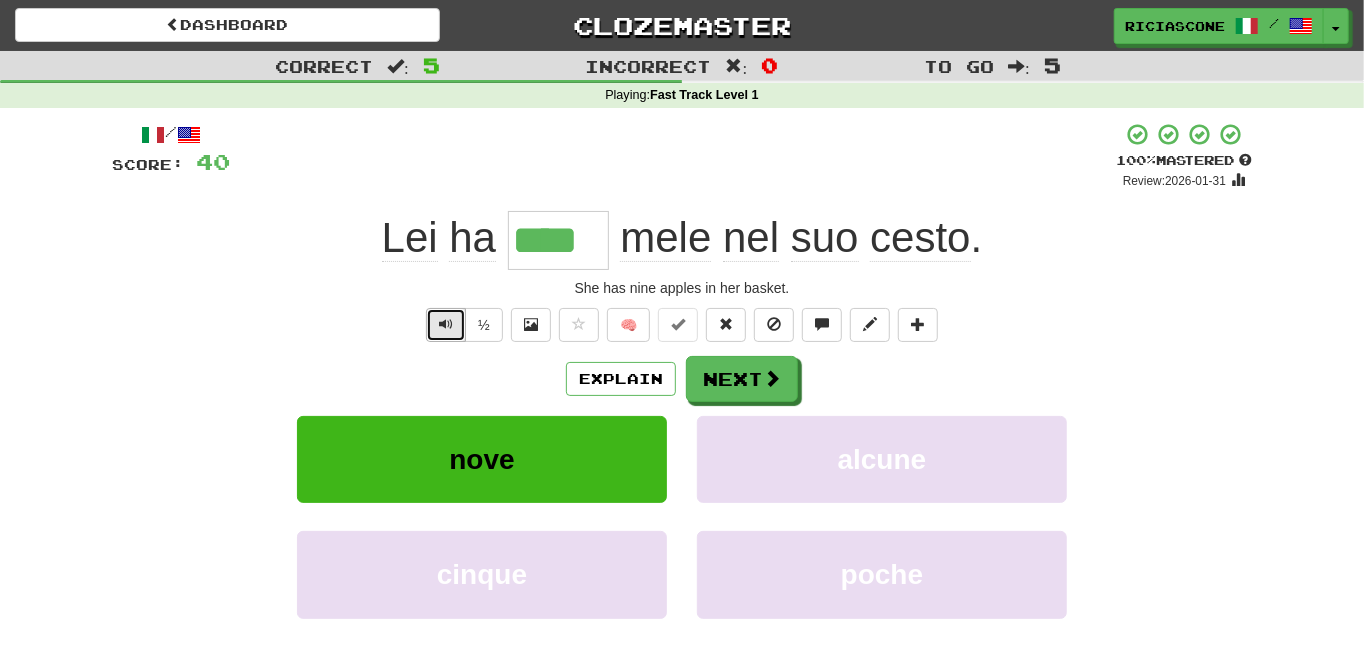 click at bounding box center [446, 324] 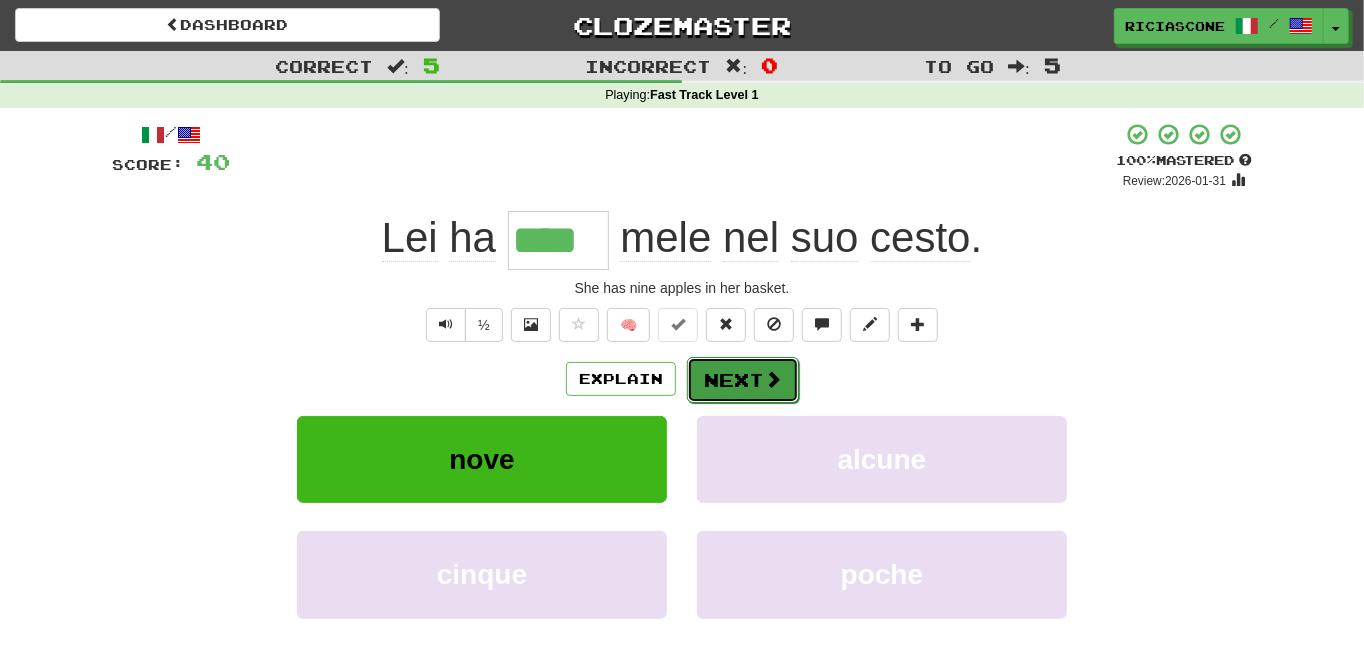 click on "Next" at bounding box center (743, 380) 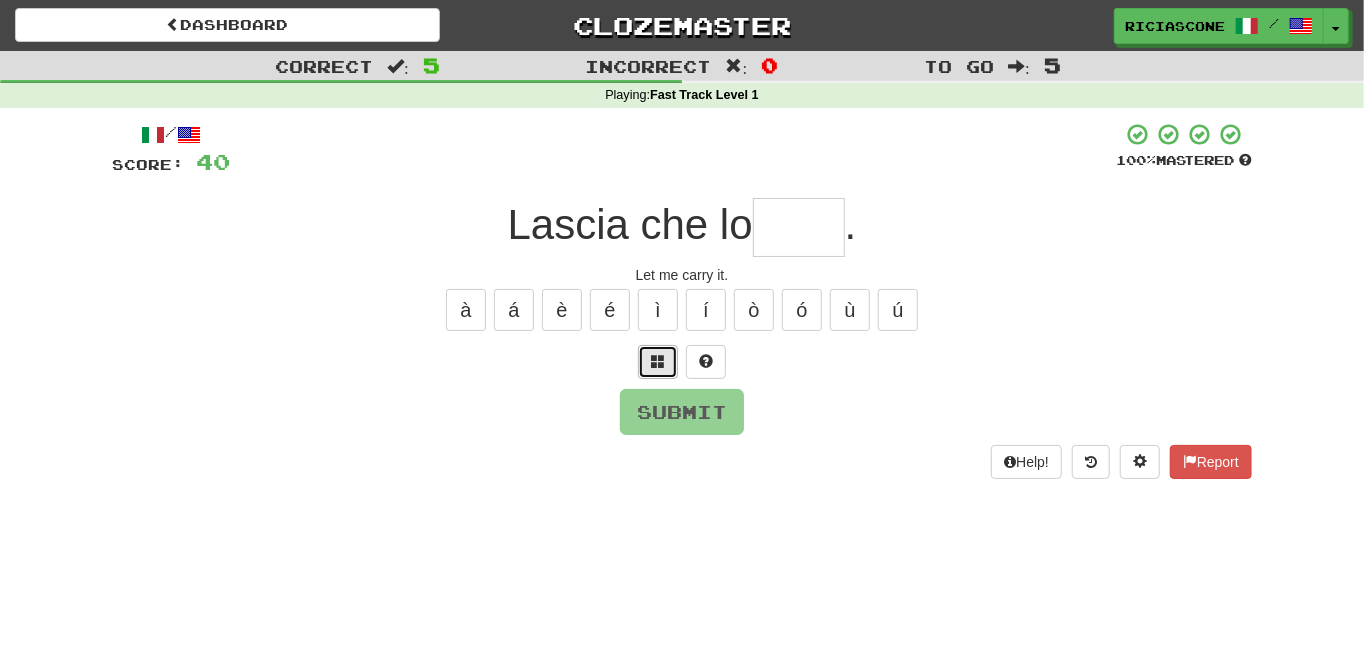 click at bounding box center [658, 362] 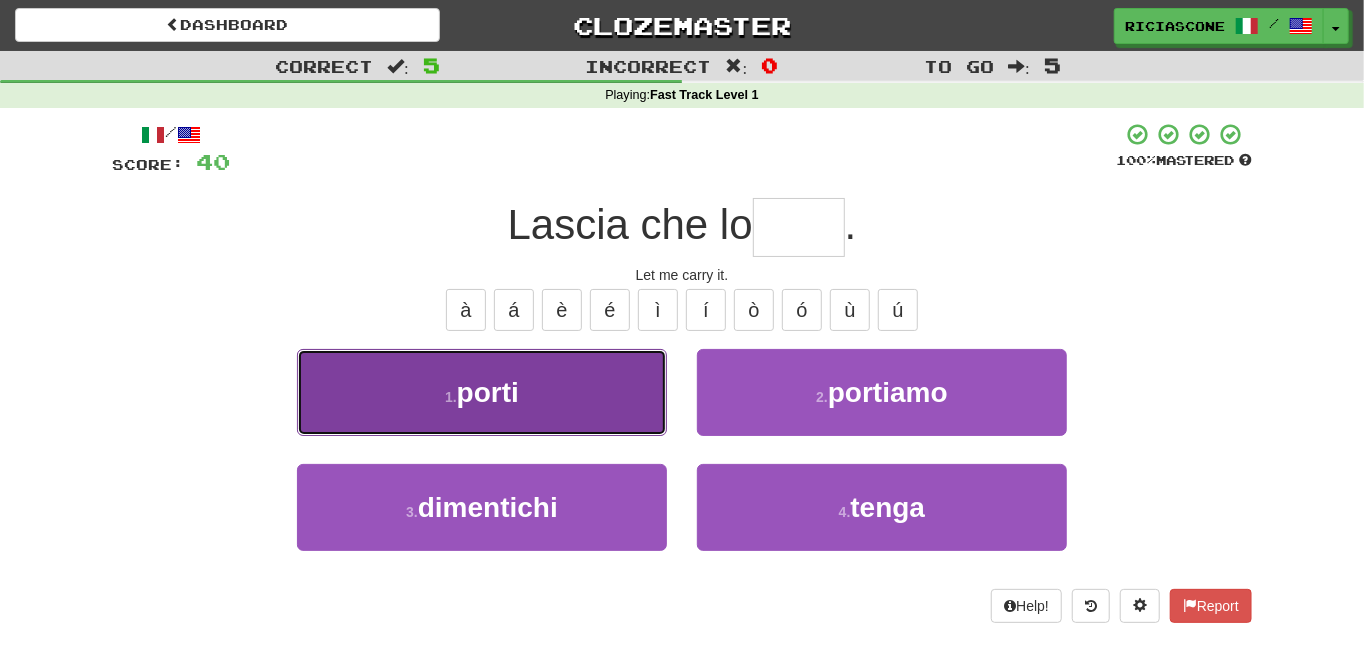 click on "1 . porti" at bounding box center [482, 392] 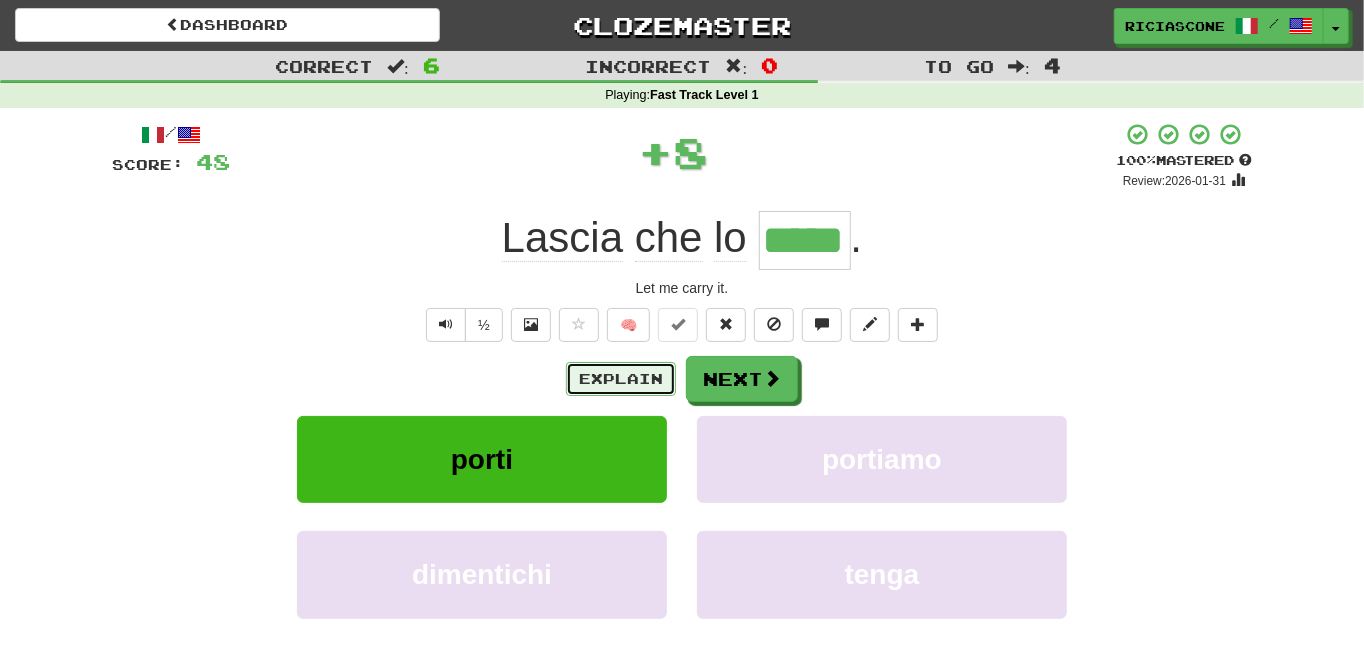 click on "Explain" at bounding box center [621, 379] 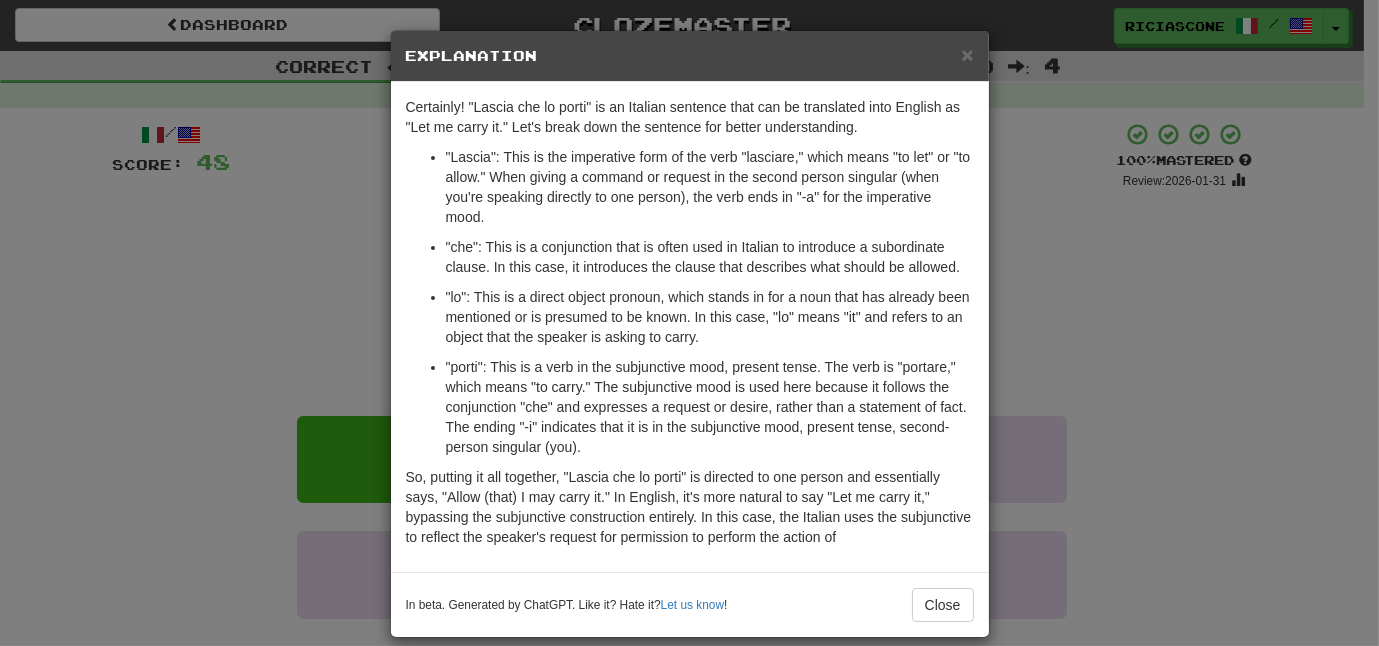 click on "× Explanation Certainly! "Lascia che lo porti" is an Italian sentence that can be translated into English as "Let me carry it." Let's break down the sentence for better understanding.
"Lascia": This is the imperative form of the verb "lasciare," which means "to let" or "to allow." When giving a command or request in the second person singular (when you're speaking directly to one person), the verb ends in "-a" for the imperative mood.
"che": This is a conjunction that is often used in Italian to introduce a subordinate clause. In this case, it introduces the clause that describes what should be allowed.
"lo": This is a direct object pronoun, which stands in for a noun that has already been mentioned or is presumed to be known. In this case, "lo" means "it" and refers to an object that the speaker is asking to carry.
In beta. Generated by ChatGPT. Like it? Hate it?  Let us know ! Close" at bounding box center (689, 323) 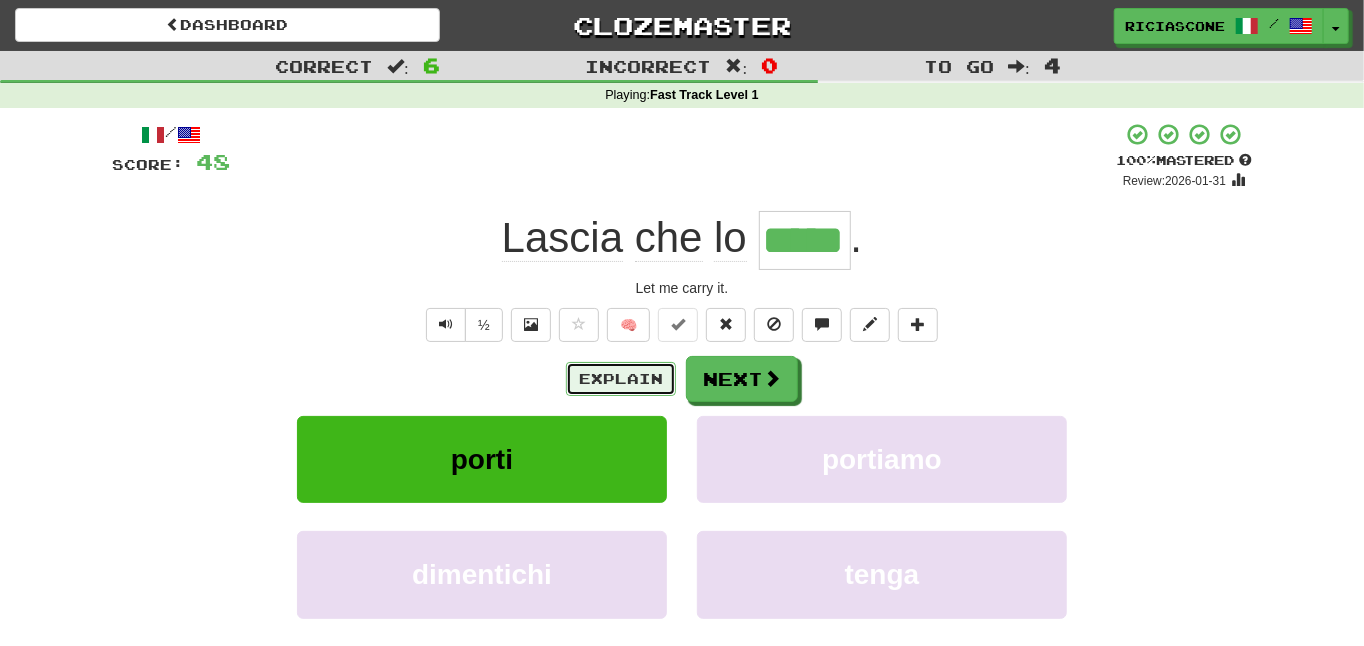 click on "Explain" at bounding box center (621, 379) 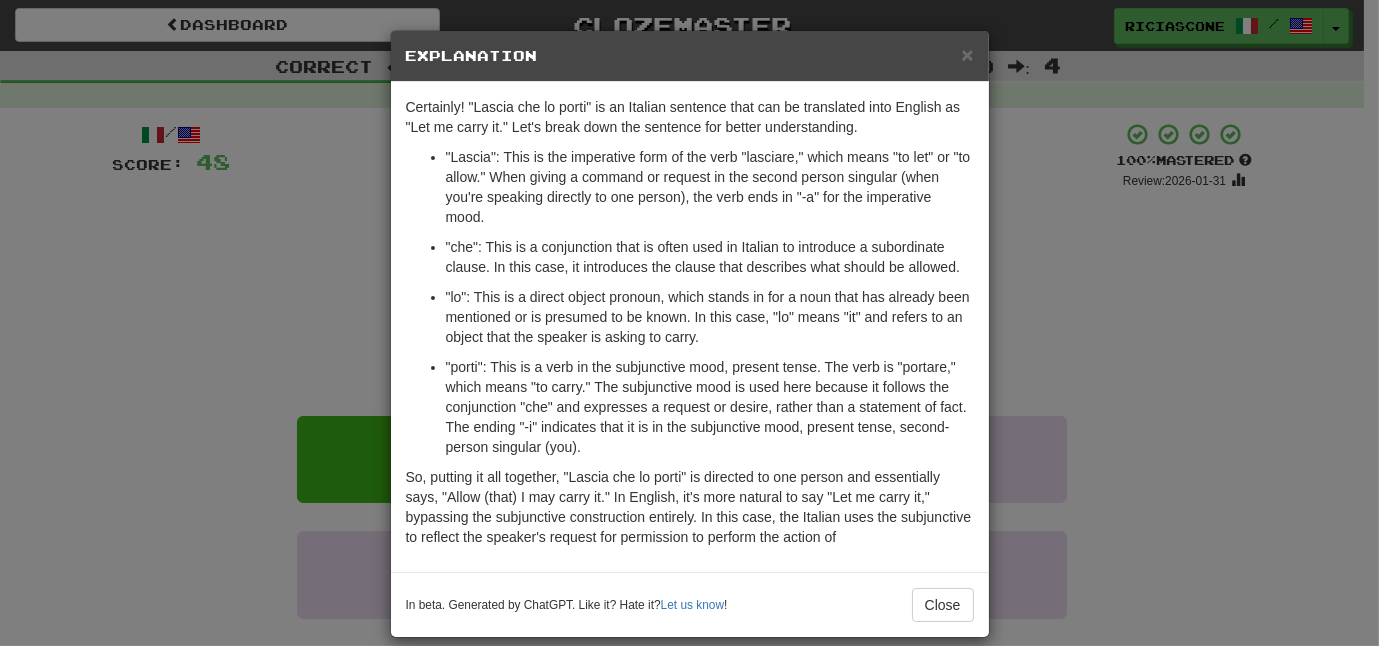 click on "× Explanation Certainly! "Lascia che lo porti" is an Italian sentence that can be translated into English as "Let me carry it." Let's break down the sentence for better understanding.
"Lascia": This is the imperative form of the verb "lasciare," which means "to let" or "to allow." When giving a command or request in the second person singular (when you're speaking directly to one person), the verb ends in "-a" for the imperative mood.
"che": This is a conjunction that is often used in Italian to introduce a subordinate clause. In this case, it introduces the clause that describes what should be allowed.
"lo": This is a direct object pronoun, which stands in for a noun that has already been mentioned or is presumed to be known. In this case, "lo" means "it" and refers to an object that the speaker is asking to carry.
In beta. Generated by ChatGPT. Like it? Hate it?  Let us know ! Close" at bounding box center [689, 323] 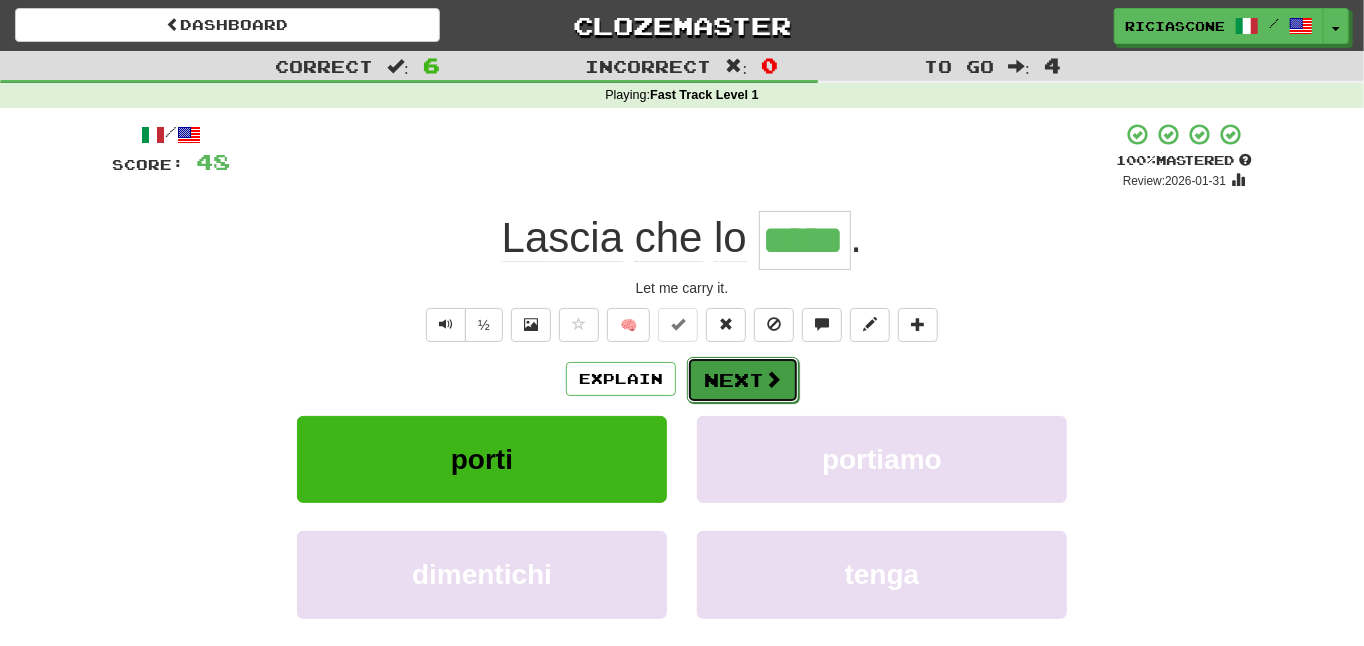 click on "Next" at bounding box center [743, 380] 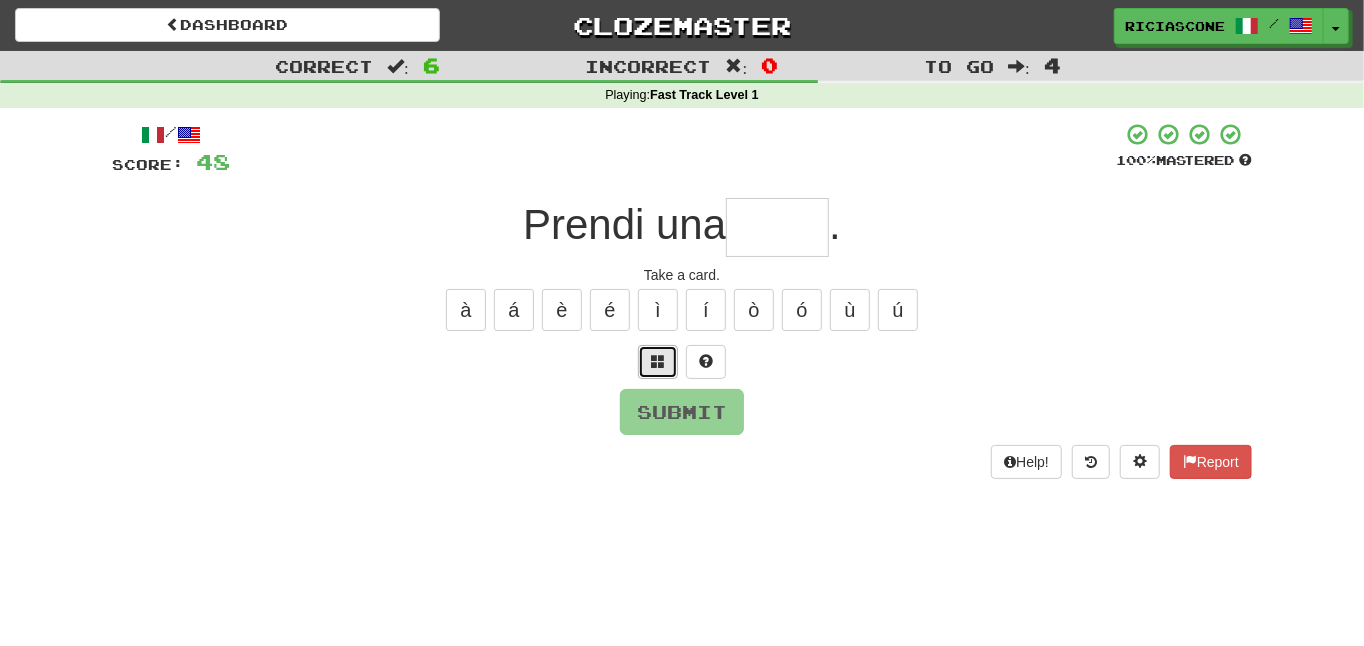 click at bounding box center [658, 361] 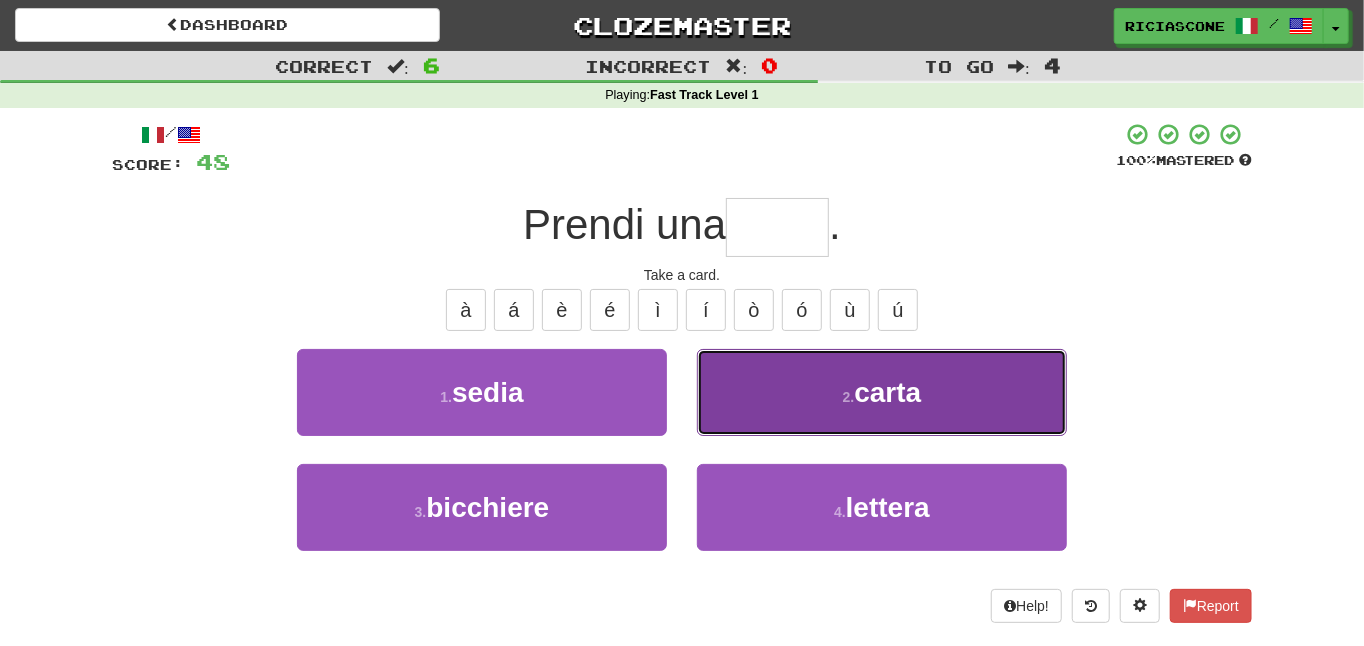 click on "2 .  carta" at bounding box center (882, 392) 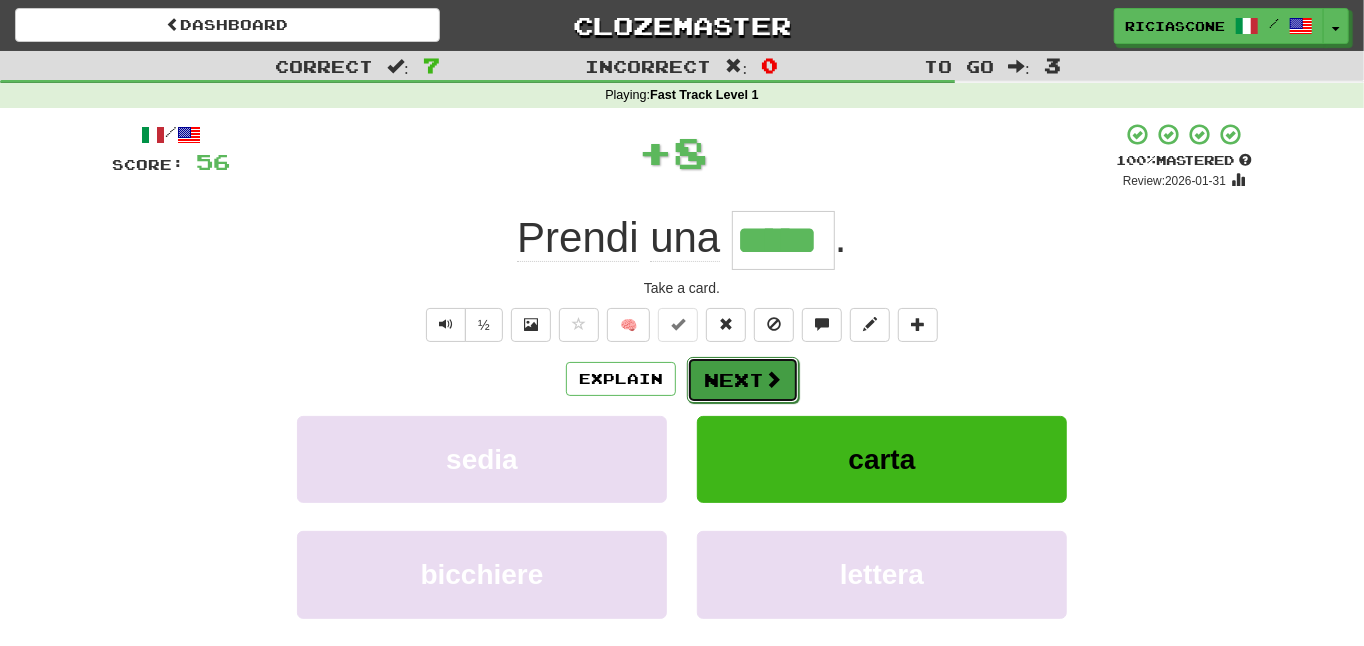 click on "Next" at bounding box center (743, 380) 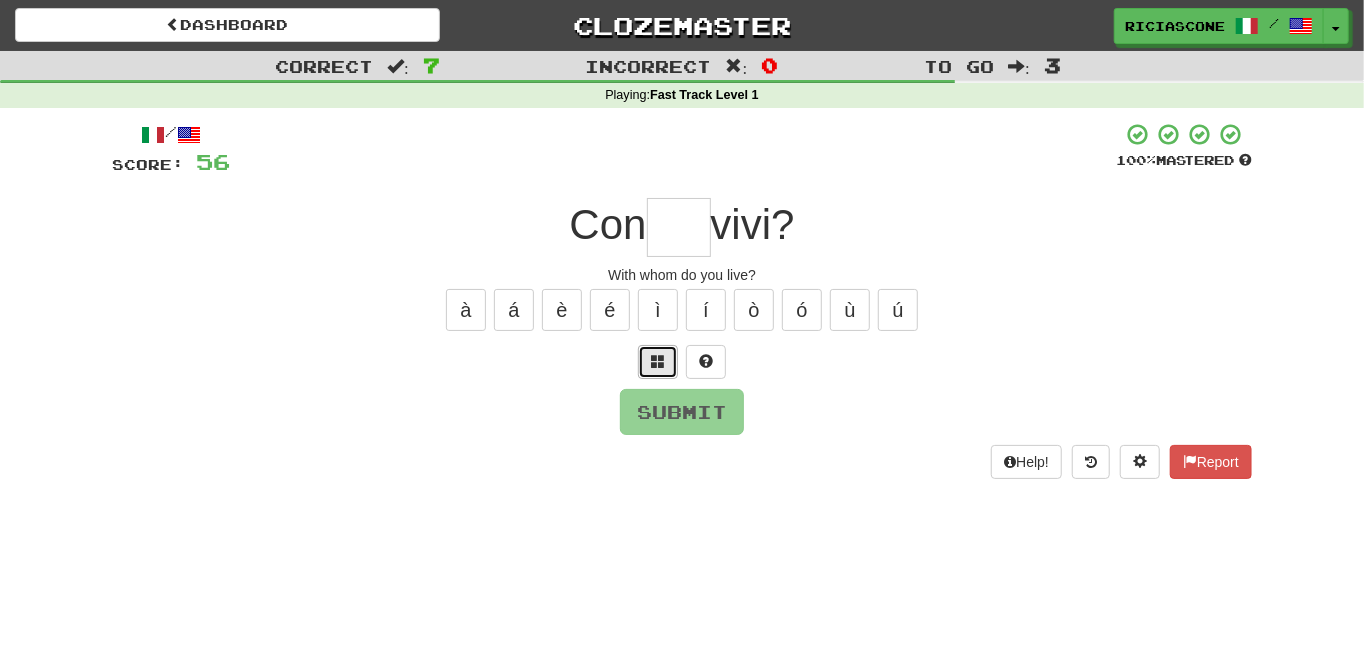 click at bounding box center (658, 361) 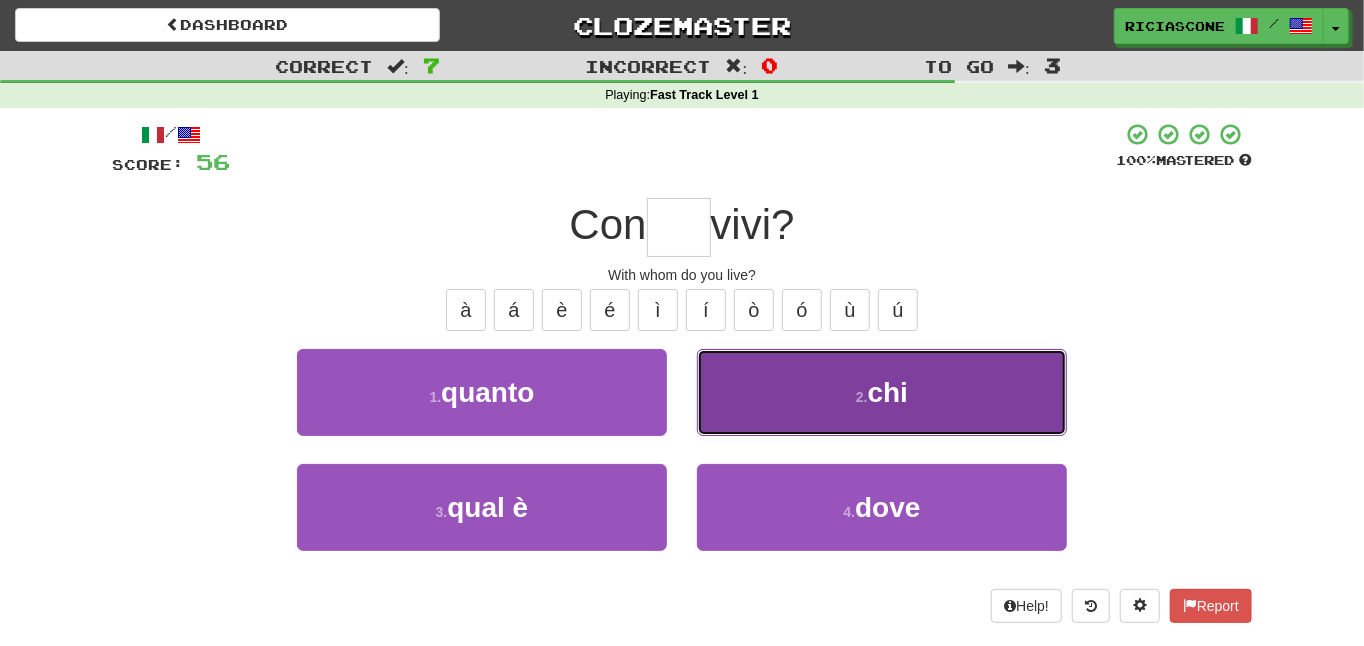click on "2 .  chi" at bounding box center [882, 392] 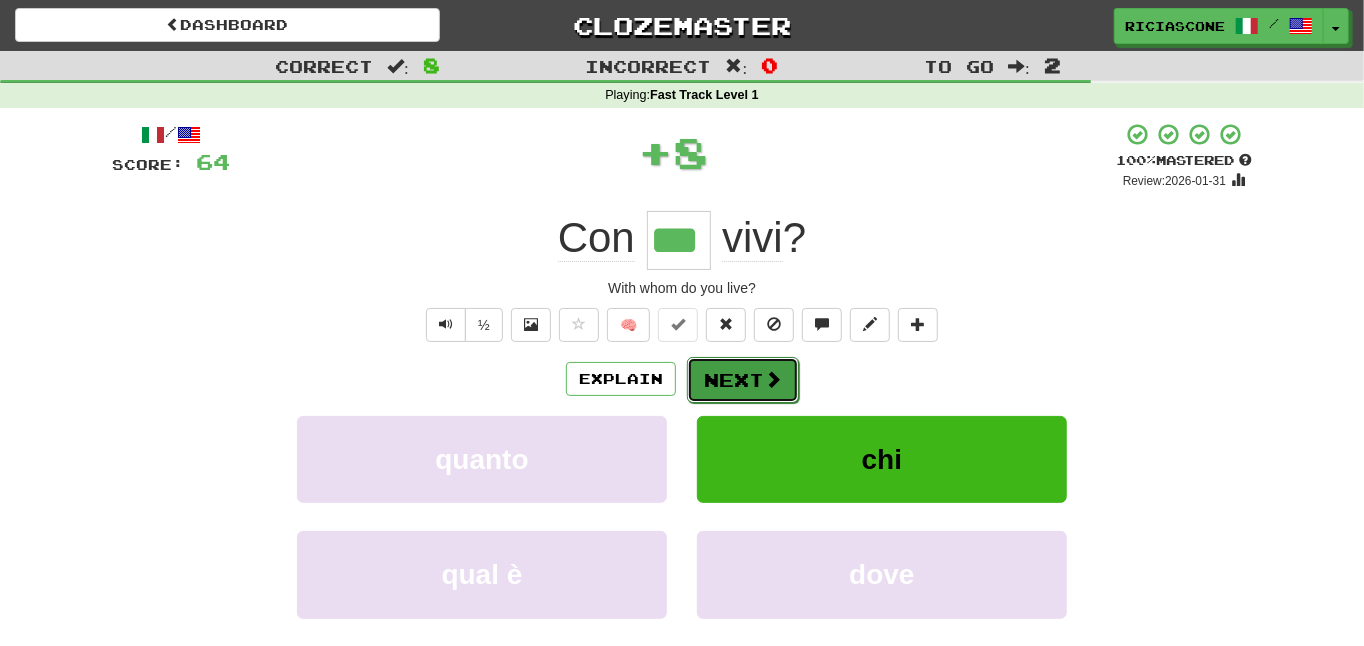 click on "Next" at bounding box center [743, 380] 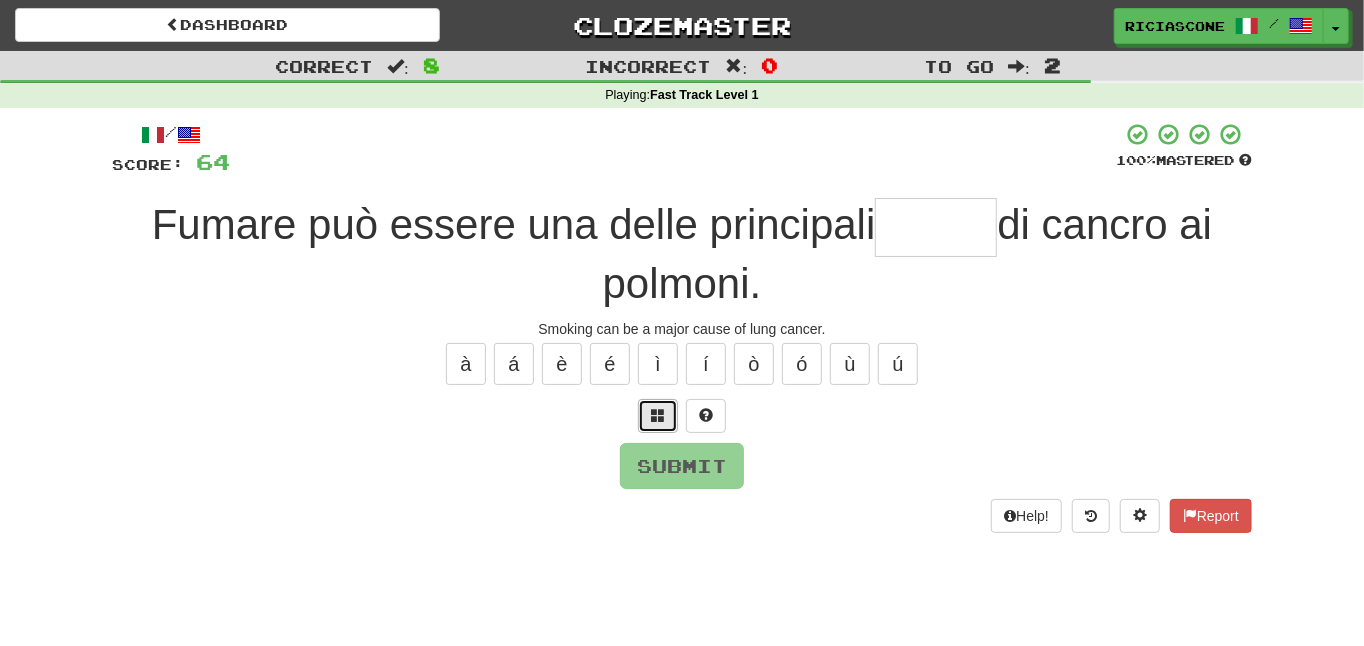 click at bounding box center (658, 415) 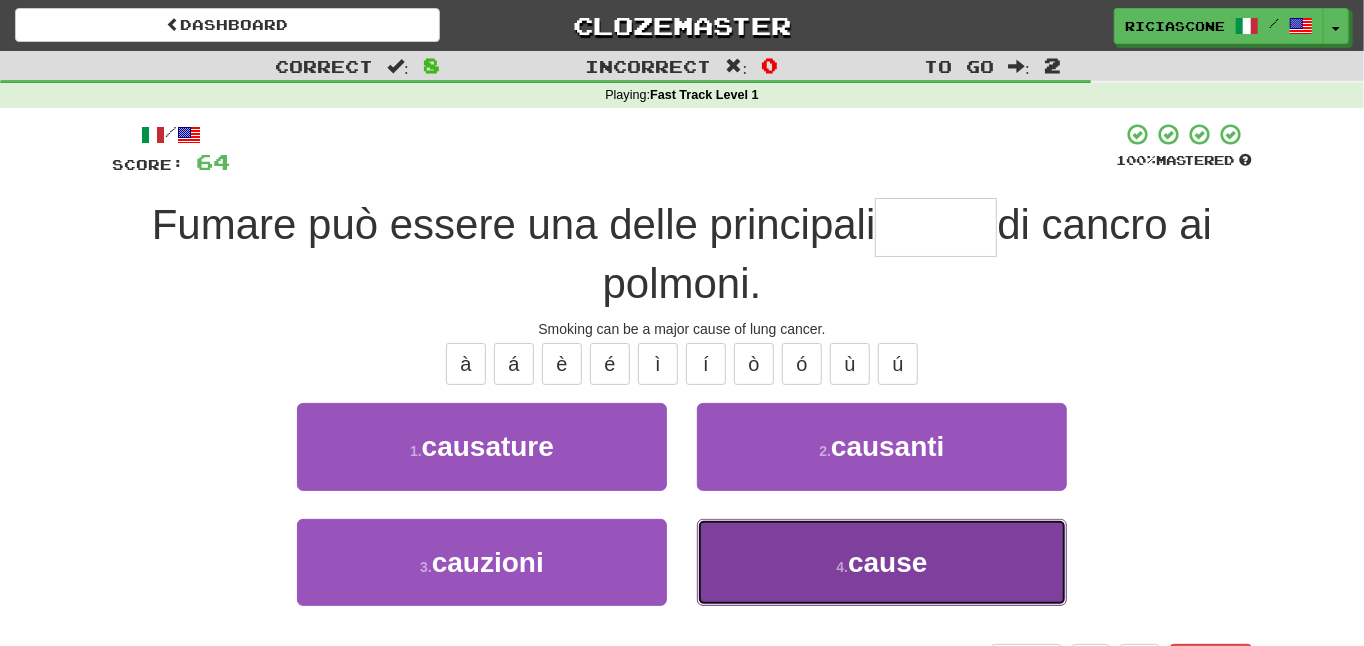 click on "4 .  cause" at bounding box center (882, 562) 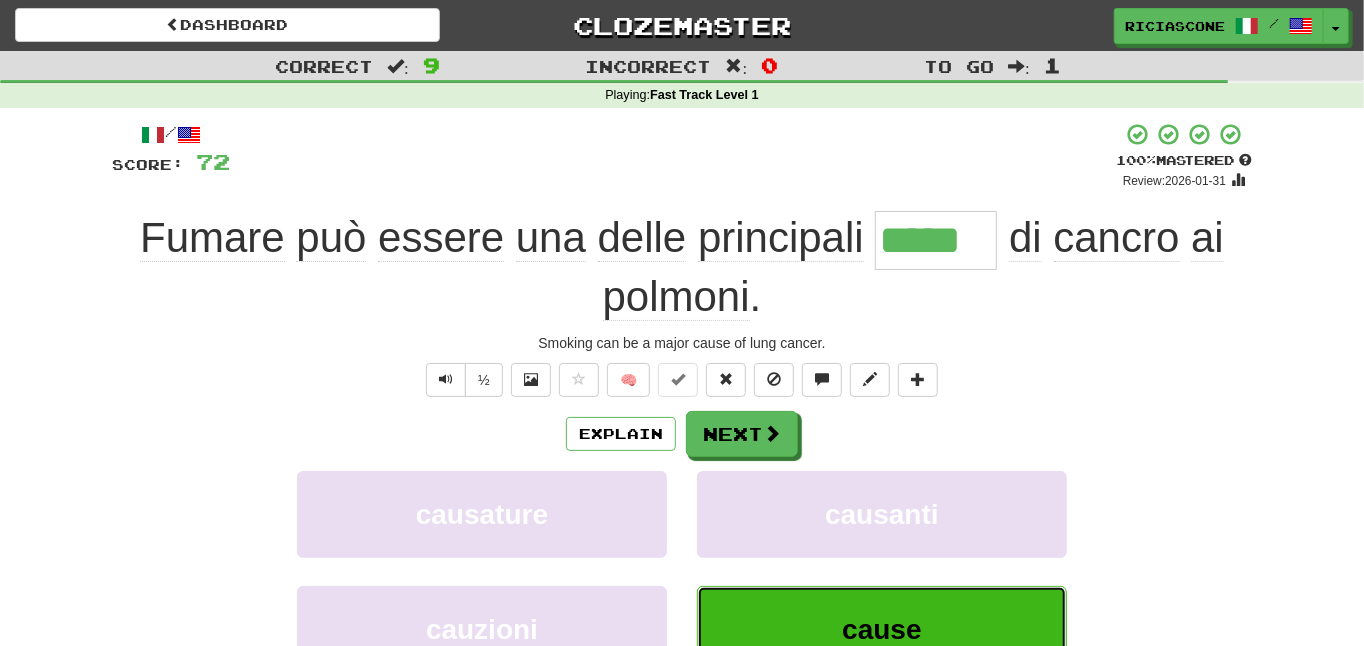 scroll, scrollTop: 100, scrollLeft: 0, axis: vertical 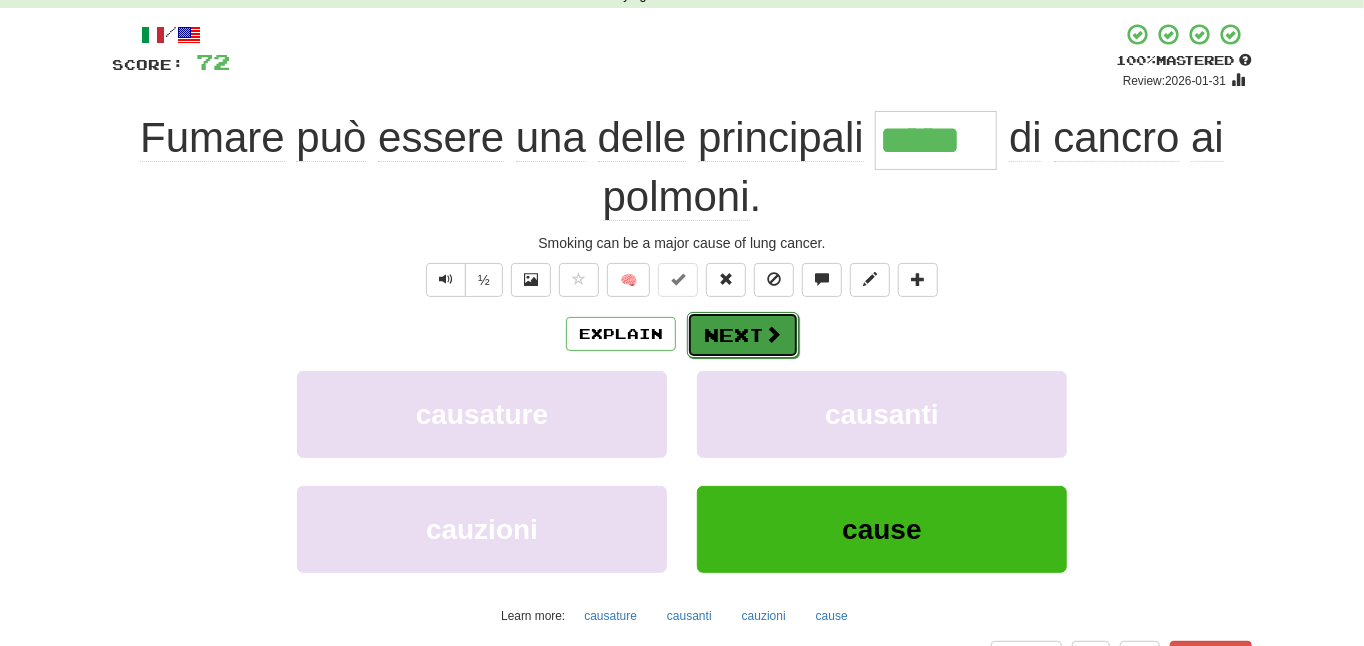 click on "Next" at bounding box center (743, 335) 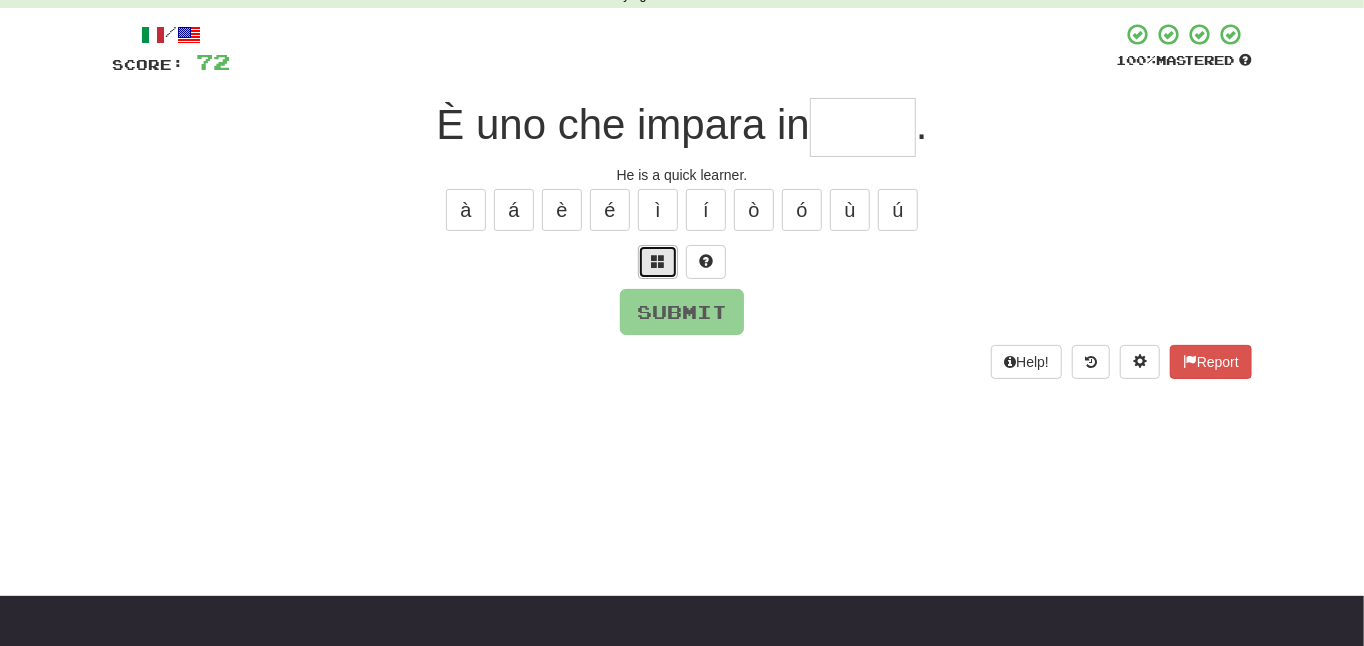 click at bounding box center [658, 261] 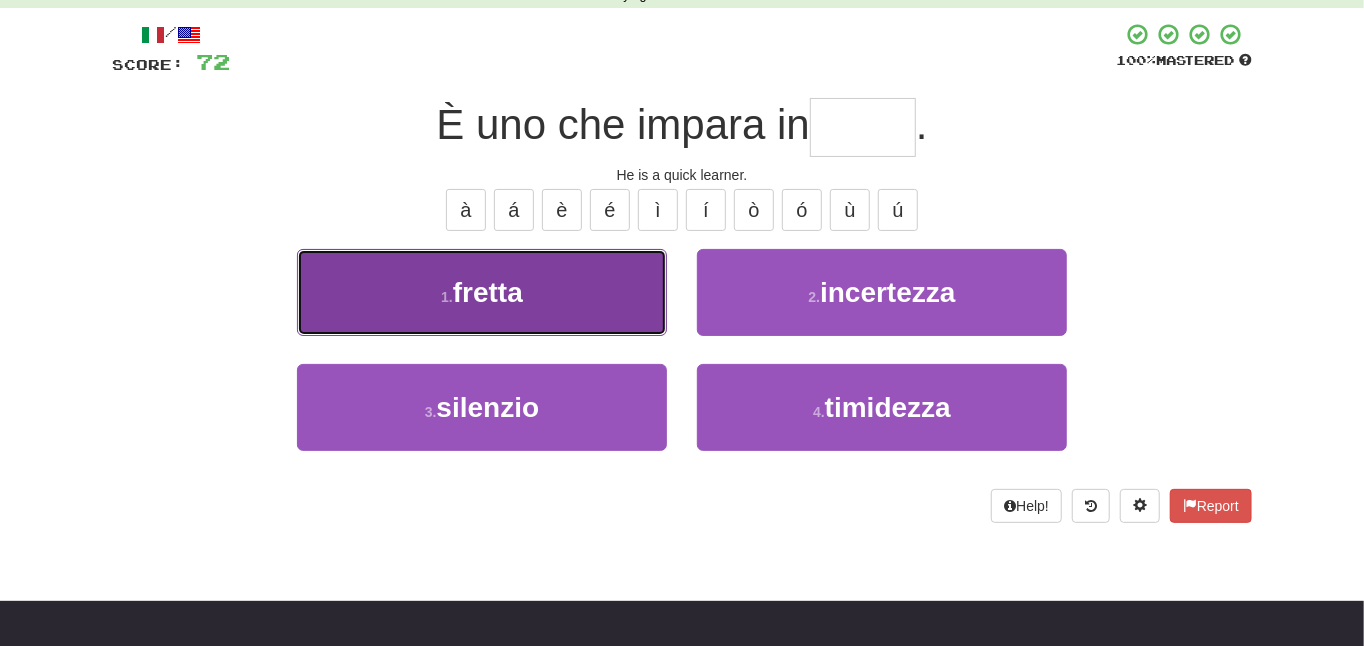 click on "1 .  fretta" at bounding box center (482, 292) 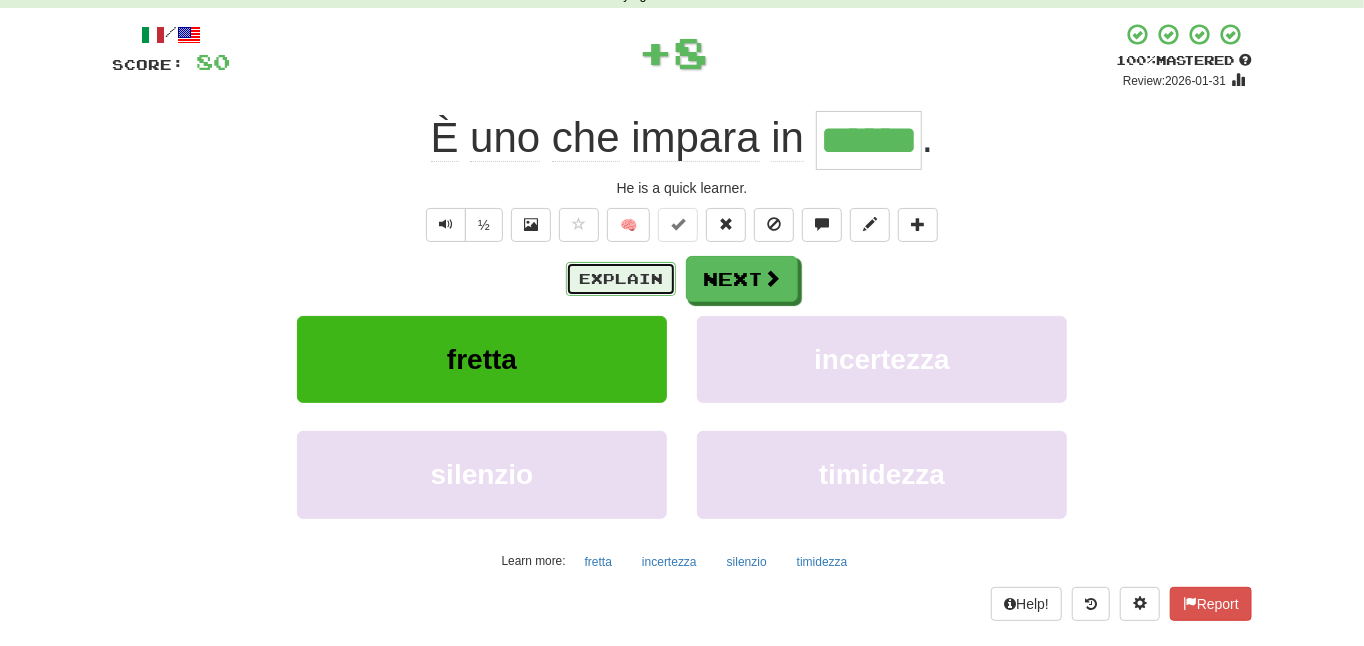 click on "Explain" at bounding box center [621, 279] 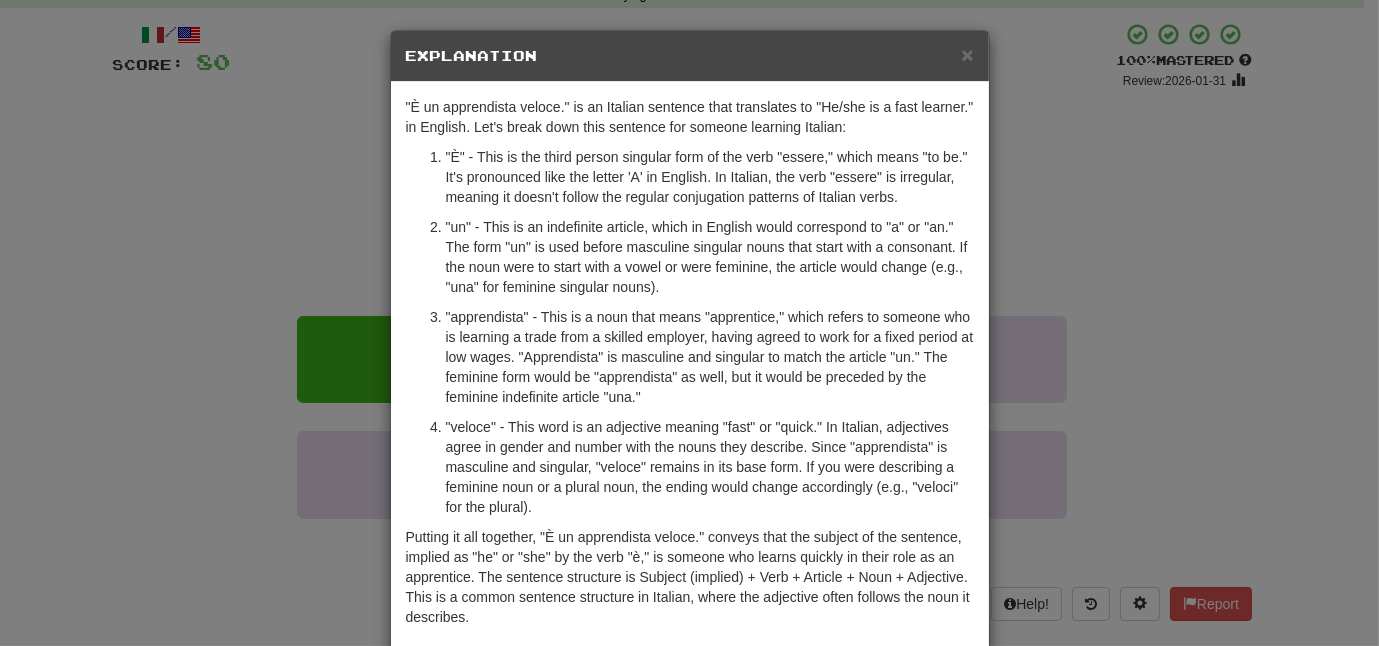 click on "× Explanation "È un apprendista veloce." is an Italian sentence that translates to "He/she is a fast learner." in English. Let's break down this sentence for someone learning Italian:
"È" - This is the third person singular form of the verb "essere," which means "to be." It's pronounced like the letter 'A' in English. In Italian, the verb "essere" is irregular, meaning it doesn't follow the regular conjugation patterns of Italian verbs.
"un" - This is an indefinite article, which in English would correspond to "a" or "an." The form "un" is used before masculine singular nouns that start with a consonant. If the noun were to start with a vowel or were feminine, the article would change (e.g., "una" for feminine singular nouns).
In beta. Generated by ChatGPT. Like it? Hate it?  Let us know ! Close" at bounding box center (689, 323) 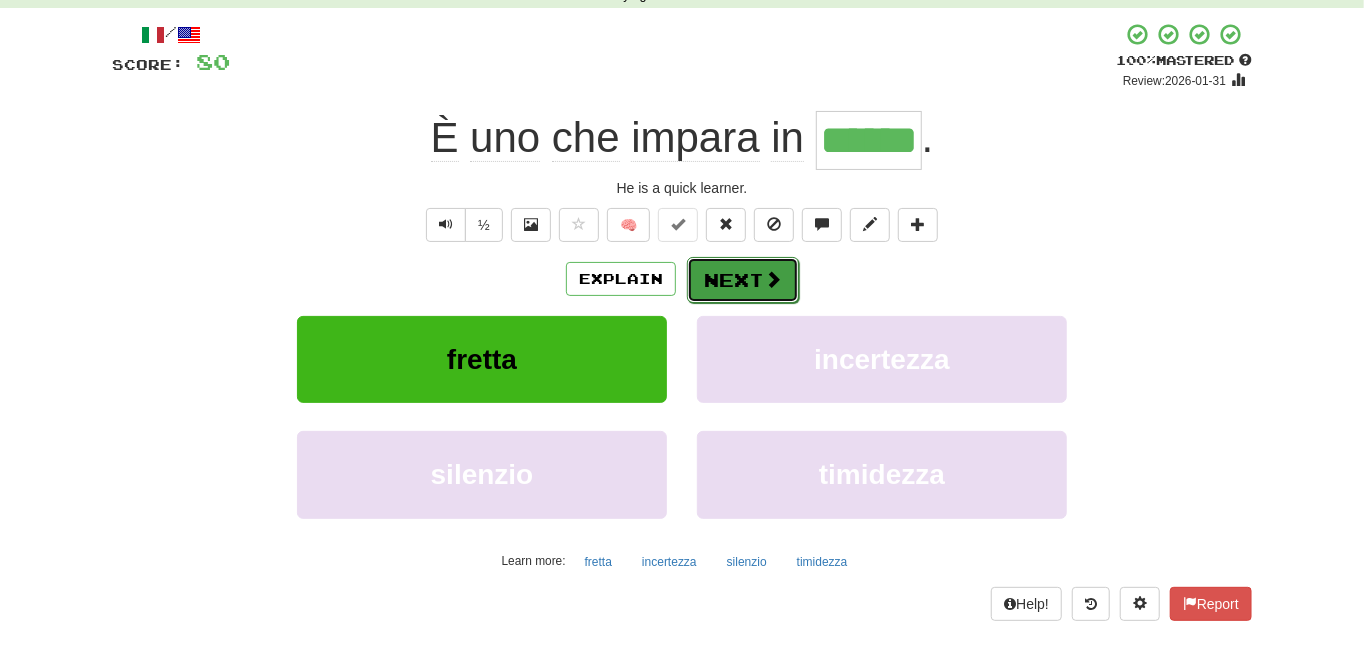 click on "Next" at bounding box center (743, 280) 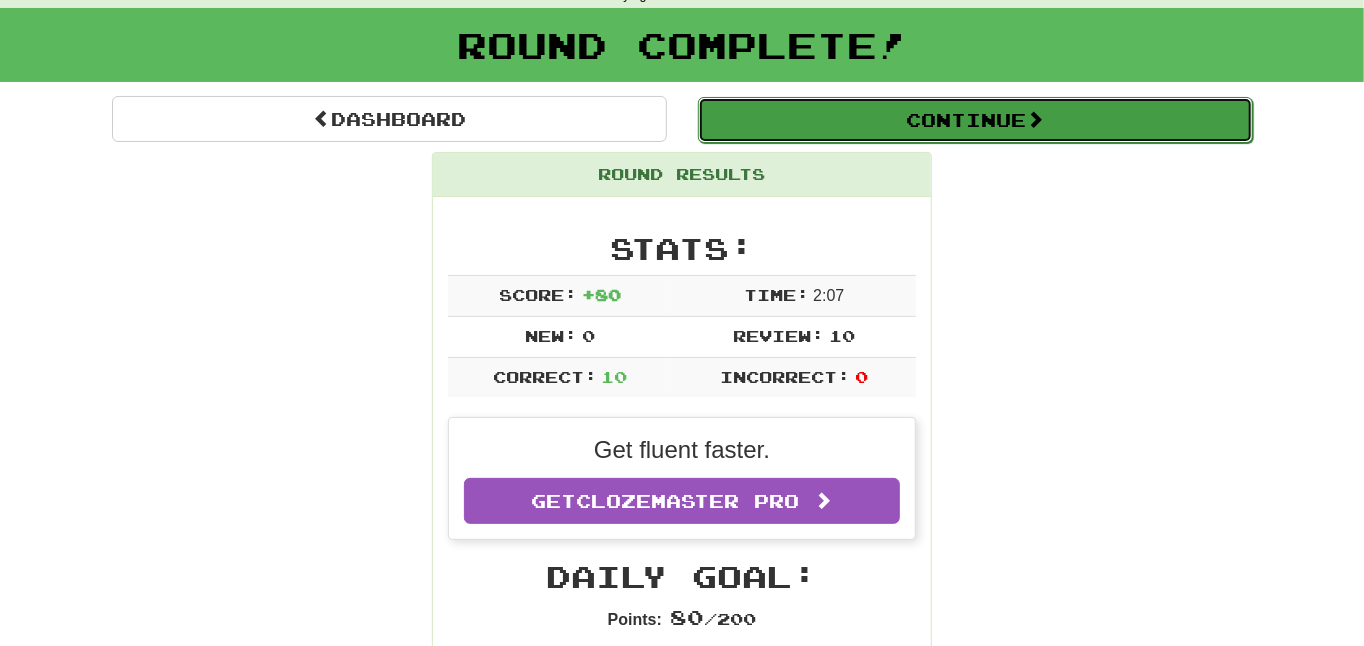 click on "Continue" at bounding box center (975, 120) 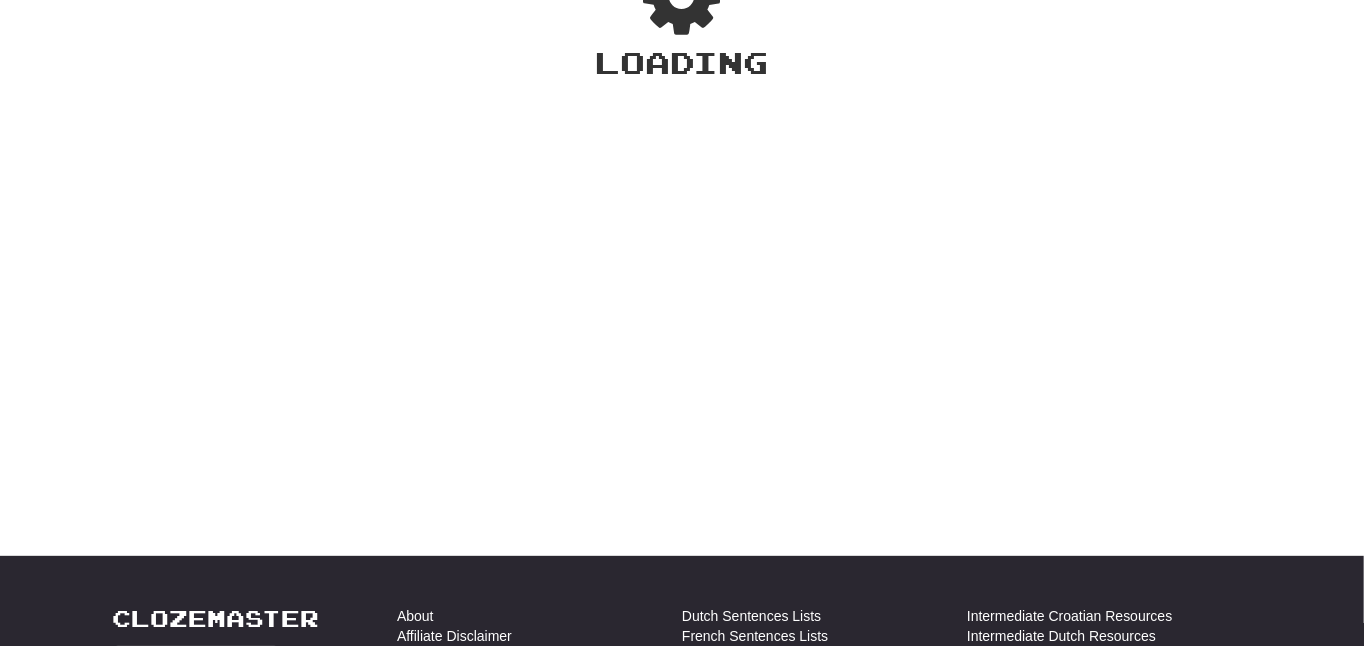 scroll, scrollTop: 100, scrollLeft: 0, axis: vertical 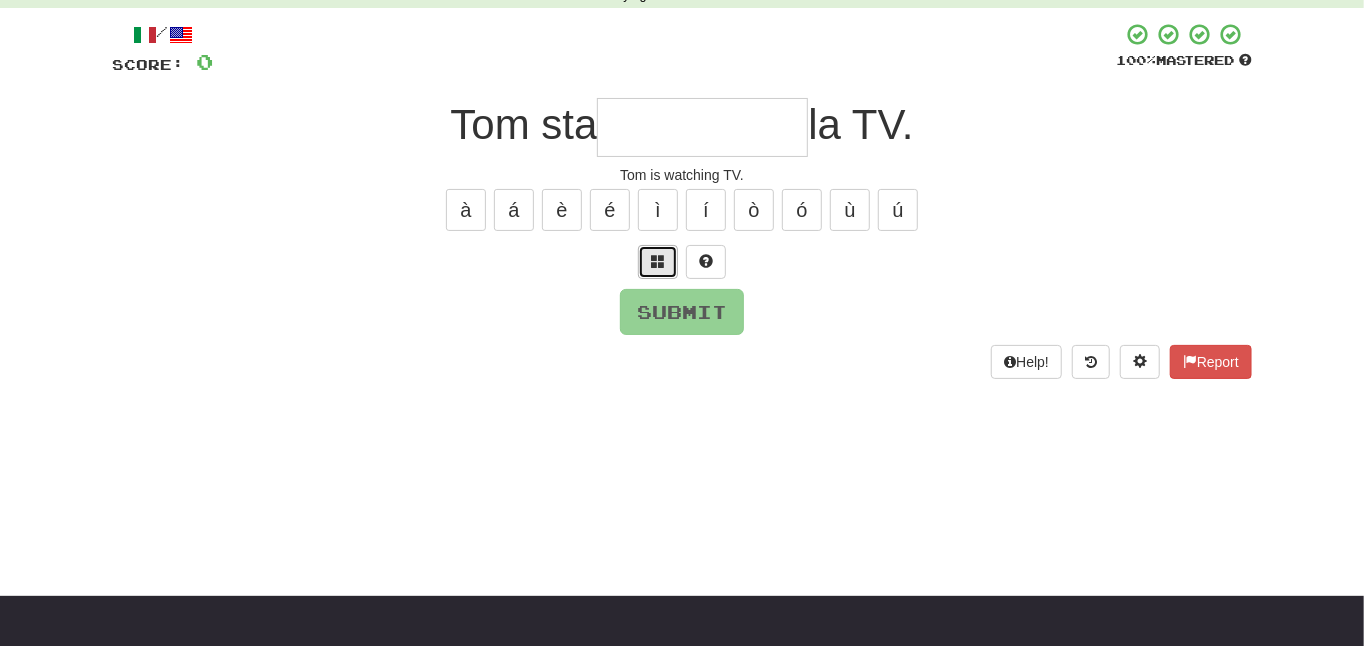 click at bounding box center [658, 261] 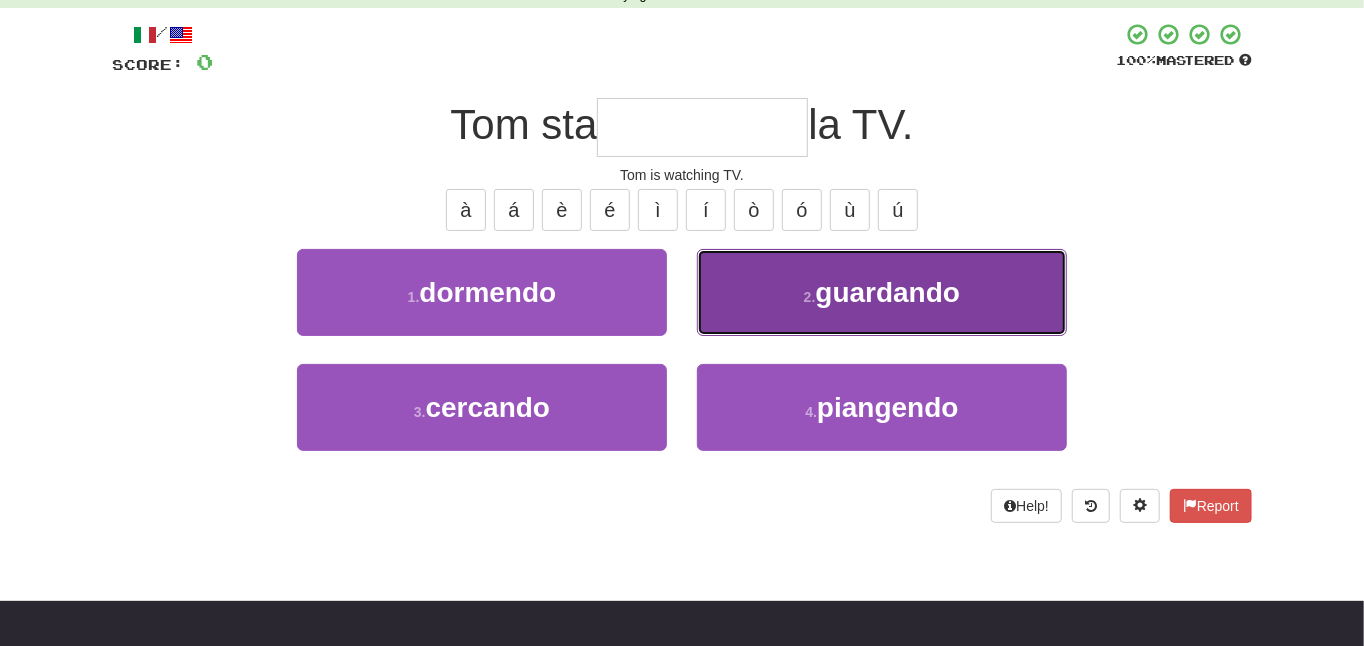 click on "2 .  guardando" at bounding box center (882, 292) 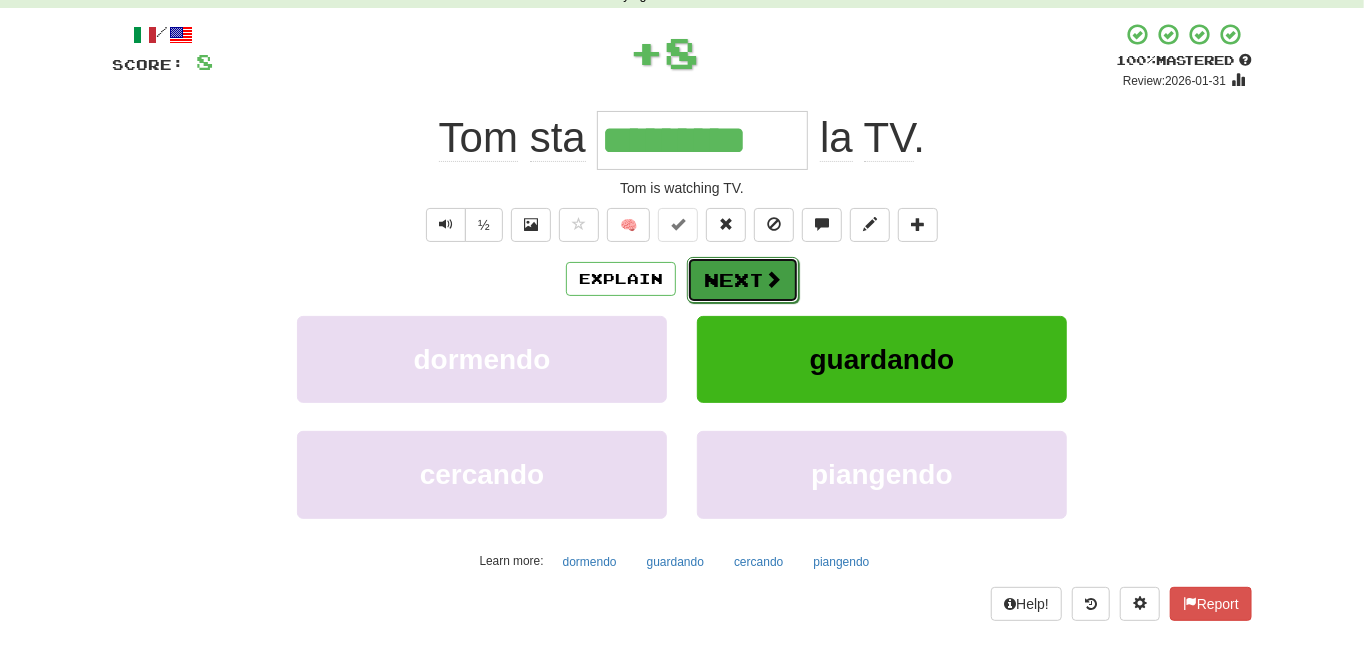 click on "Next" at bounding box center (743, 280) 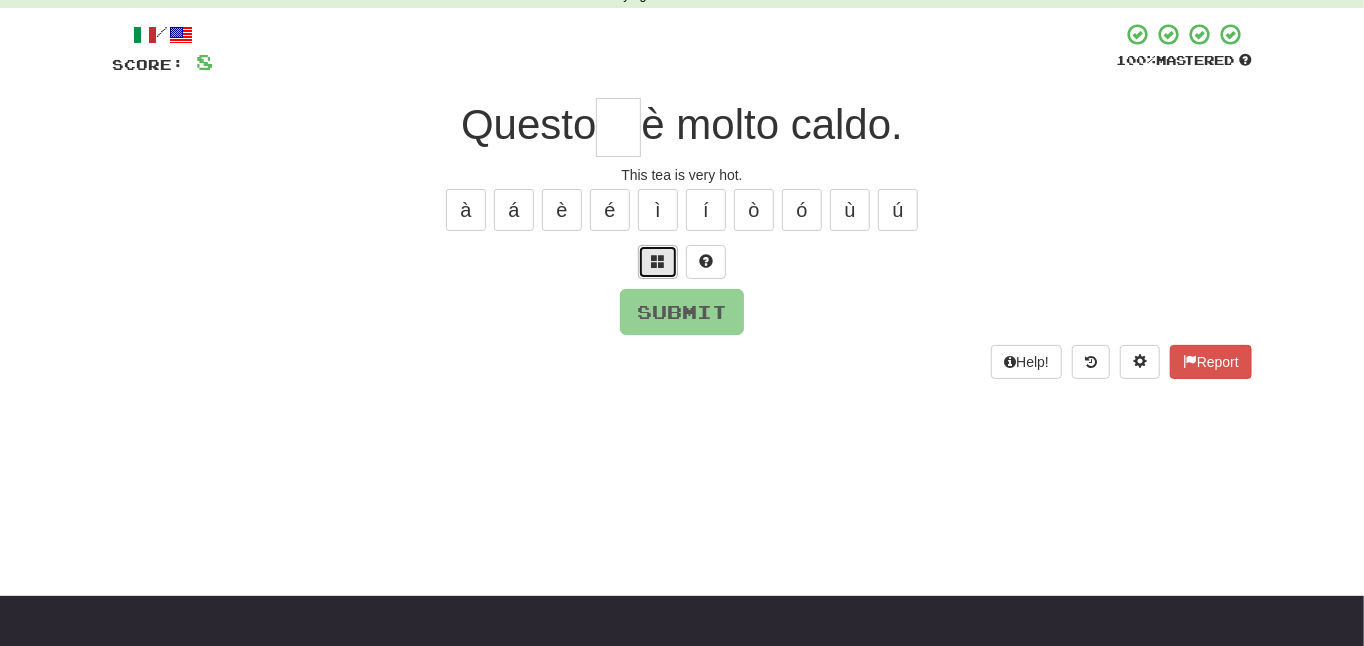 click at bounding box center (658, 261) 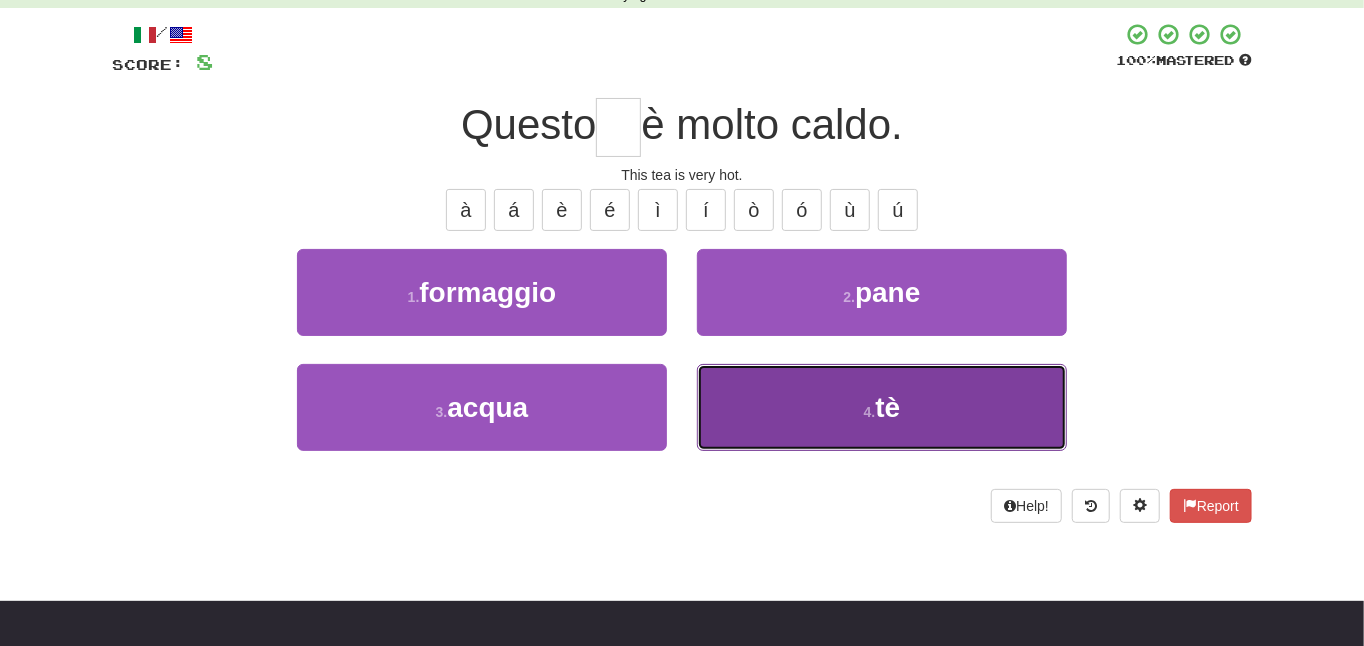 click on "4 .  tè" at bounding box center [882, 407] 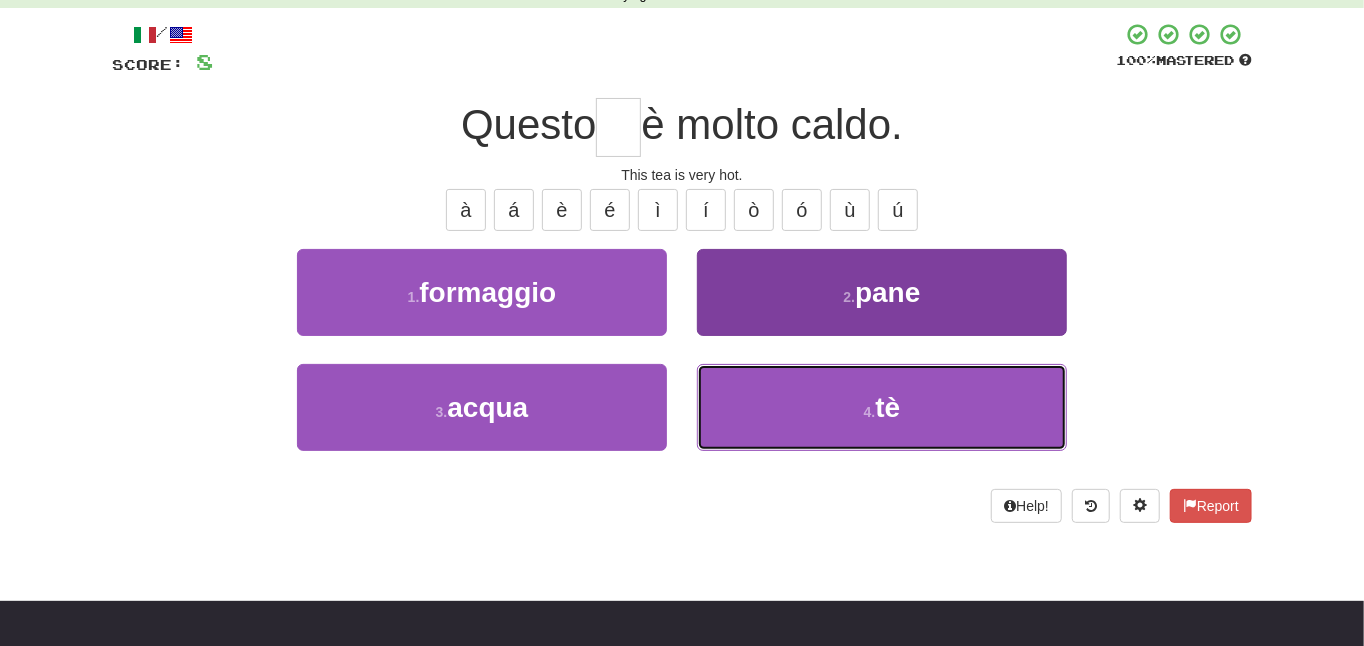type on "**" 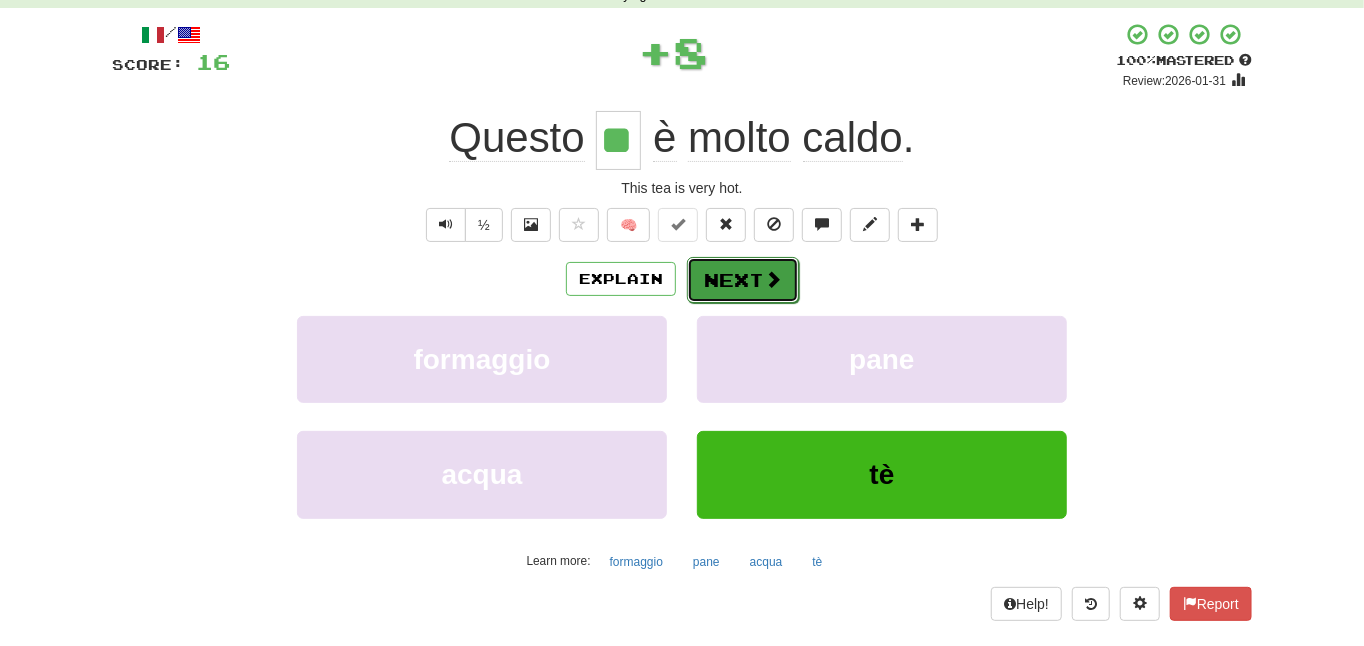 click on "Next" at bounding box center [743, 280] 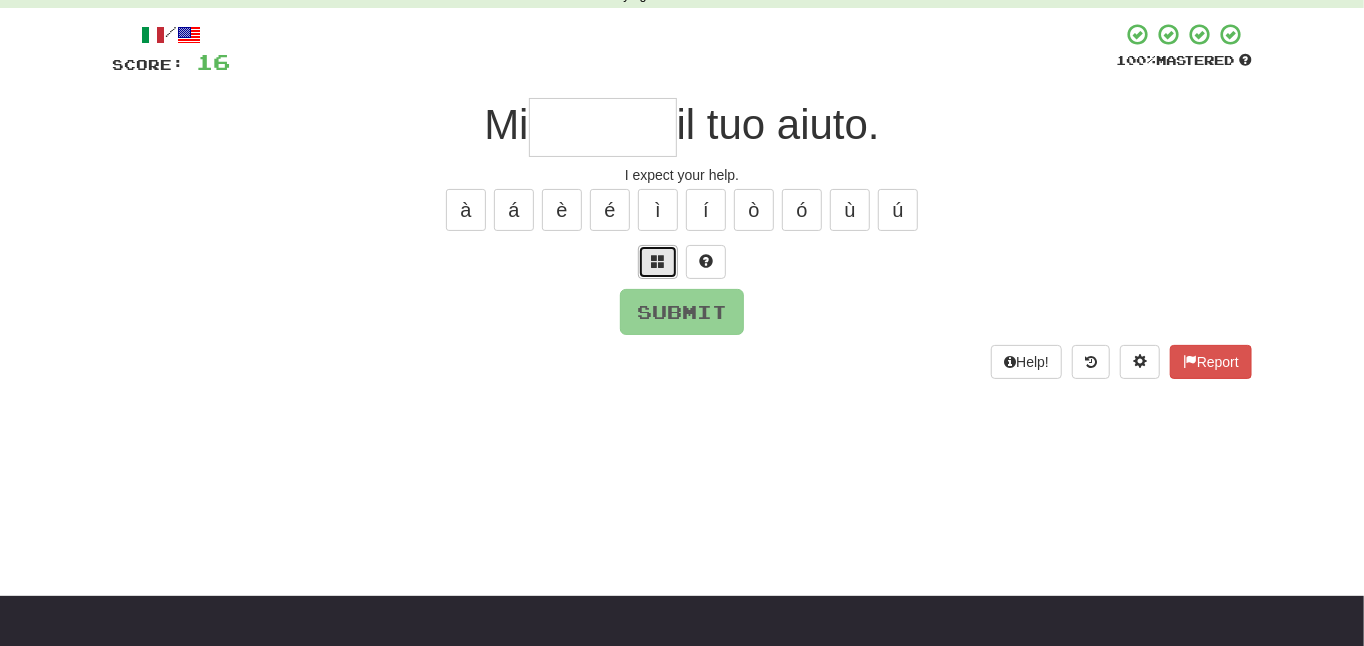 click at bounding box center (658, 261) 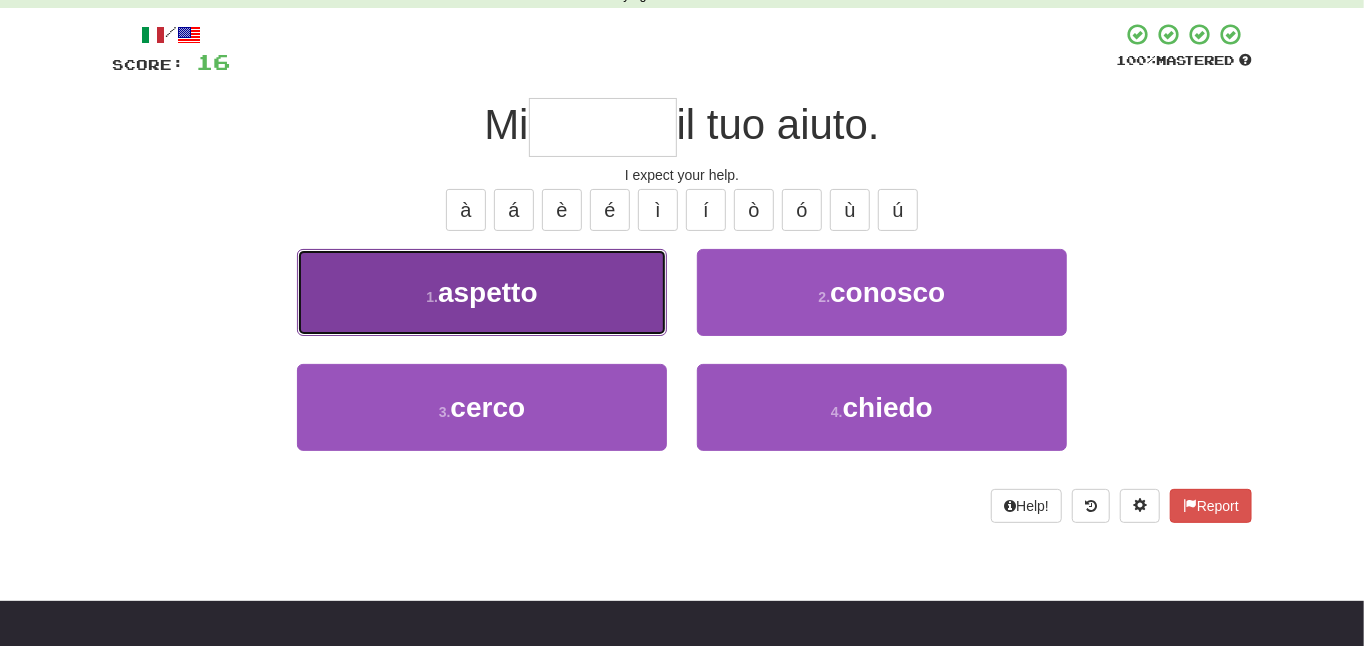 click on "1 . aspetto" at bounding box center [482, 292] 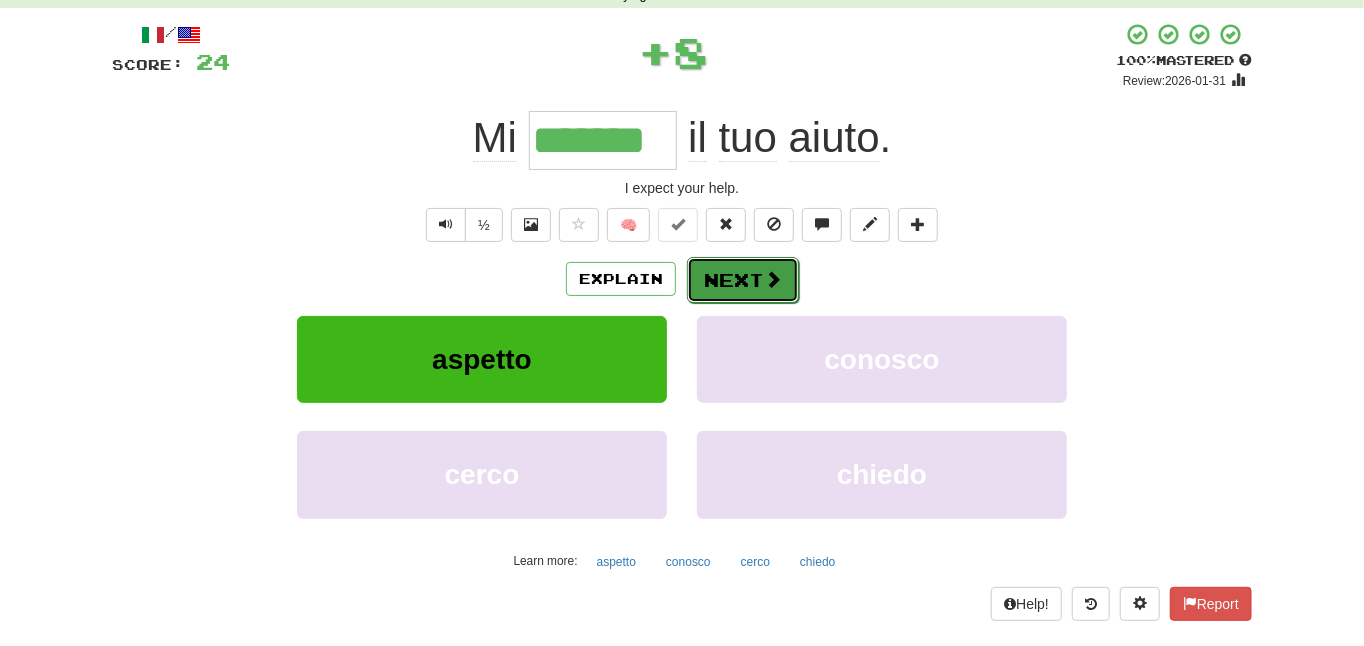 click on "Next" at bounding box center (743, 280) 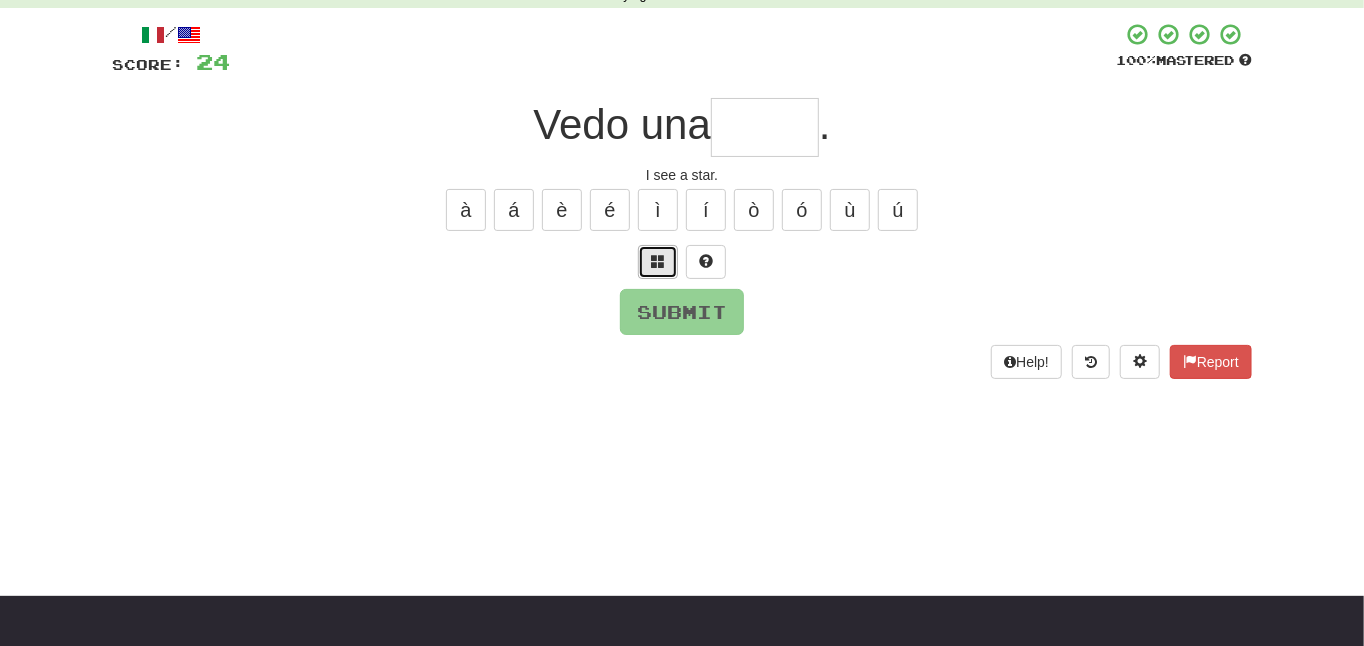 click at bounding box center [658, 261] 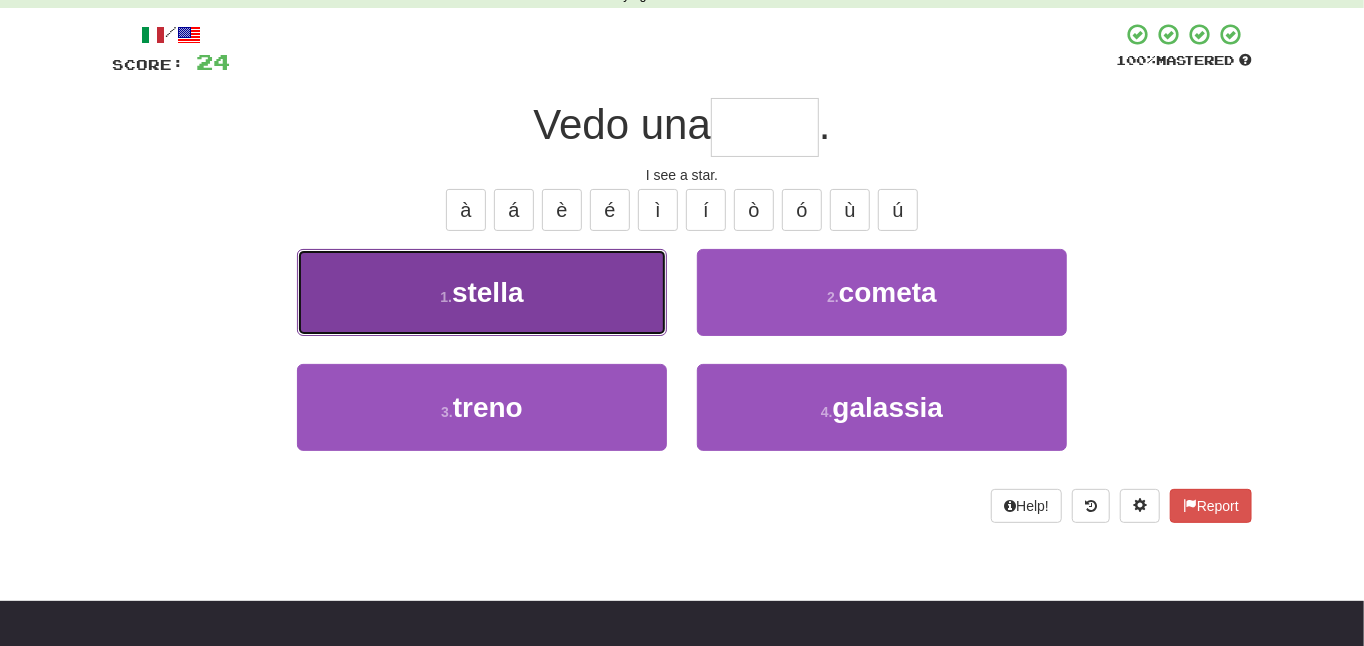 click on "1 .  stella" at bounding box center [482, 292] 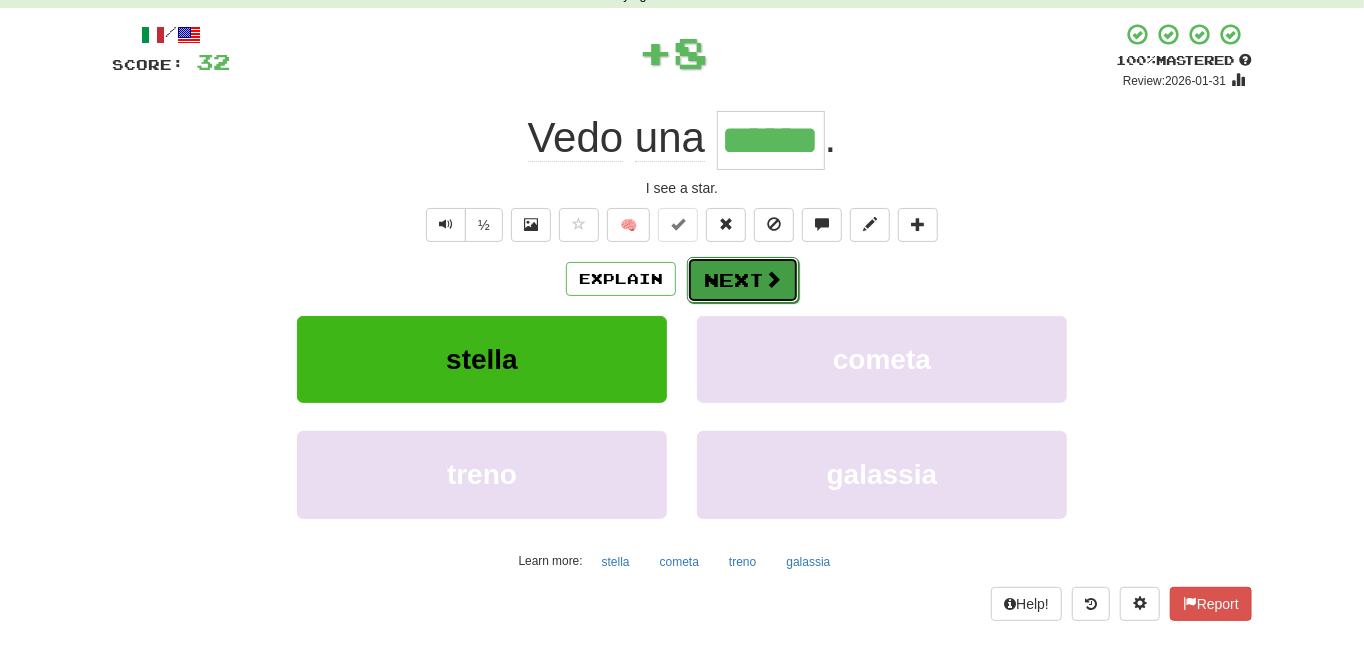 click on "Next" at bounding box center [743, 280] 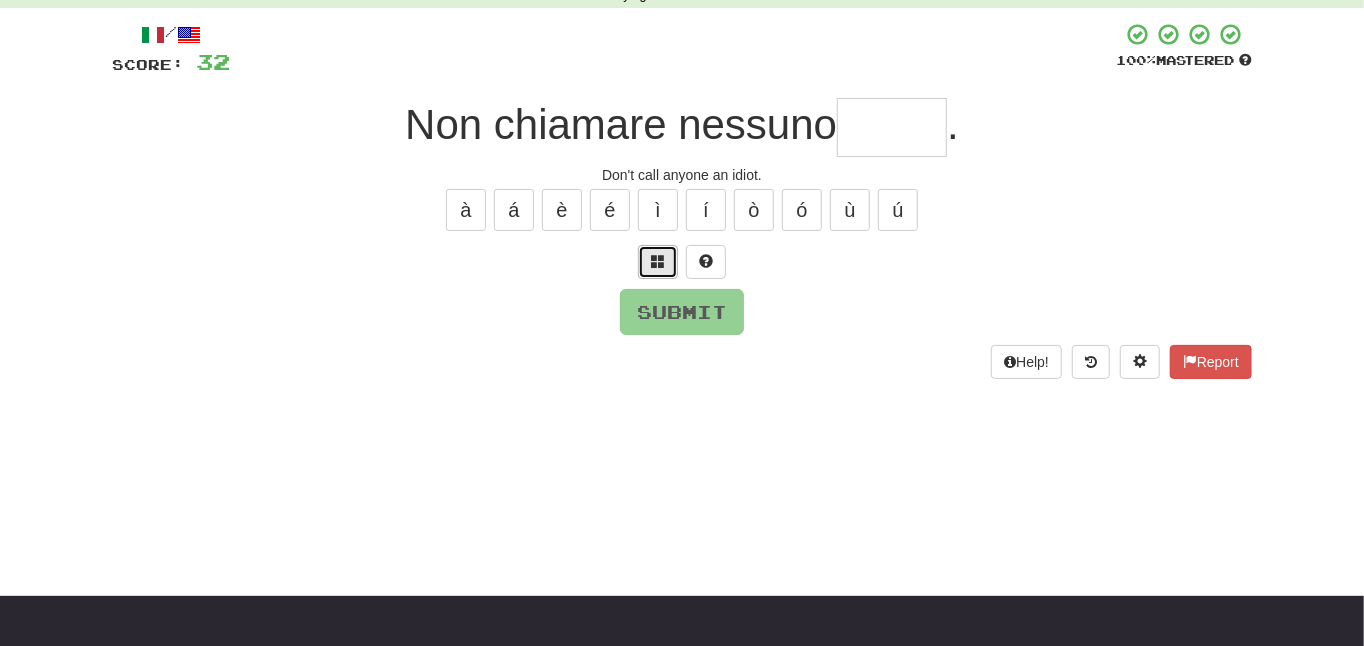 click at bounding box center (658, 261) 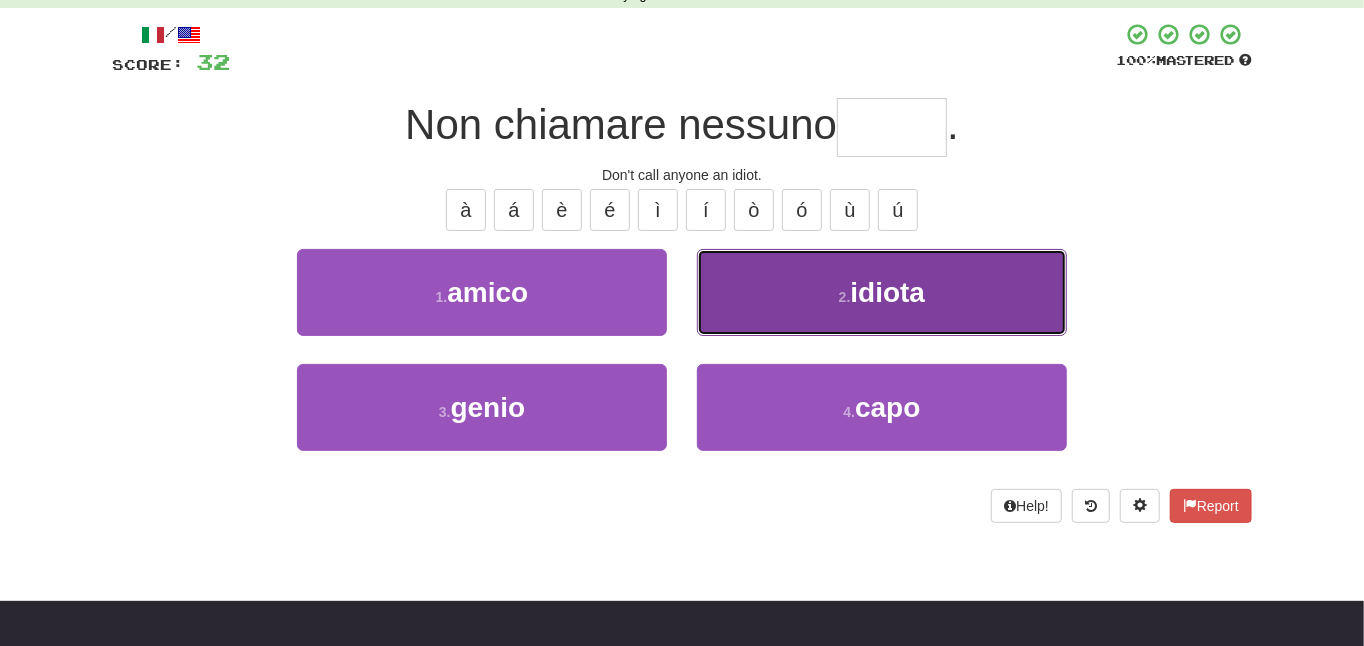 click on "2 .  idiota" at bounding box center (882, 292) 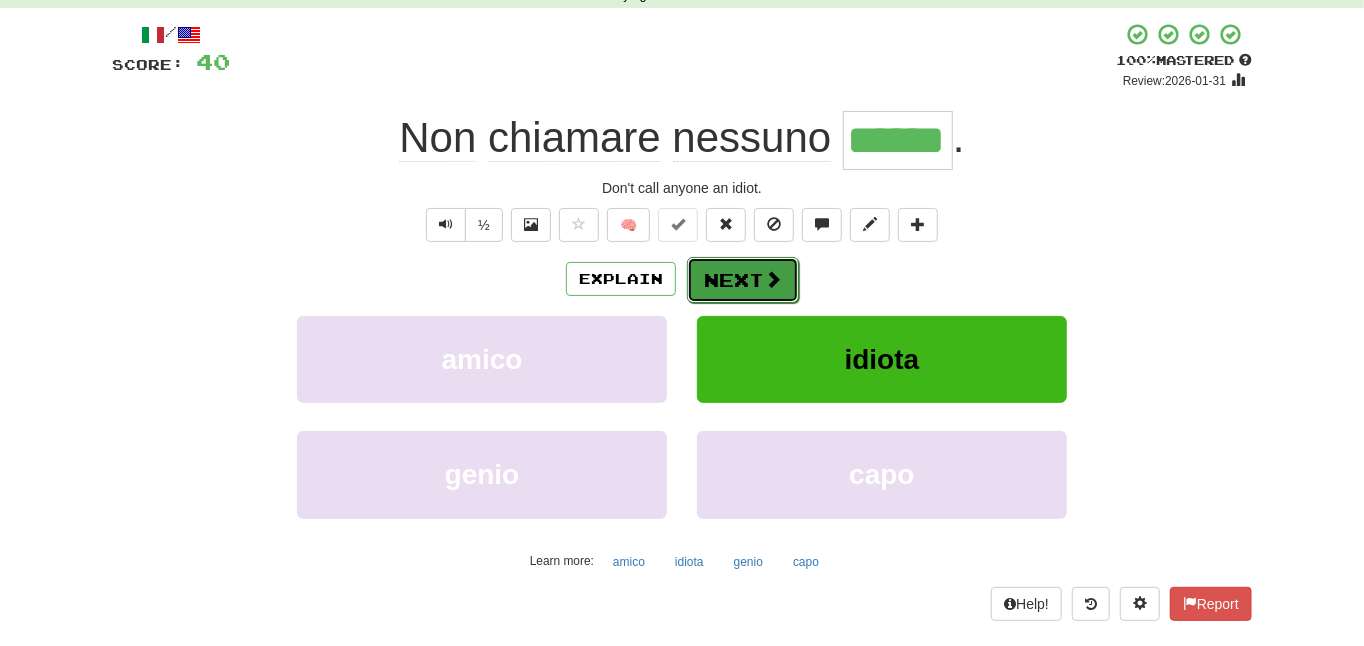 click on "Next" at bounding box center (743, 280) 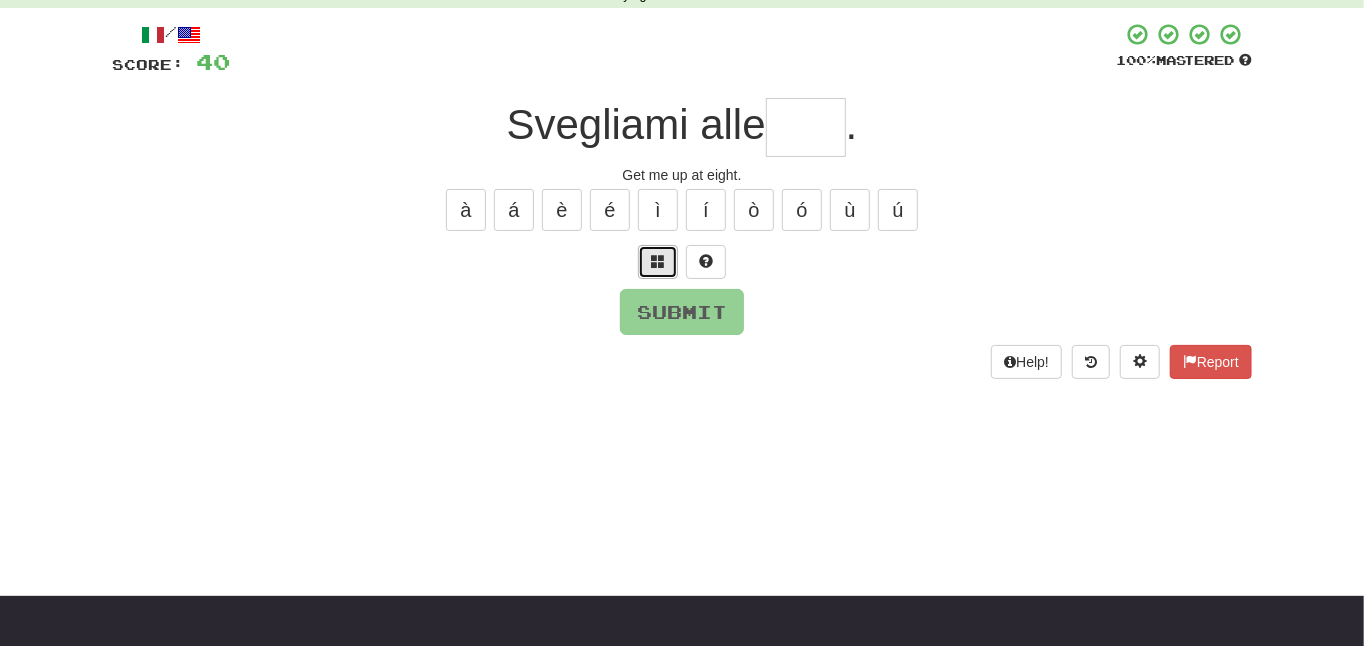 click at bounding box center (658, 262) 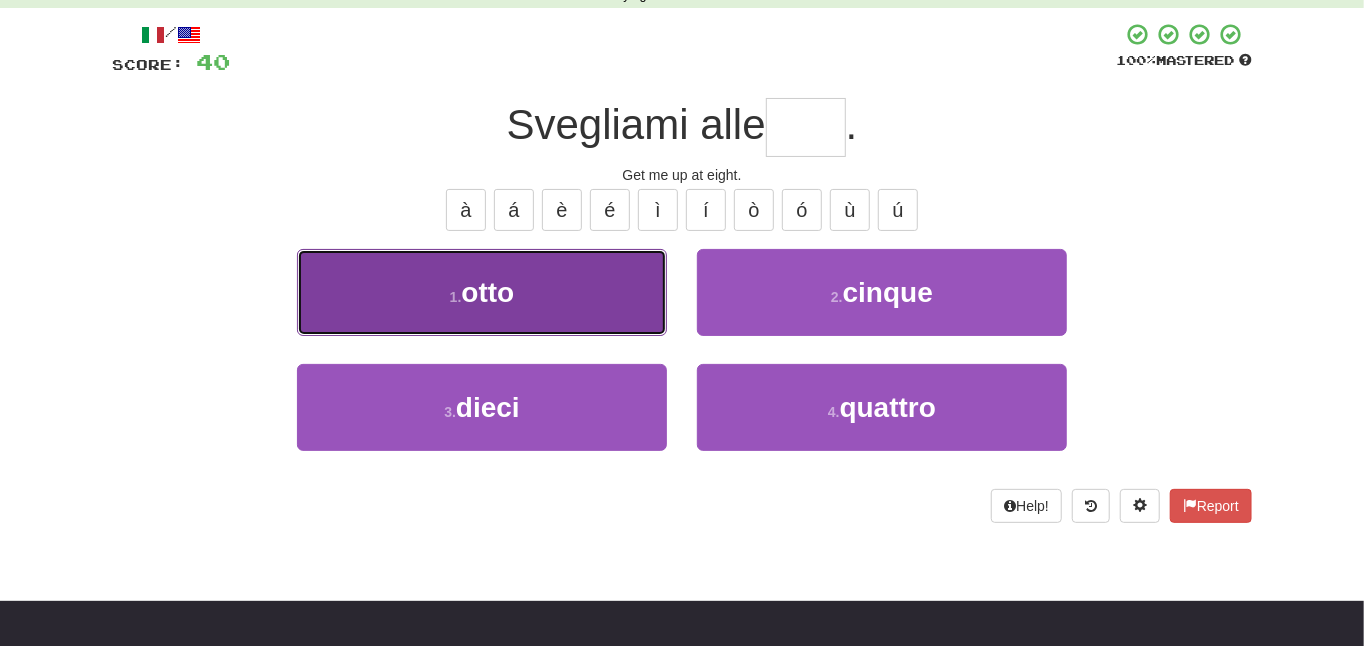 click on "1 . otto" at bounding box center [482, 292] 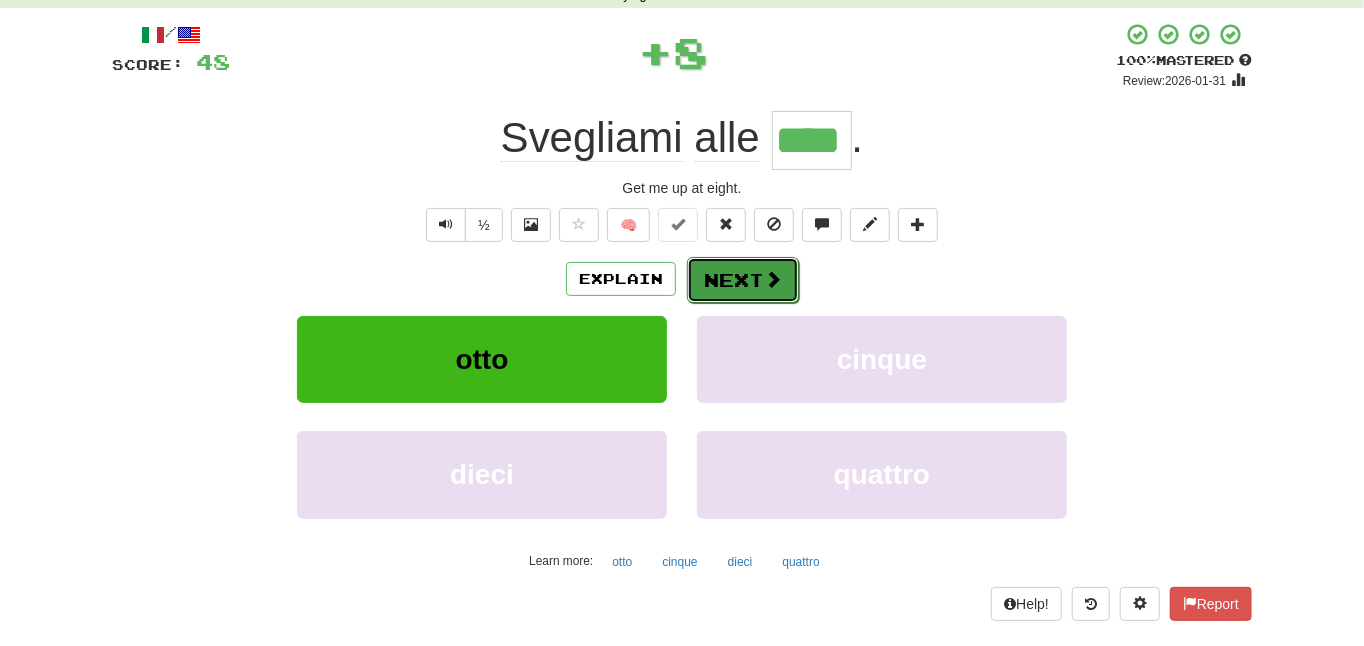 click on "Next" at bounding box center (743, 280) 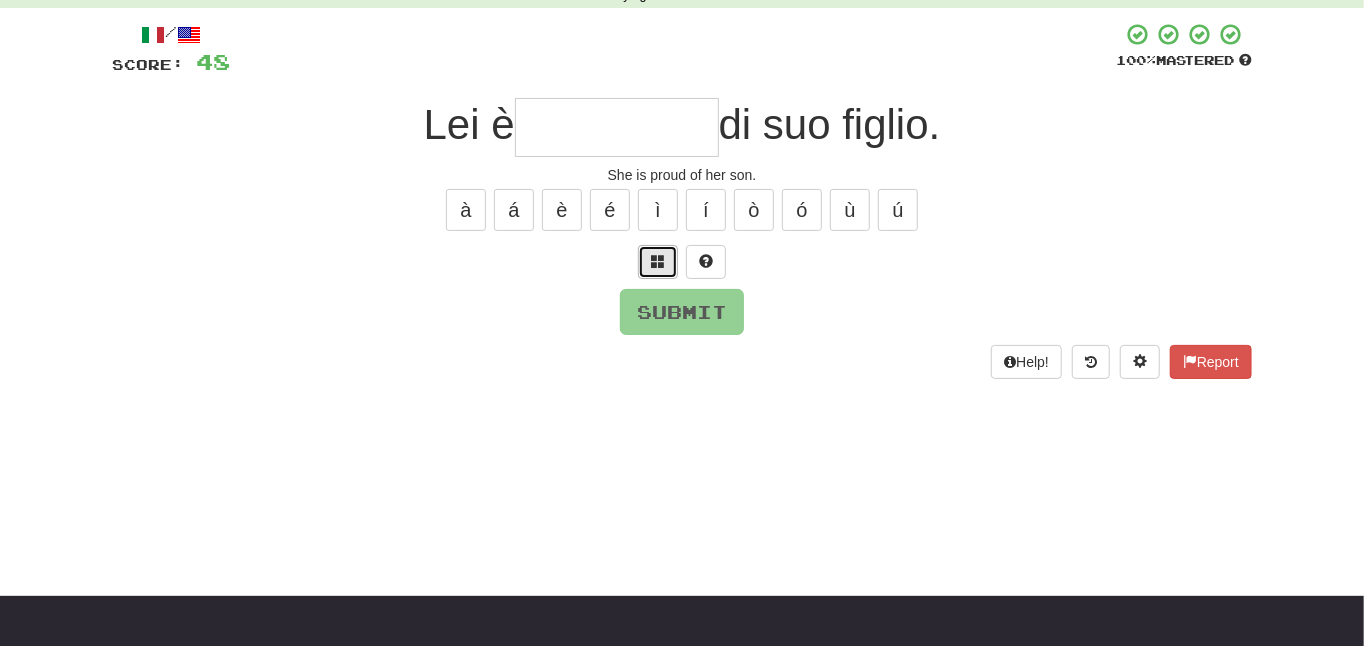 click at bounding box center (658, 261) 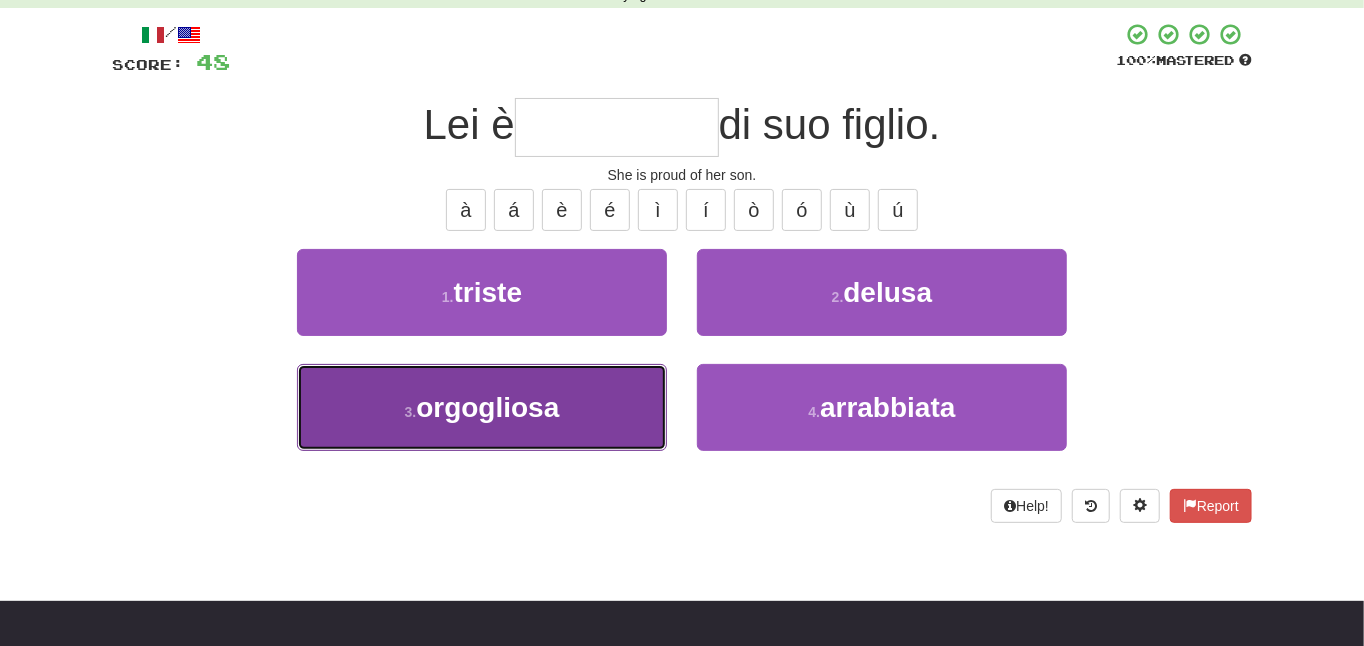 click on "3 .  orgogliosa" at bounding box center [482, 407] 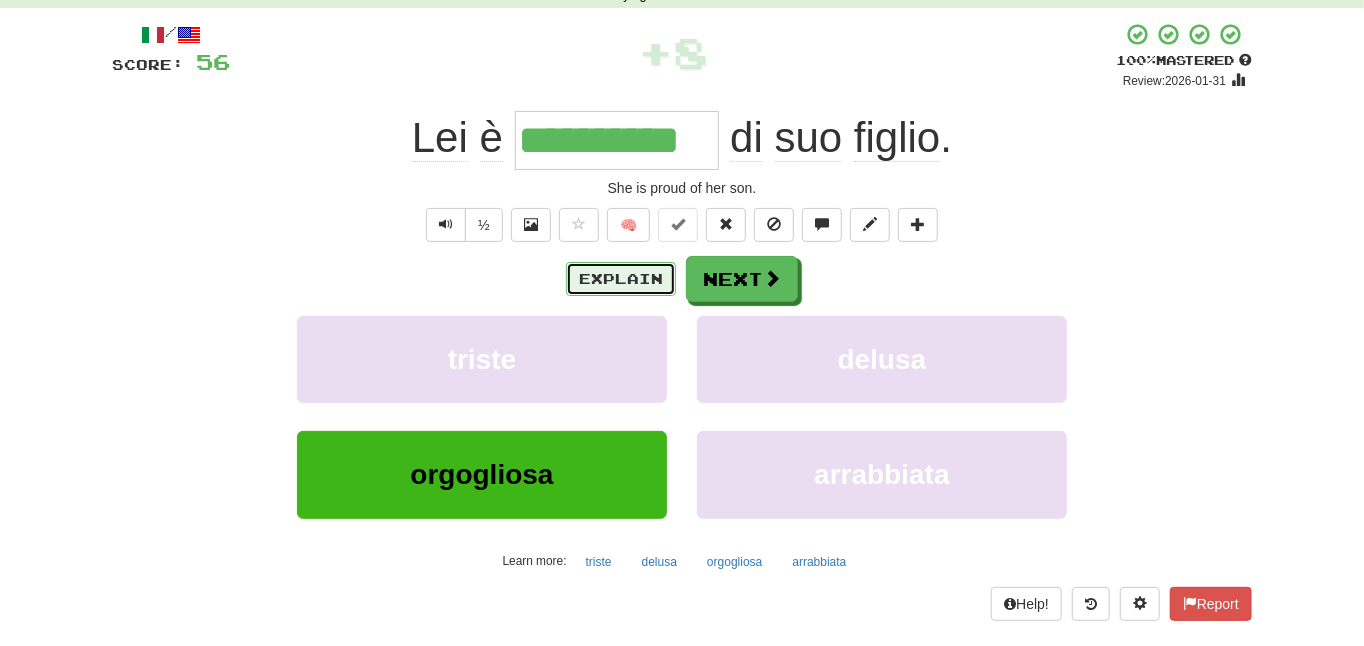 click on "Explain" at bounding box center (621, 279) 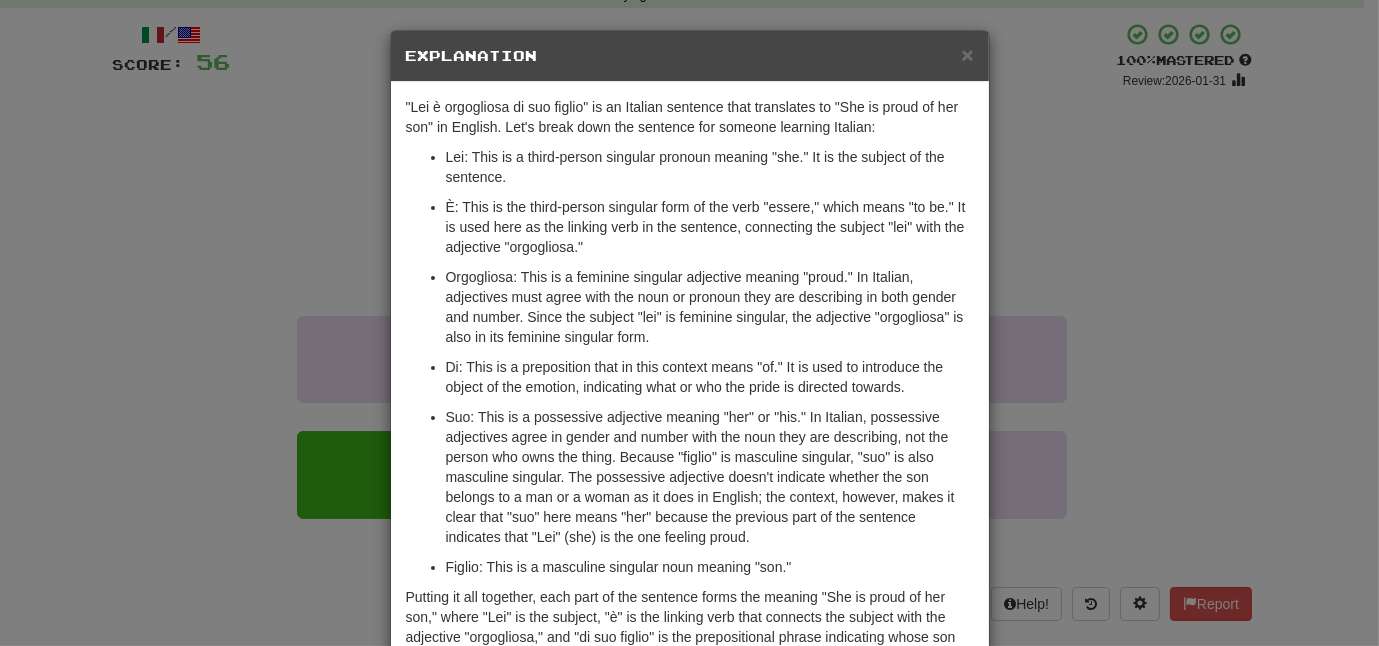 click on "× Explanation "Lei è orgogliosa di suo figlio" is an Italian sentence that translates to "She is proud of her son" in English. Let's break down the sentence for someone learning Italian:
Lei: This is a third-person singular pronoun meaning "she." It is the subject of the sentence.
È: This is the third-person singular form of the verb "essere," which means "to be." It is used here as the linking verb in the sentence, connecting the subject "lei" with the adjective "orgogliosa."
Orgogliosa: This is a feminine singular adjective meaning "proud." In Italian, adjectives must agree with the noun or pronoun they are describing in both gender and number. Since the subject "lei" is feminine singular, the adjective "orgogliosa" is also in its feminine singular form.
Di: This is a preposition that in this context means "of." It is used to introduce the object of the emotion, indicating what or who the pride is directed towards.
Let us know ! Close" at bounding box center (689, 323) 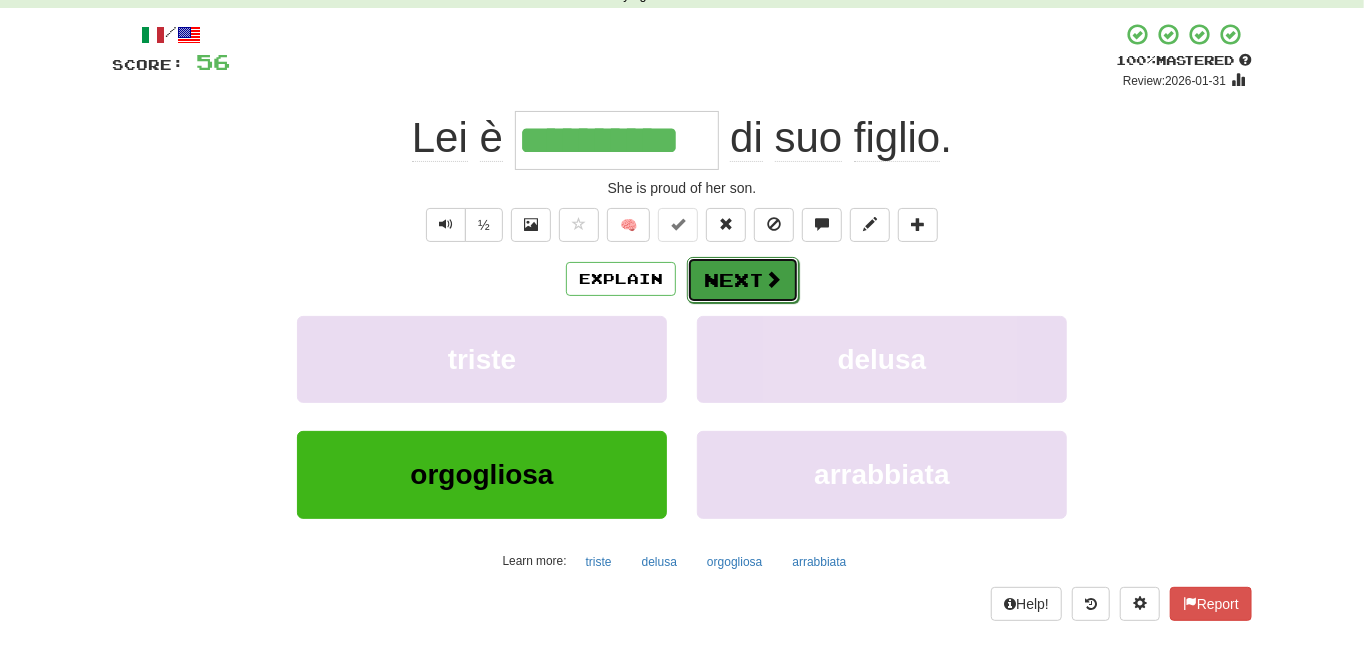 click on "Next" at bounding box center [743, 280] 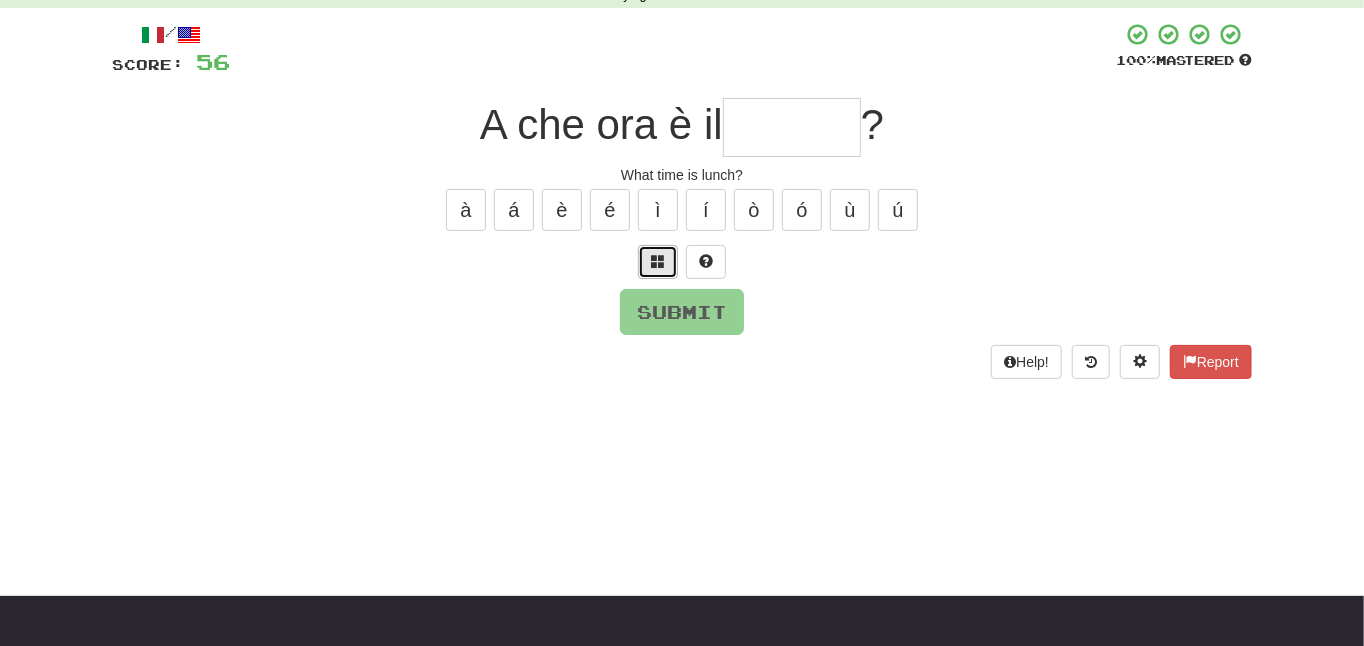 click at bounding box center [658, 261] 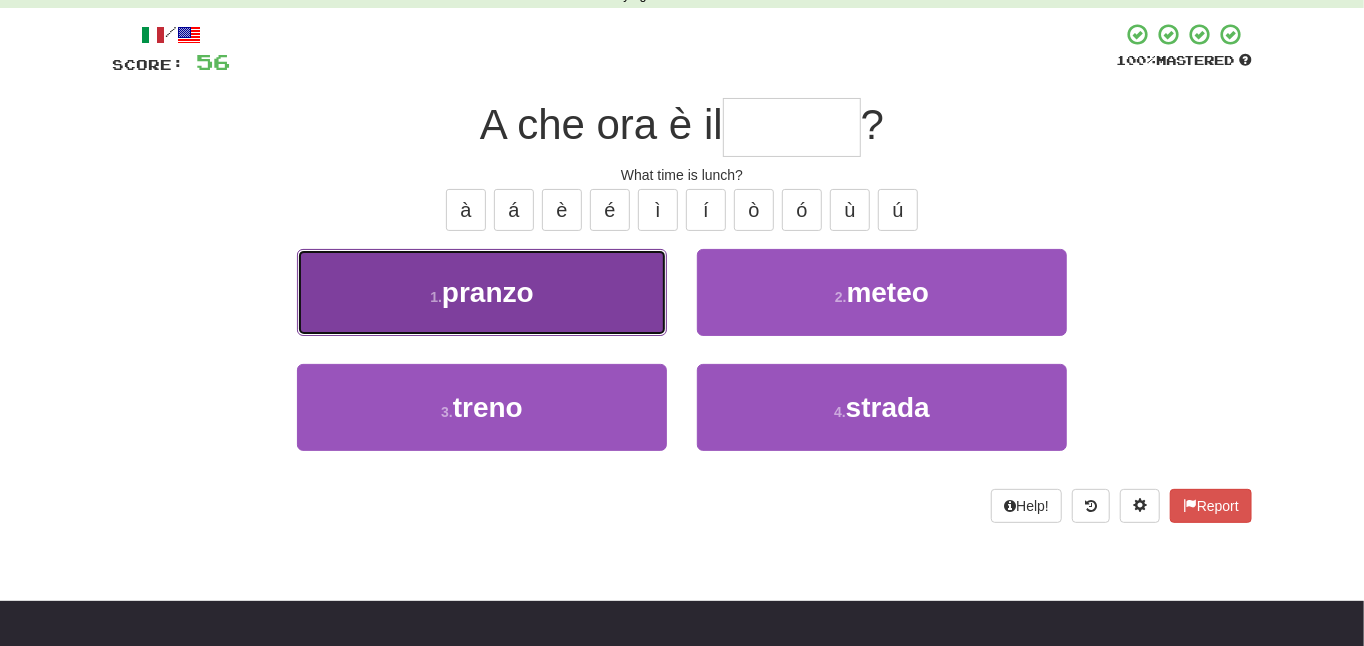 click on "1 .  pranzo" at bounding box center [482, 292] 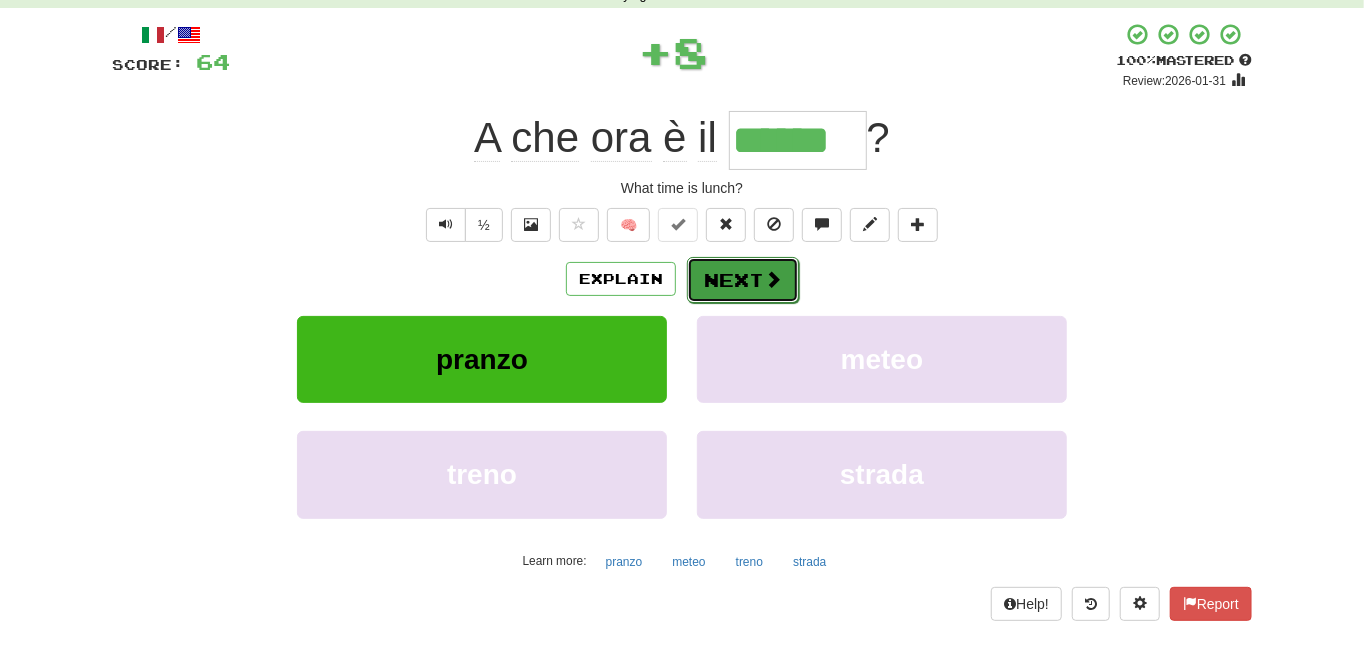 click on "Next" at bounding box center (743, 280) 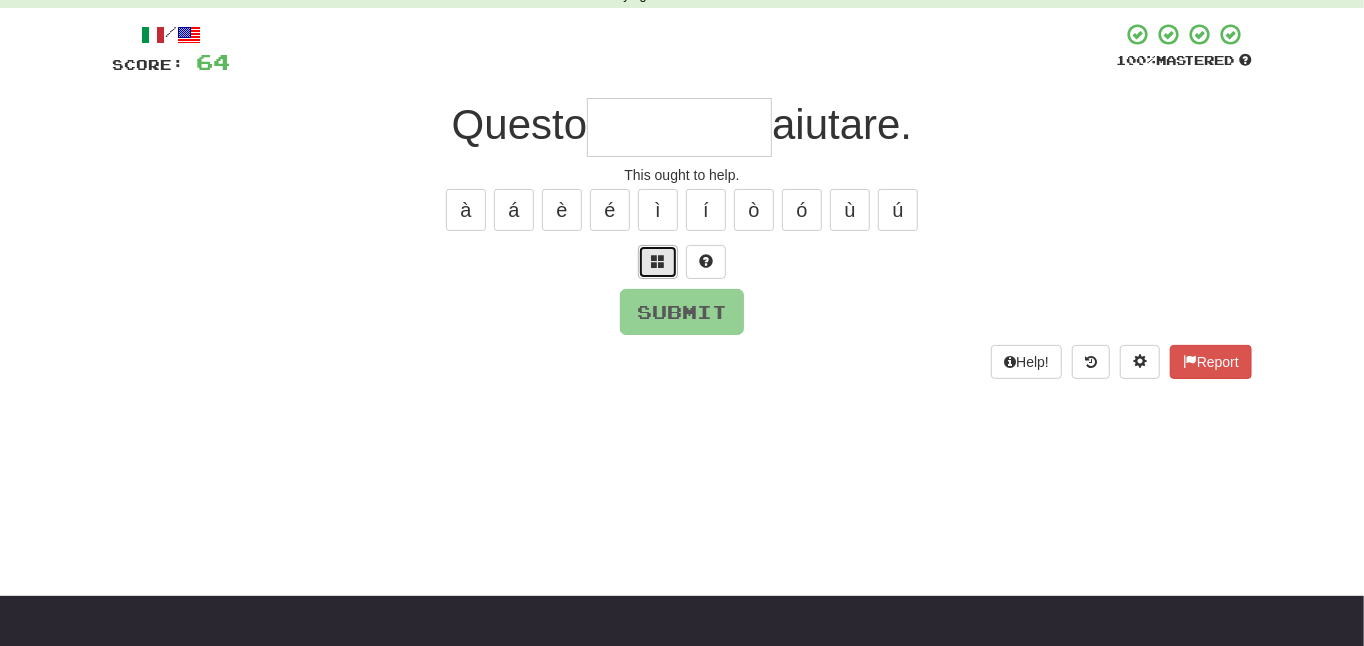 click at bounding box center (658, 261) 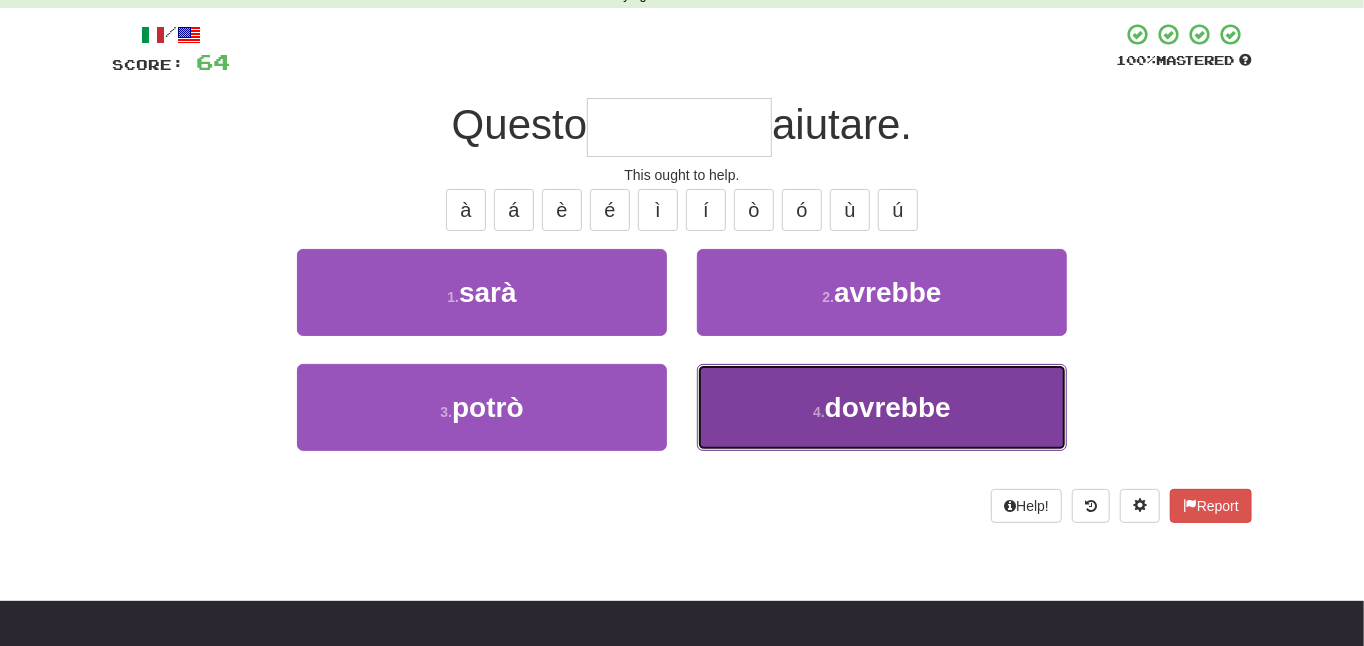 click on "4 . dovuto" at bounding box center [882, 407] 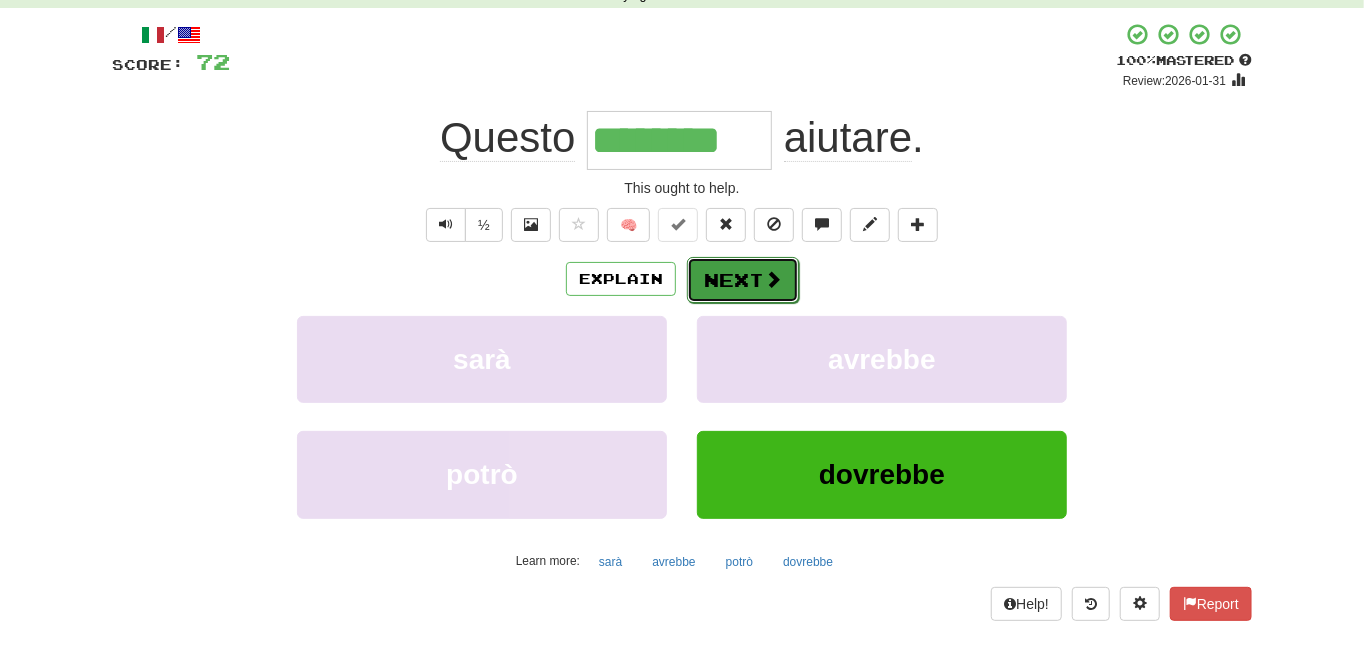 click on "Next" at bounding box center (743, 280) 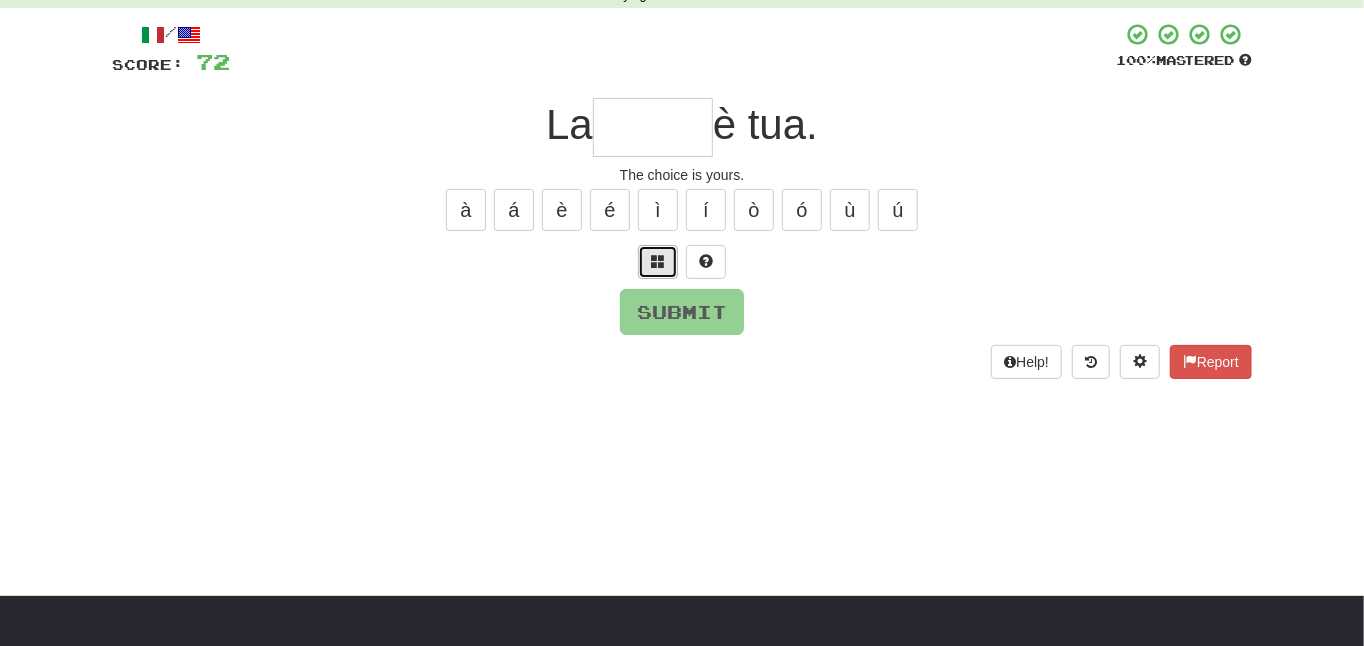 click at bounding box center (658, 261) 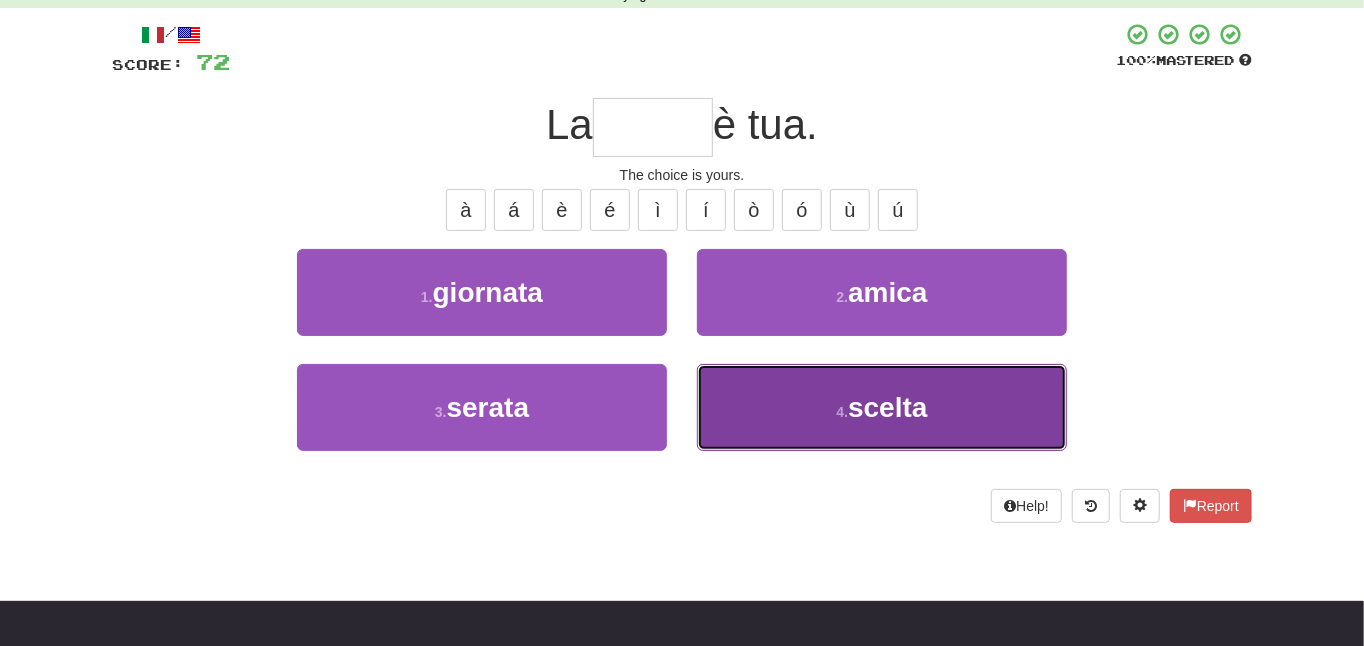 click on "4 .  scelta" at bounding box center (882, 407) 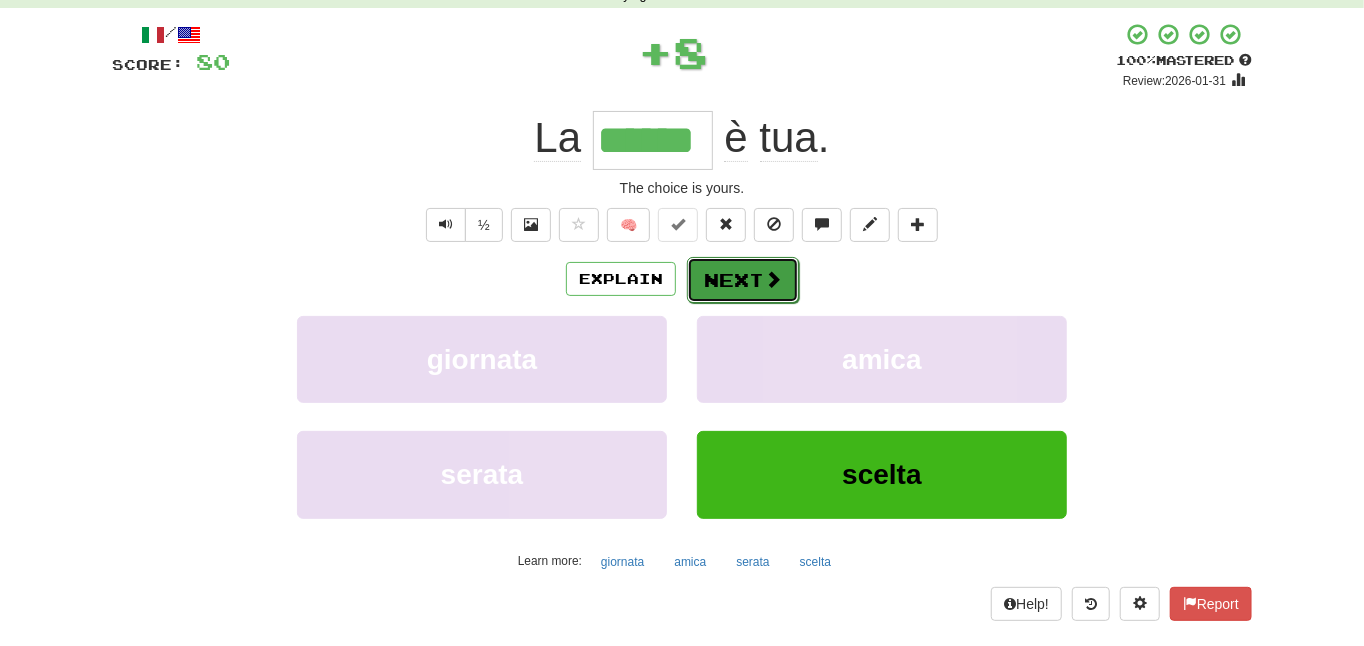 click on "Next" at bounding box center [743, 280] 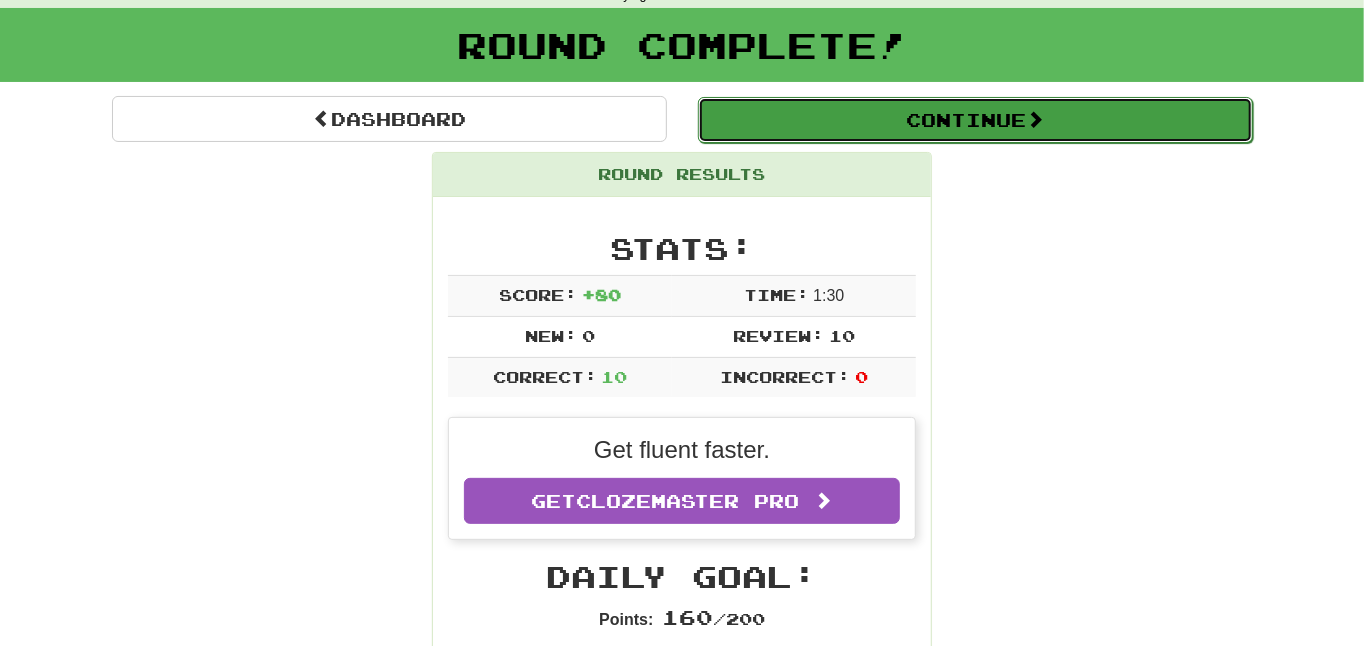 click on "Continue" at bounding box center [975, 120] 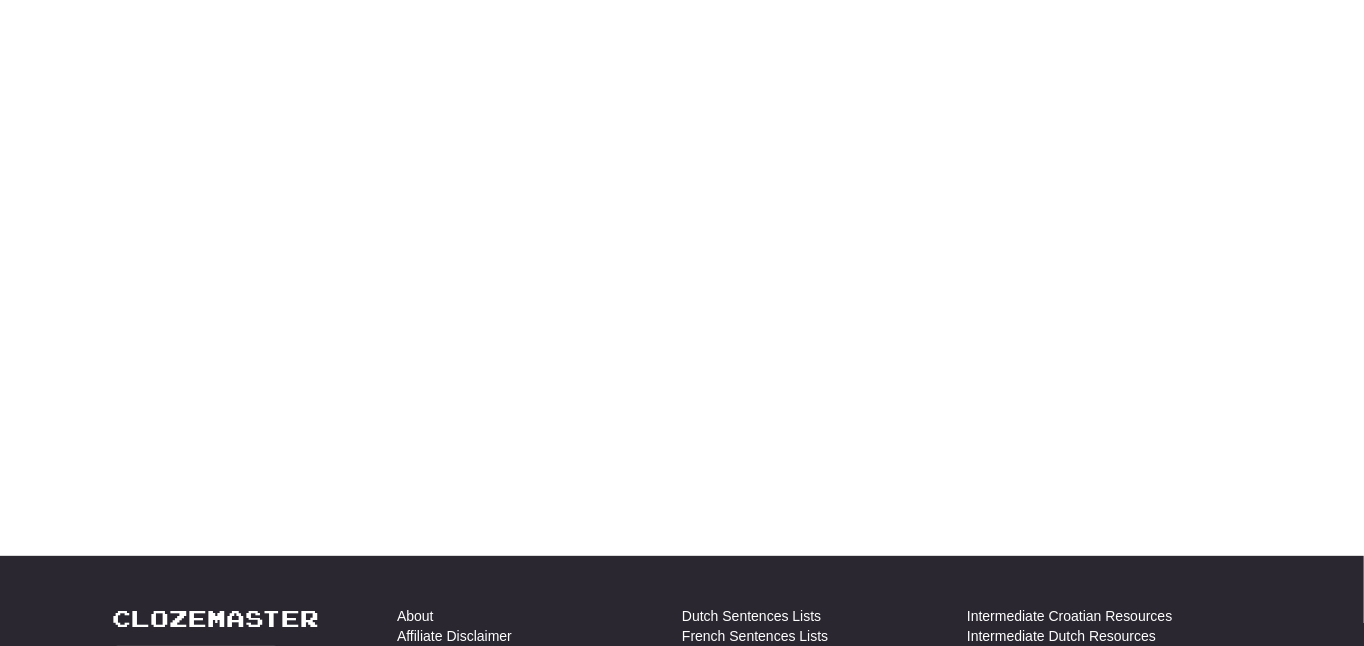 scroll, scrollTop: 100, scrollLeft: 0, axis: vertical 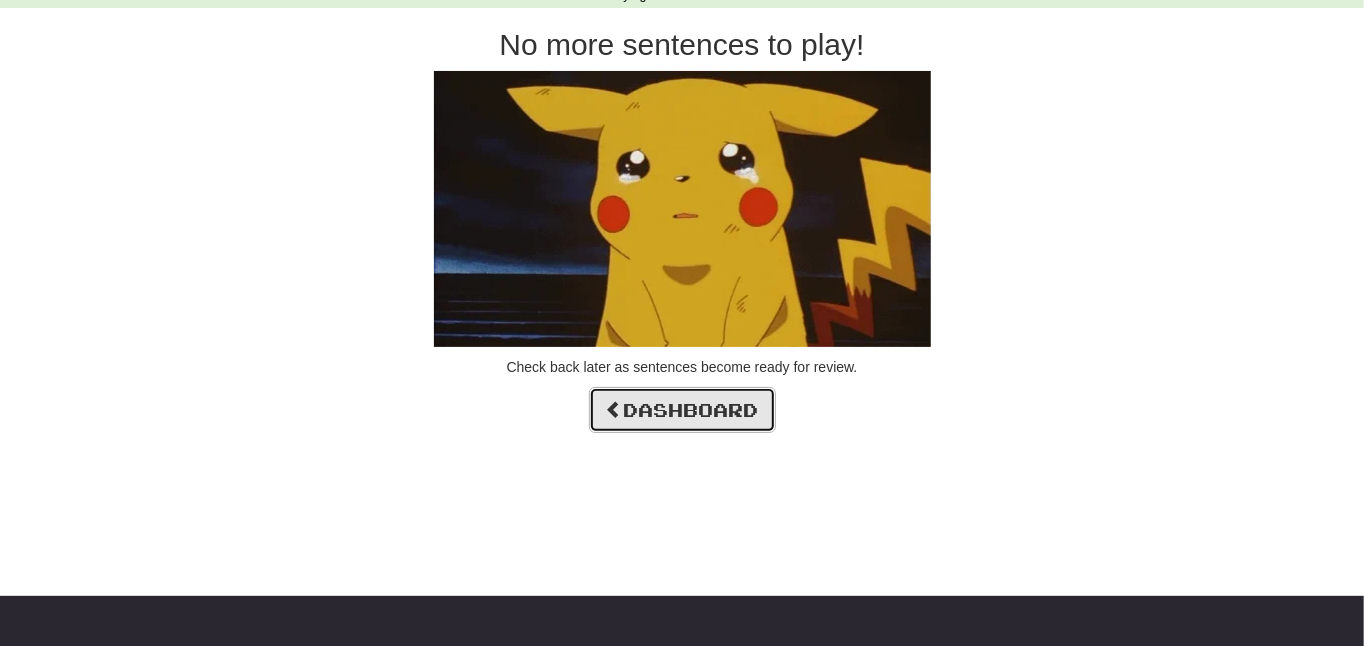 click on "Dashboard" at bounding box center [682, 410] 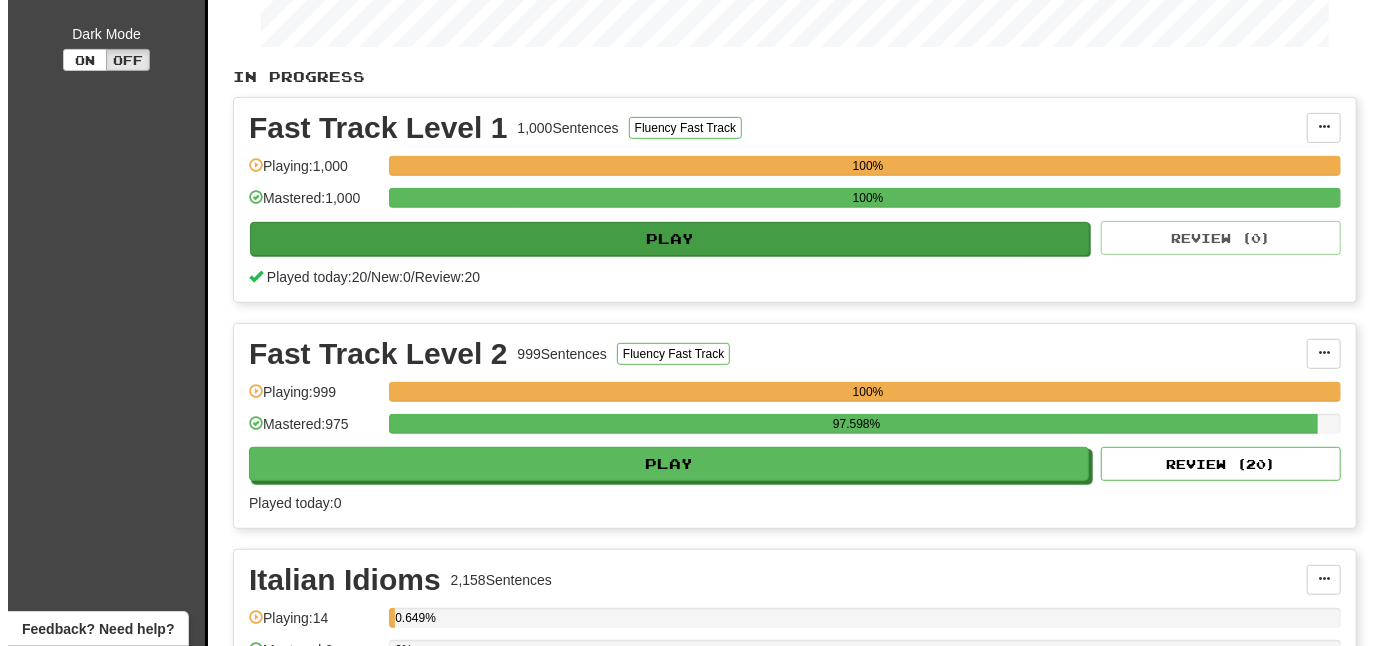 scroll, scrollTop: 400, scrollLeft: 0, axis: vertical 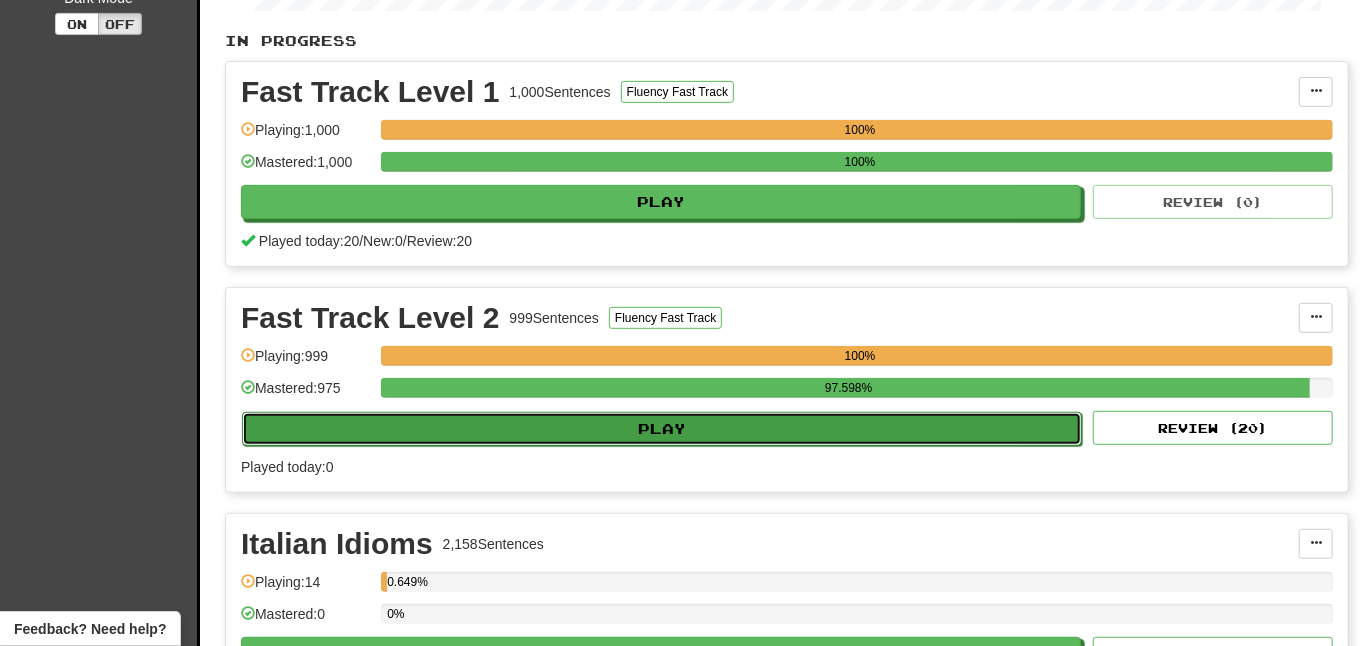 click on "Play" at bounding box center [662, 429] 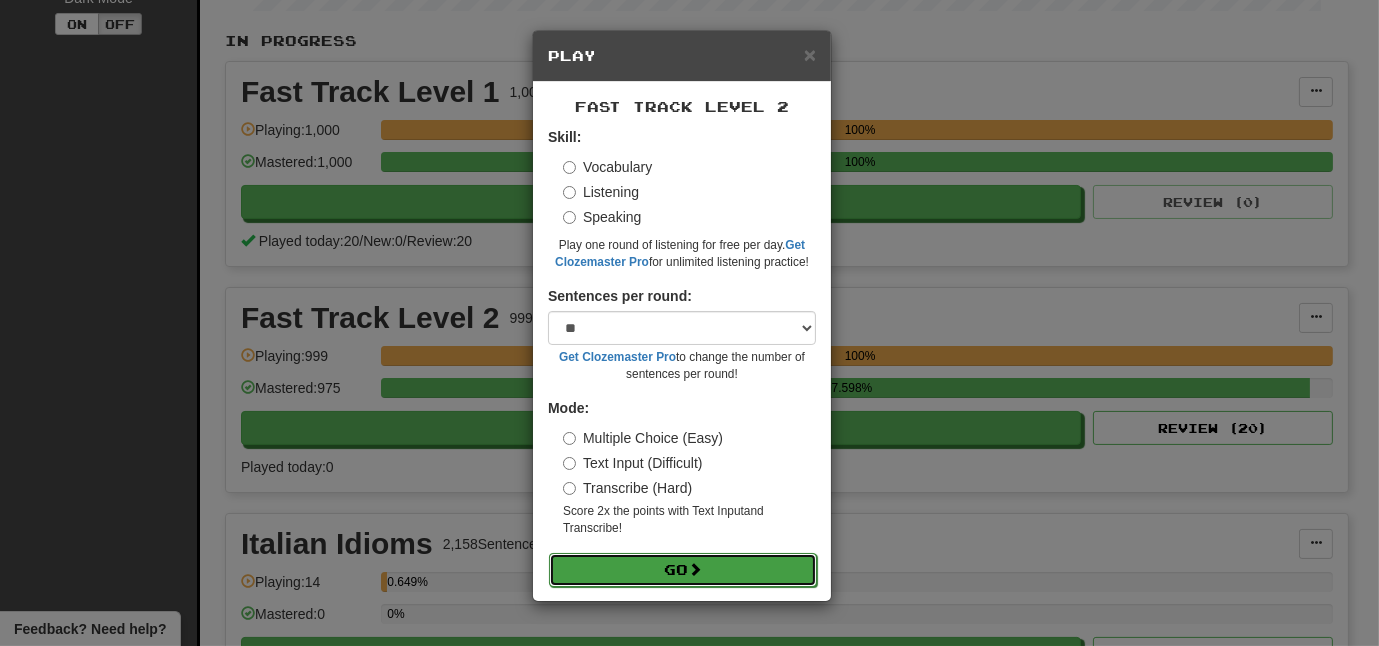 click on "Go" at bounding box center (683, 570) 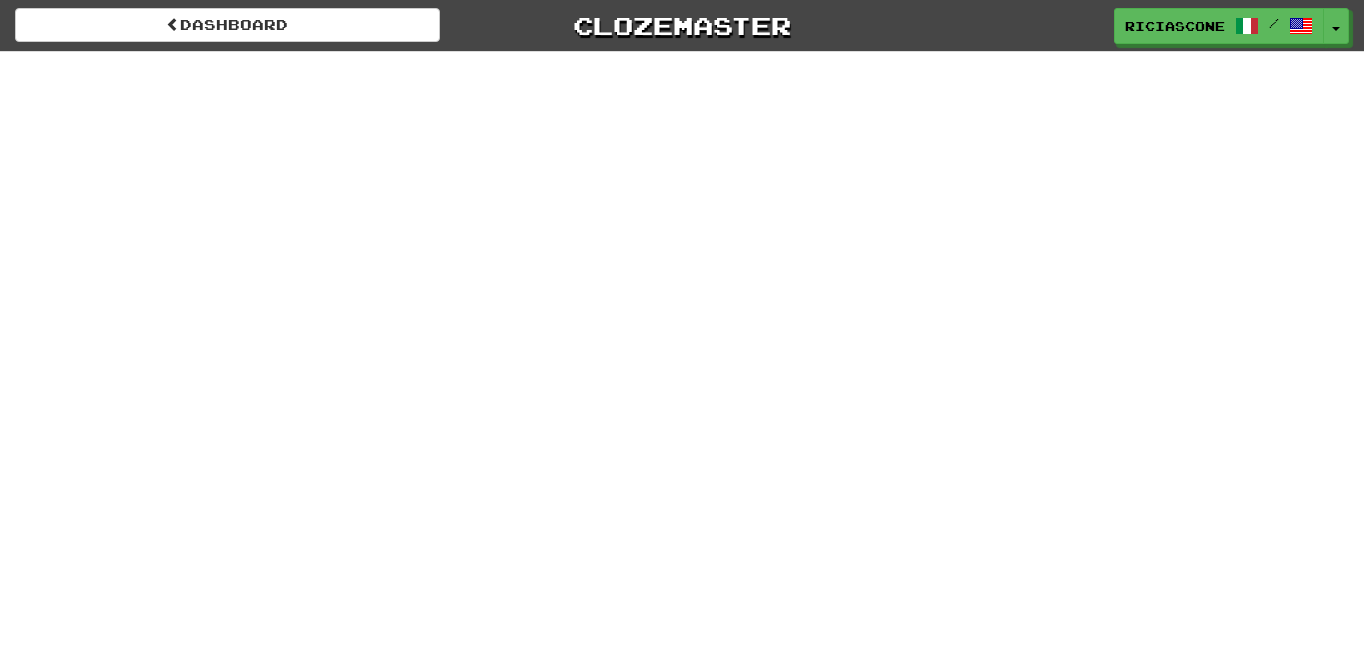 scroll, scrollTop: 0, scrollLeft: 0, axis: both 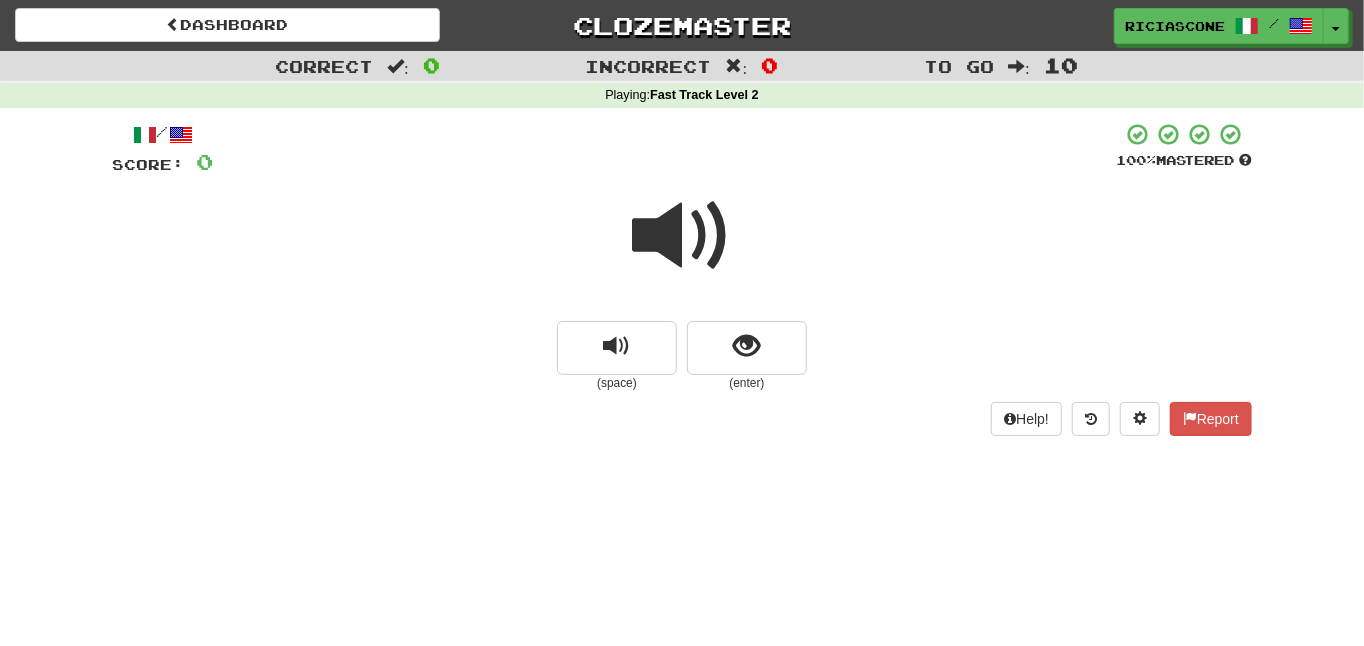 click at bounding box center (682, 236) 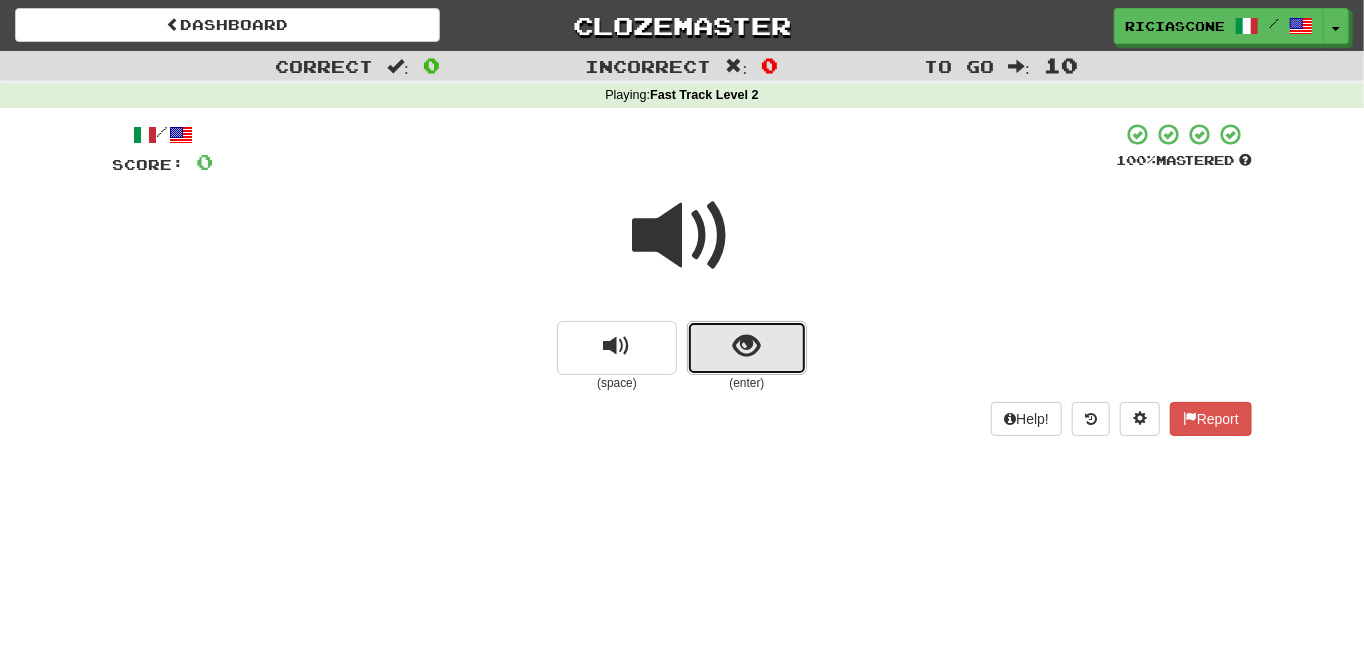 click at bounding box center [747, 346] 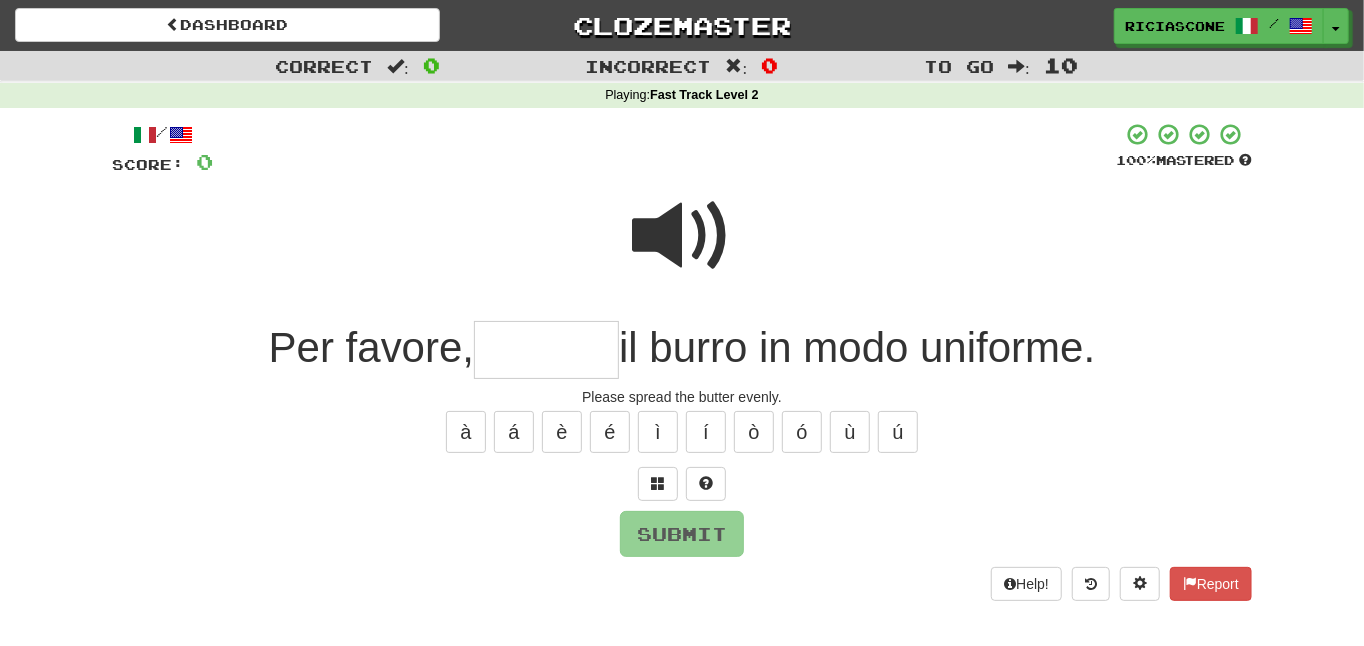 click at bounding box center (682, 236) 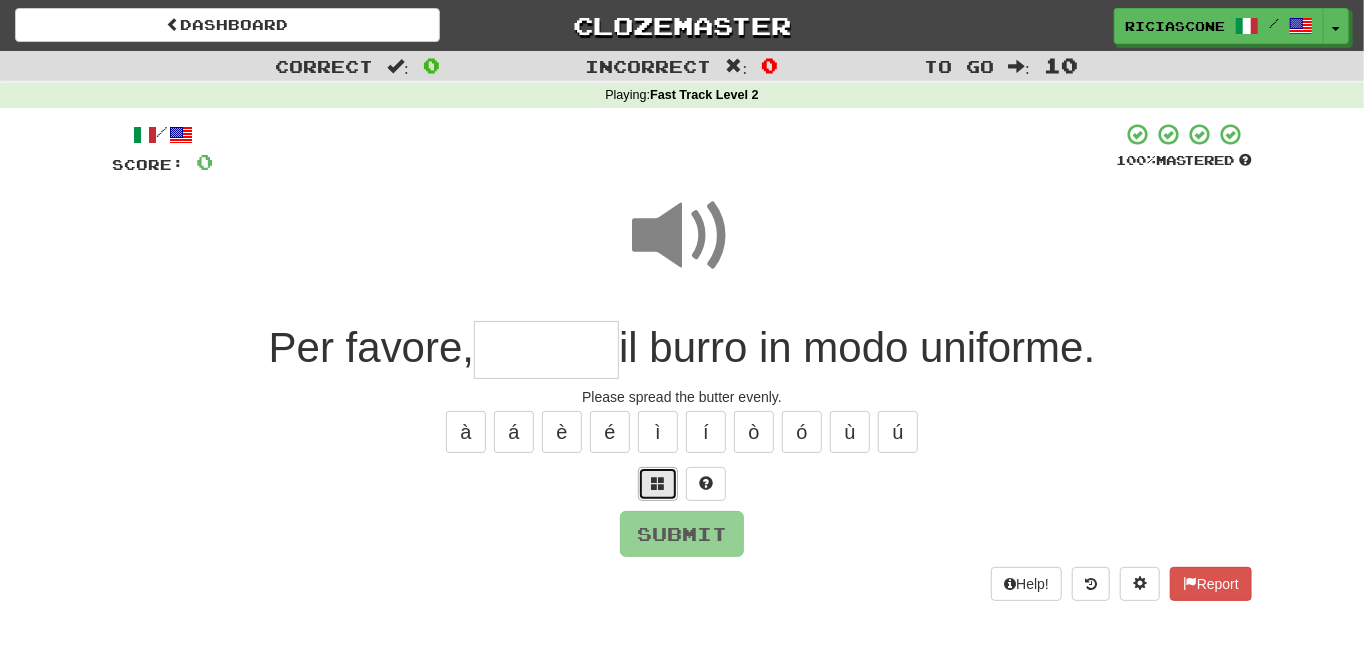 click at bounding box center [658, 483] 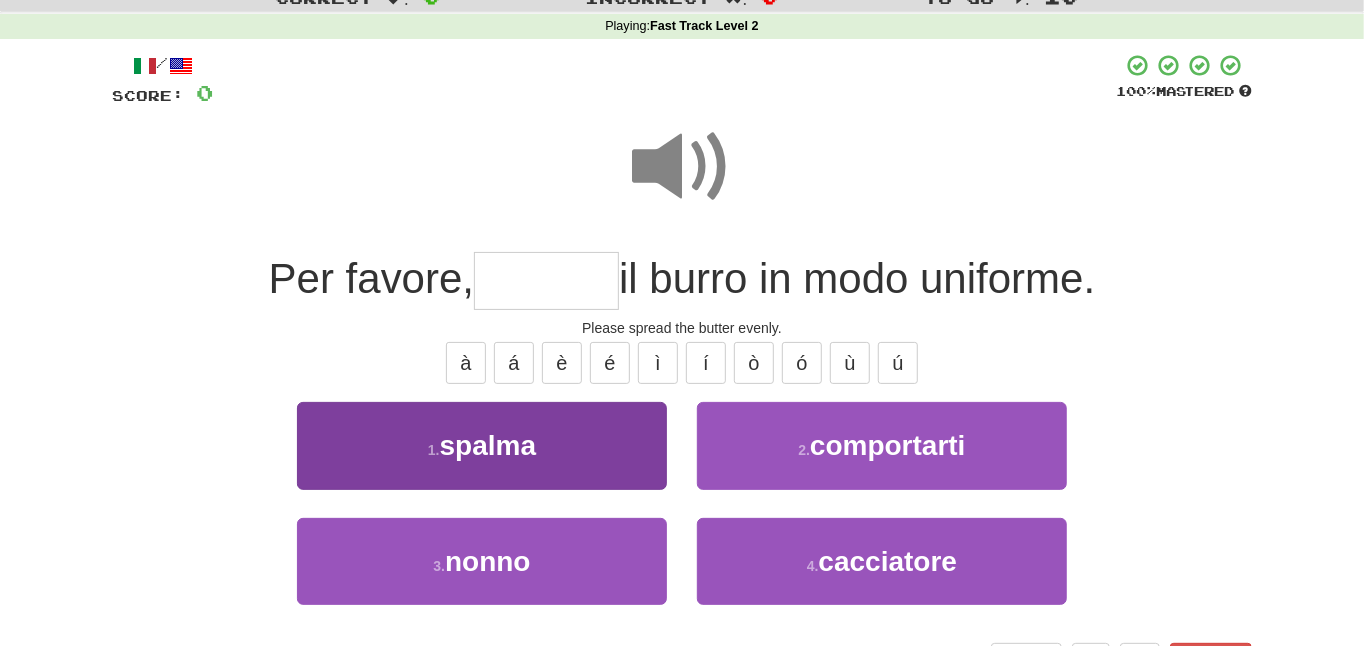 scroll, scrollTop: 100, scrollLeft: 0, axis: vertical 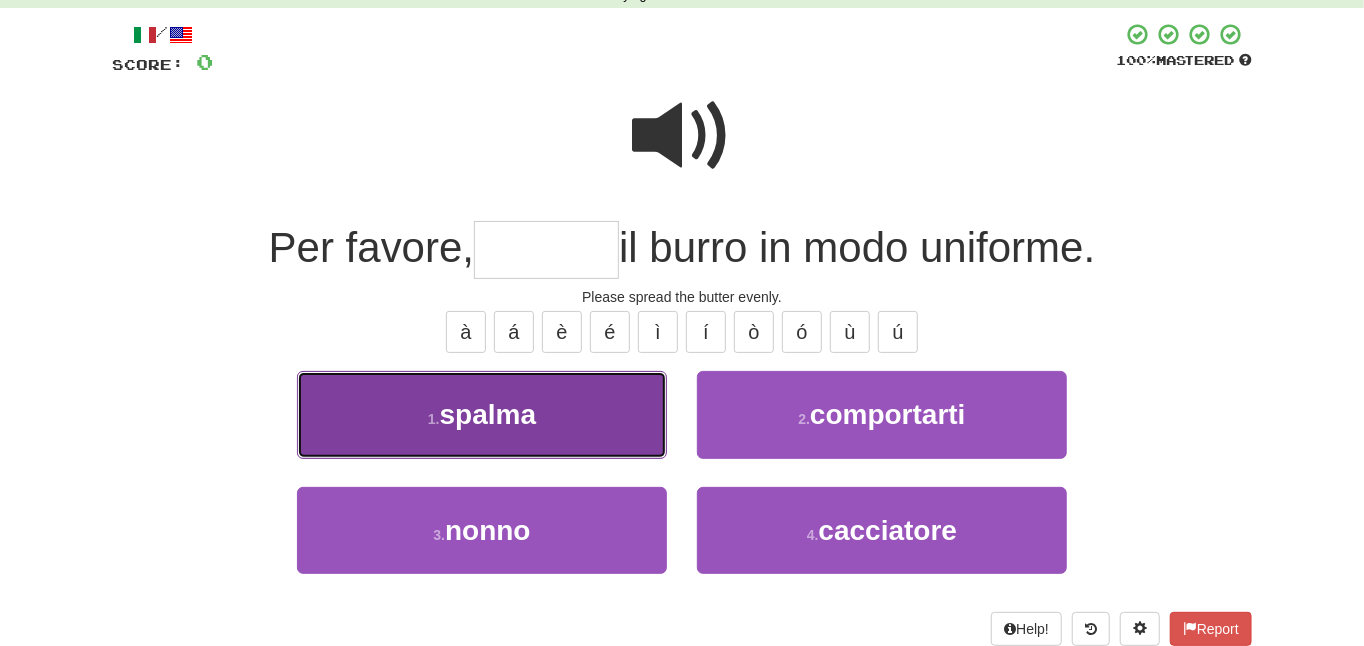 click on "[NUMBER] . spalma" at bounding box center [482, 414] 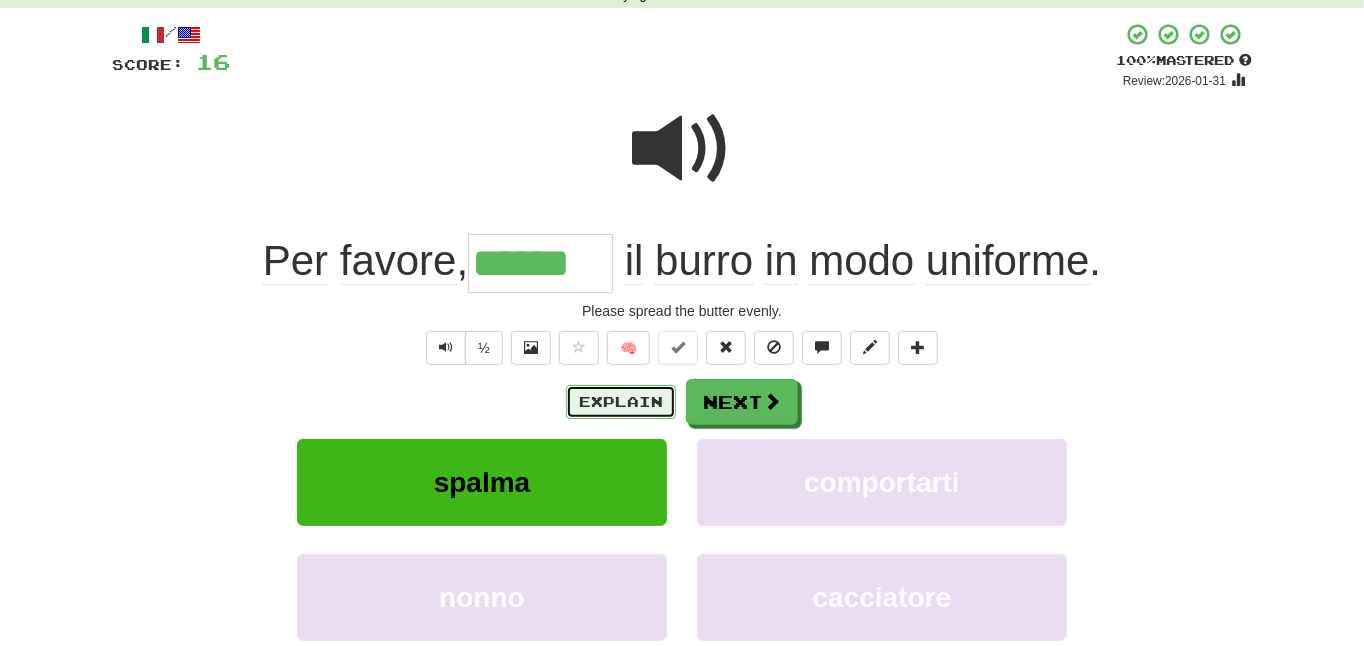 click on "Explain" at bounding box center [621, 402] 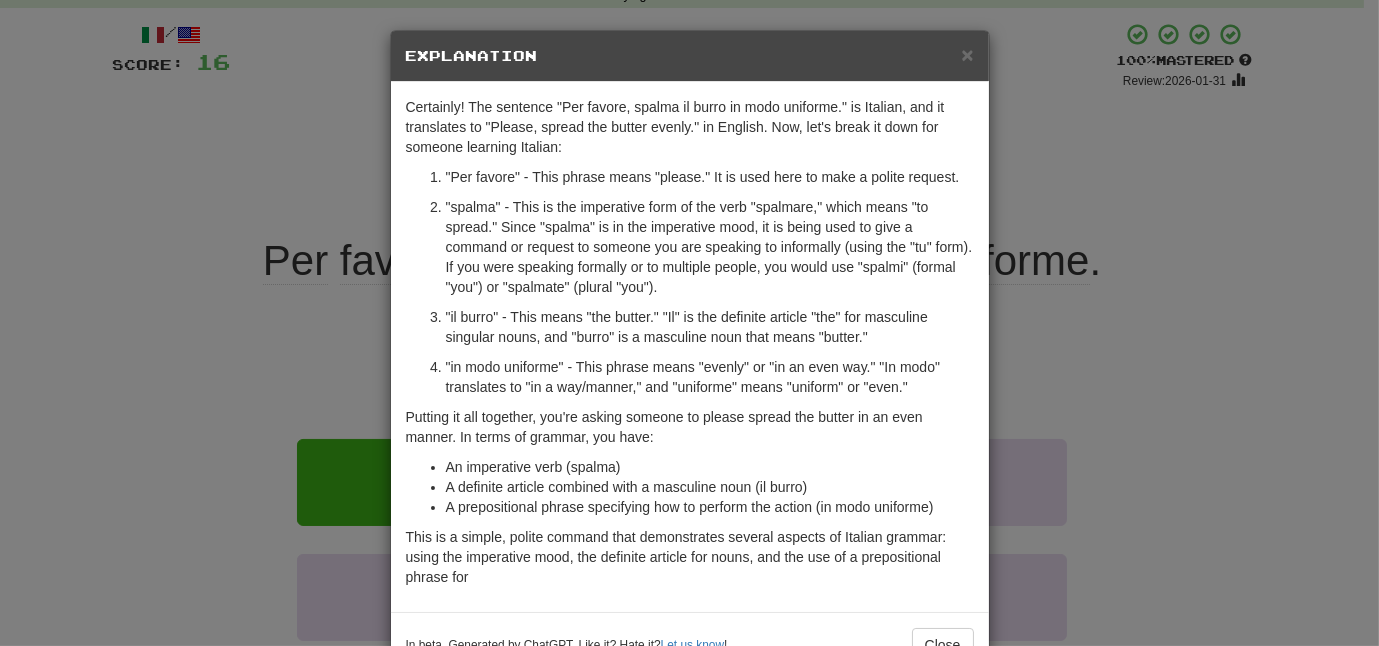 click on "× Explanation Certainly! The sentence "Per favore, spalma il burro in modo uniforme." is Italian, and it translates to "Please, spread the butter evenly." in English. Now, let's break it down for someone learning Italian:
"Per favore" - This phrase means "please." It is used here to make a polite request.
"spalma" - This is the imperative form of the verb "spalmare," which means "to spread." Since "spalma" is in the imperative mood, it is being used to give a command or request to someone you are speaking to informally (using the "tu" form). If you were speaking formally or to multiple people, you would use "spalmi" (formal "you") or "spalmate" (plural "you").
"il burro" - This means "the butter." "Il" is the definite article "the" for masculine singular nouns, and "burro" is a masculine noun that means "butter."
"in modo uniforme" - This phrase means "evenly" or "in an even way." "In modo" translates to "in a way/manner," and "uniforme" means "uniform" or "even."
!" at bounding box center (689, 323) 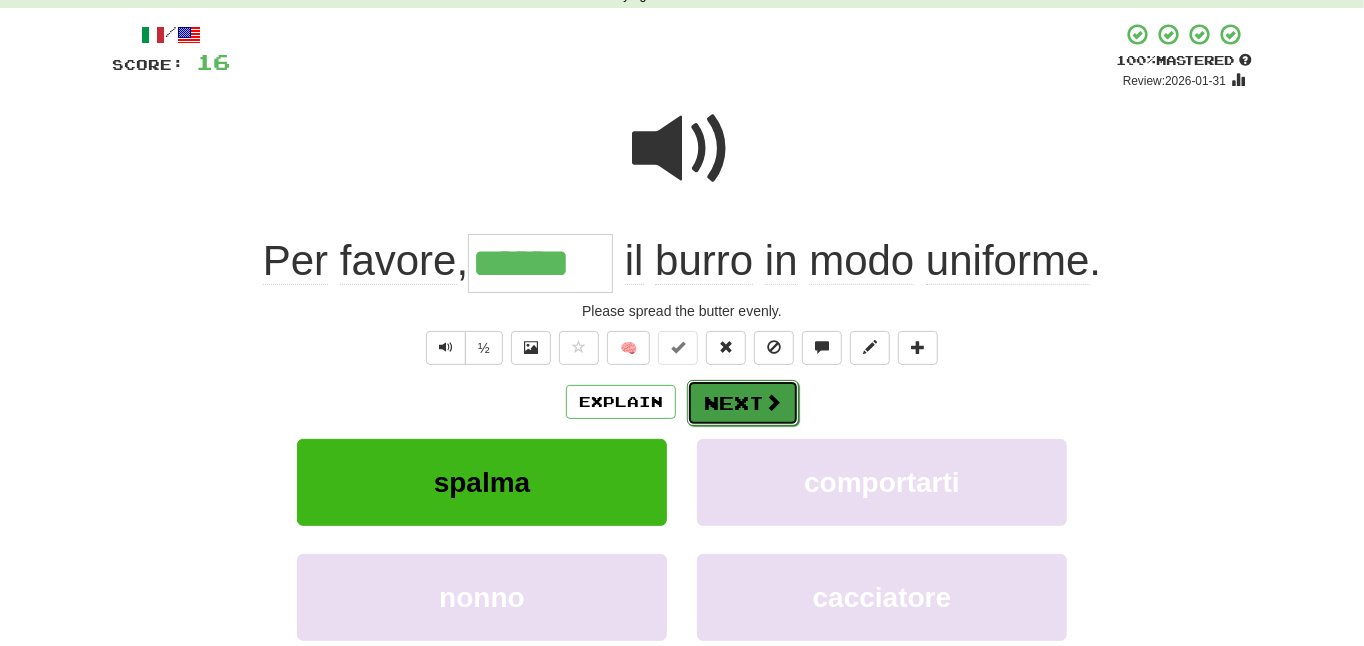 click on "Next" at bounding box center [743, 403] 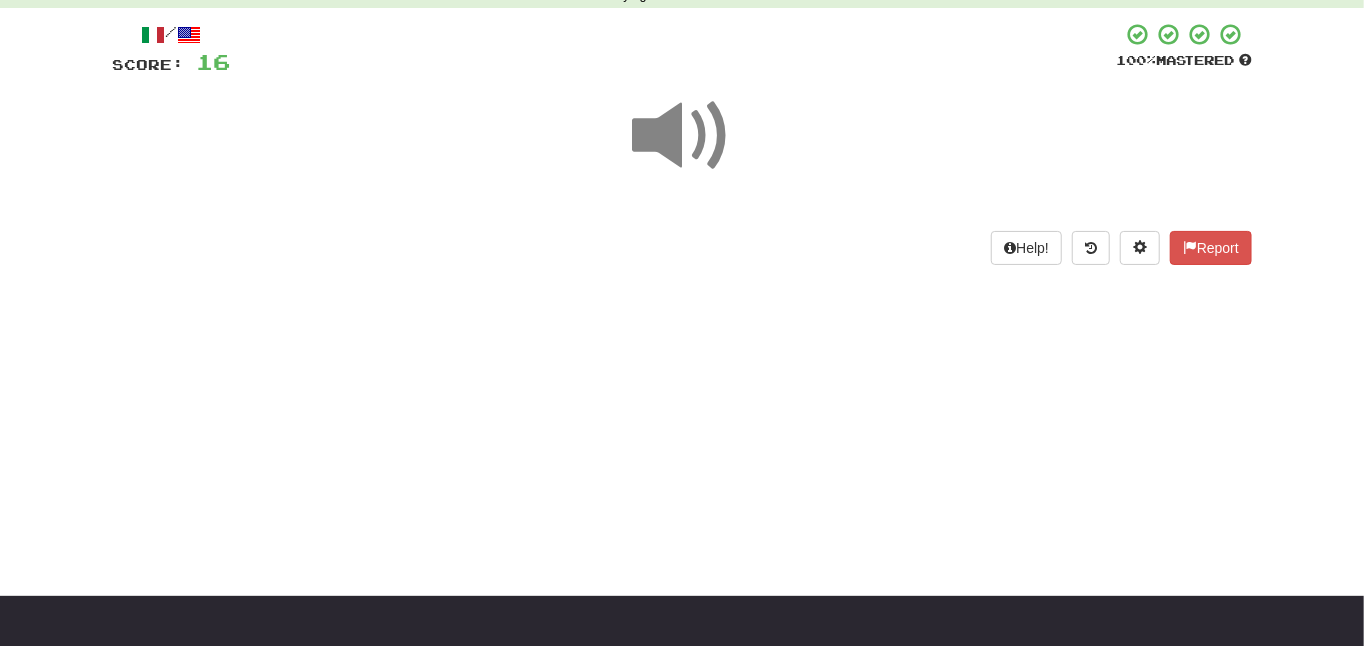 click at bounding box center [682, 136] 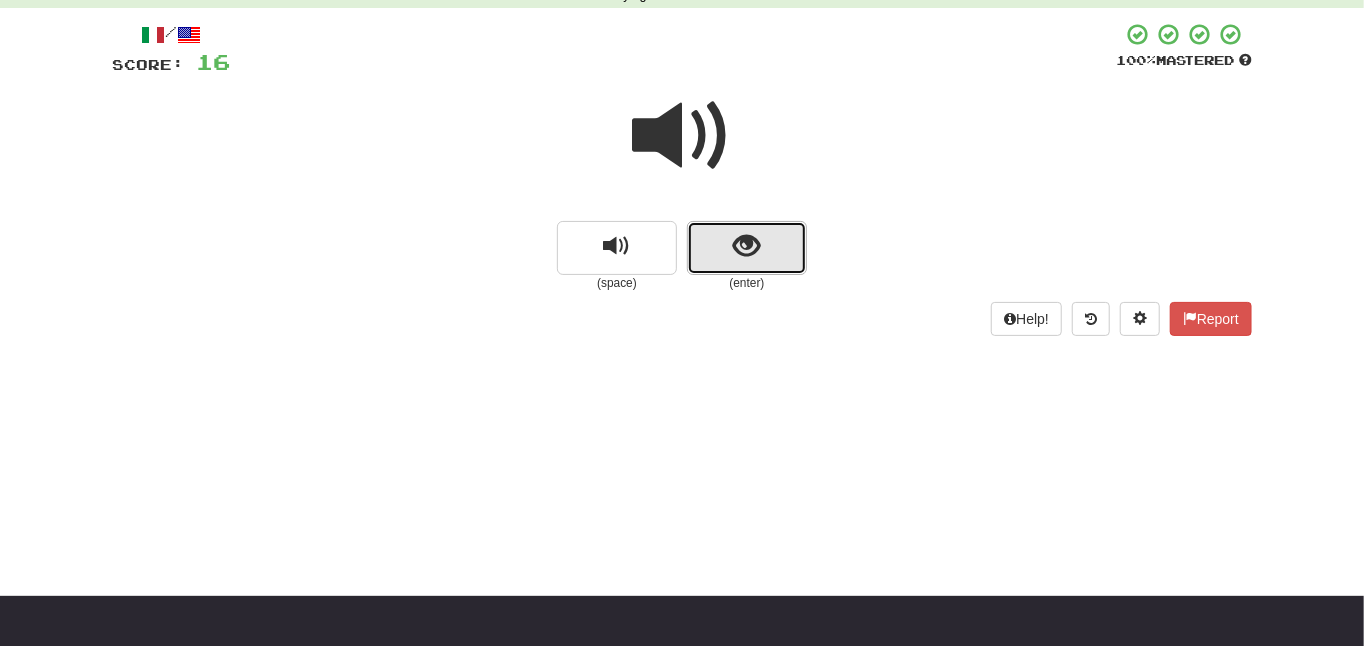 click at bounding box center [747, 246] 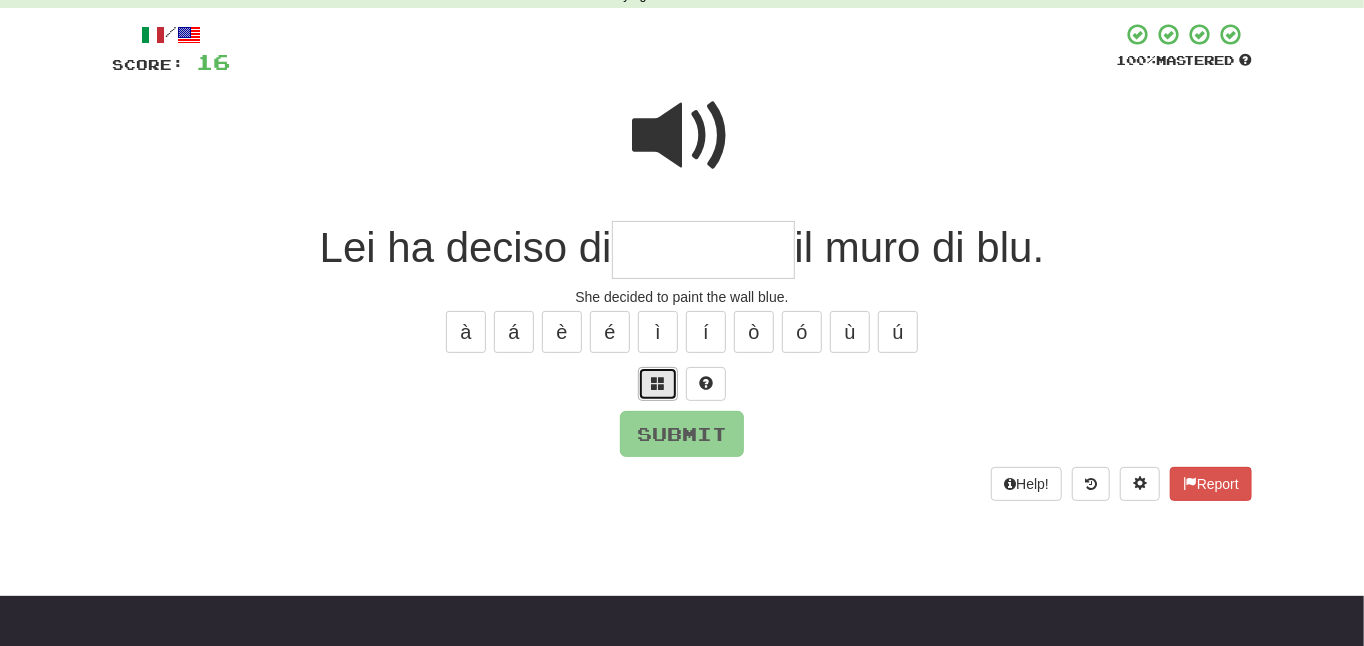 click at bounding box center [658, 384] 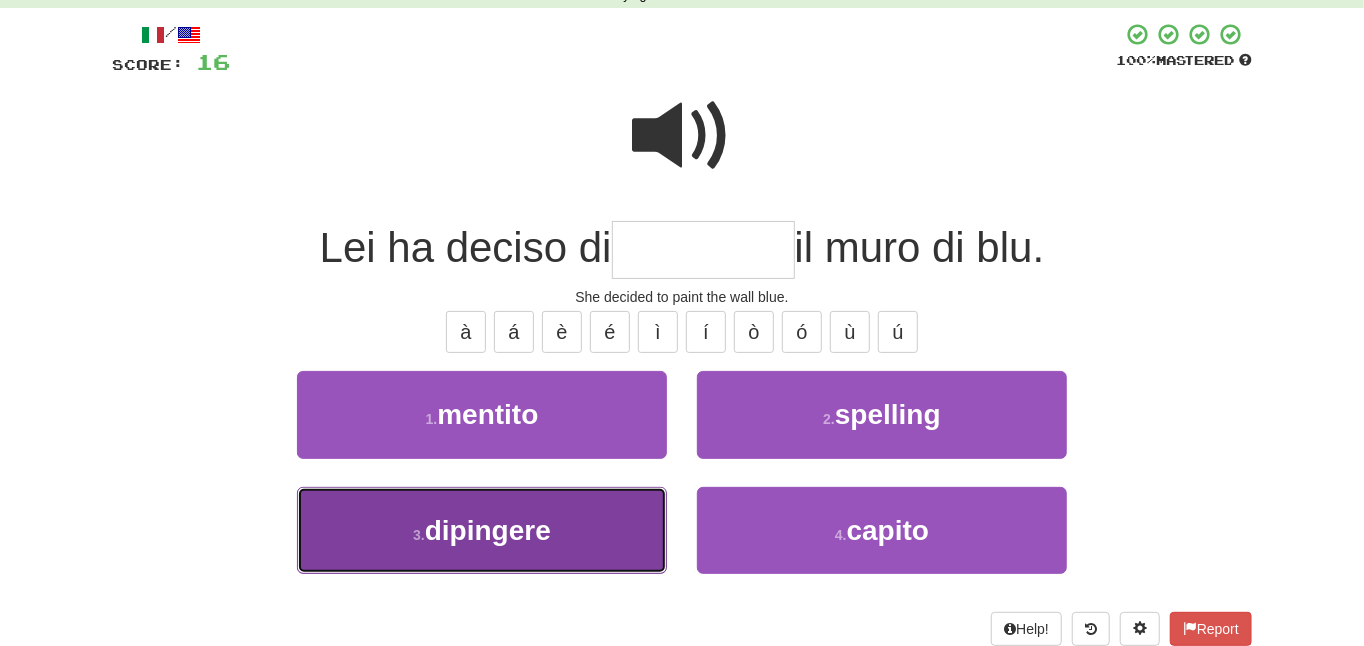 click on "3 .  dipingere" at bounding box center [482, 530] 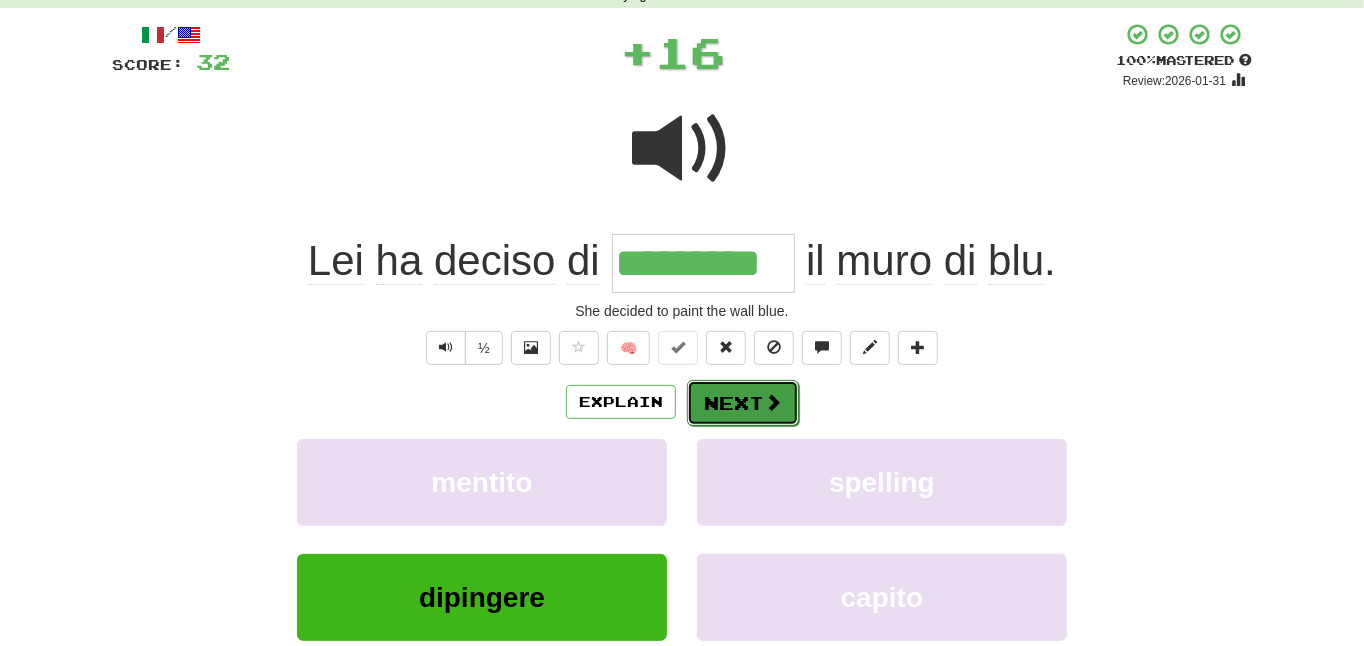 click on "Next" at bounding box center (743, 403) 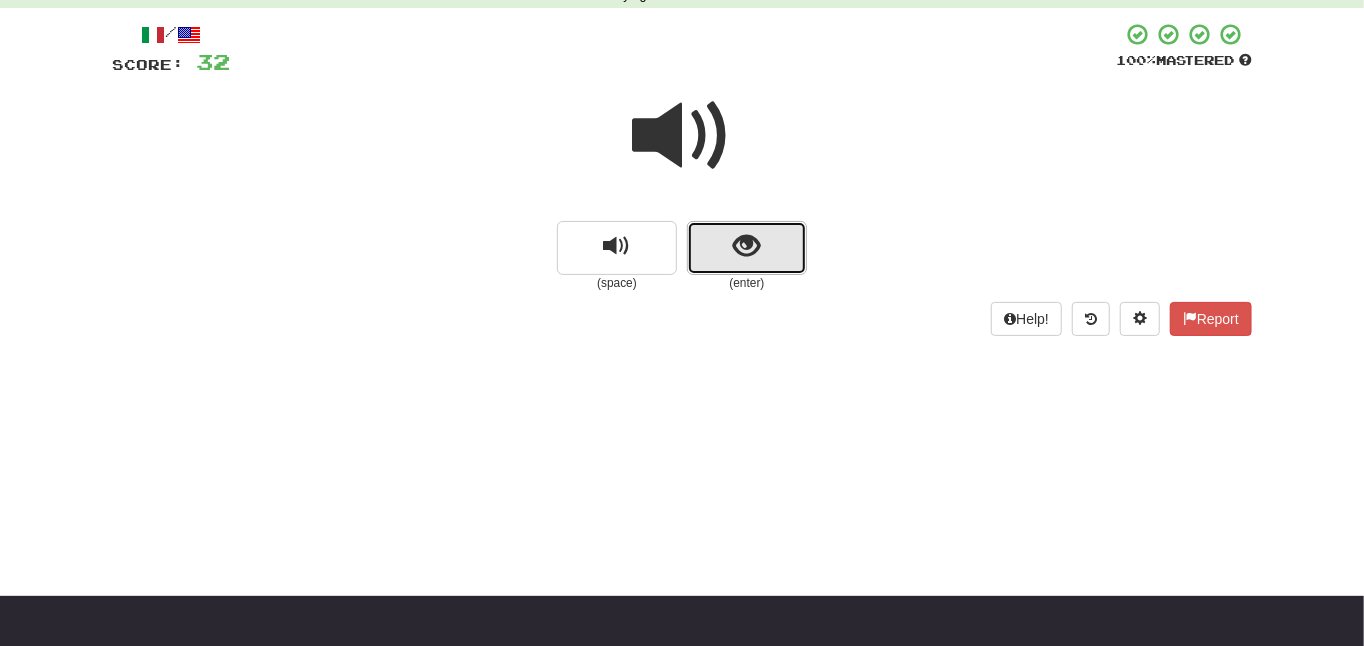 click at bounding box center (747, 248) 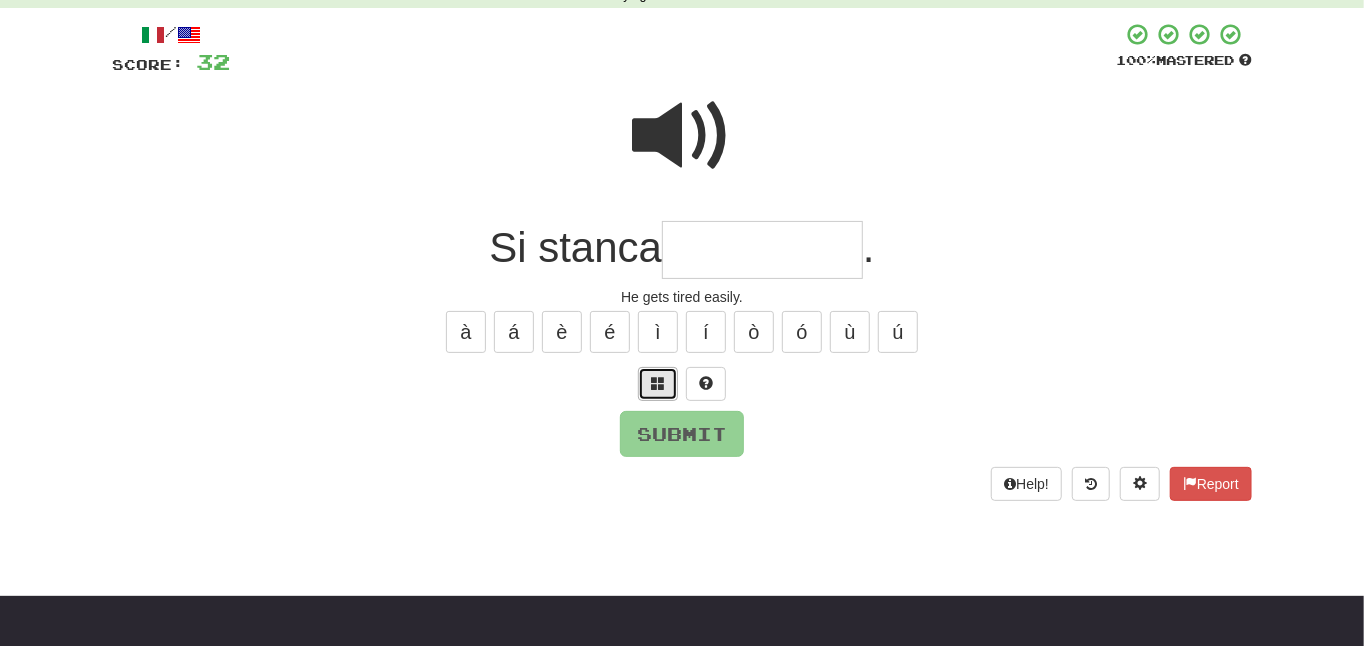 click at bounding box center (658, 384) 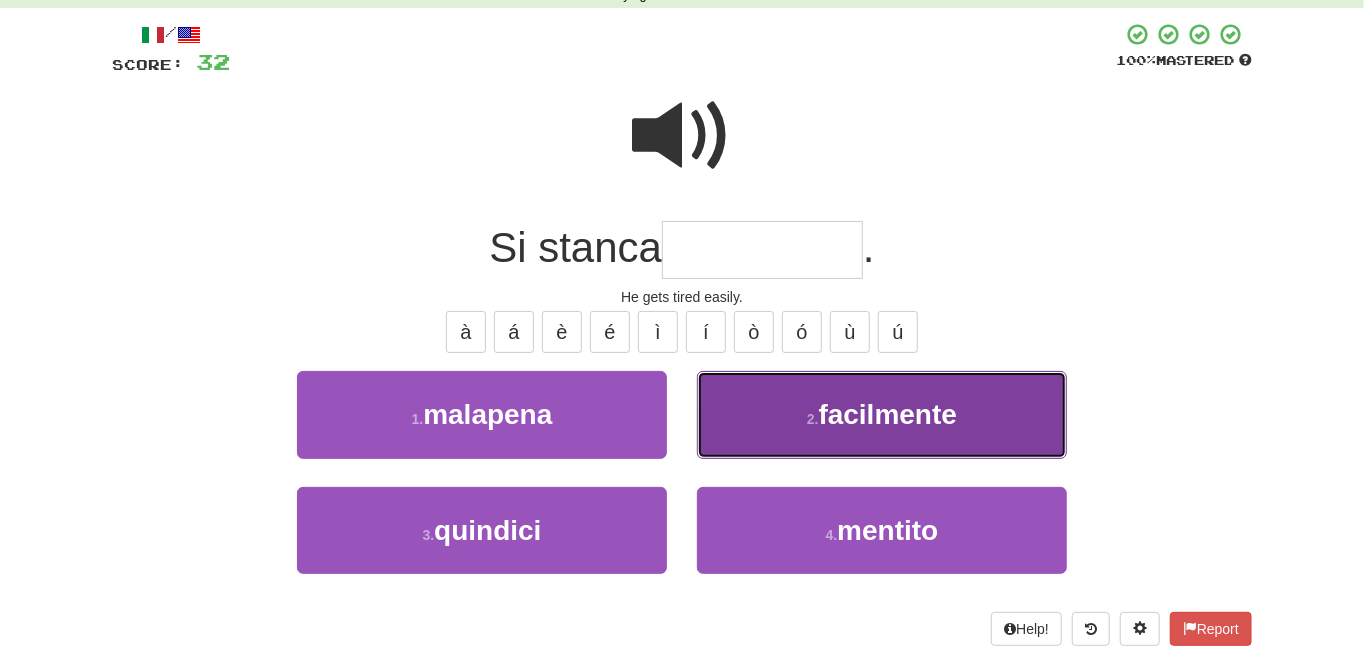 click on "2 .  facilmente" at bounding box center [882, 414] 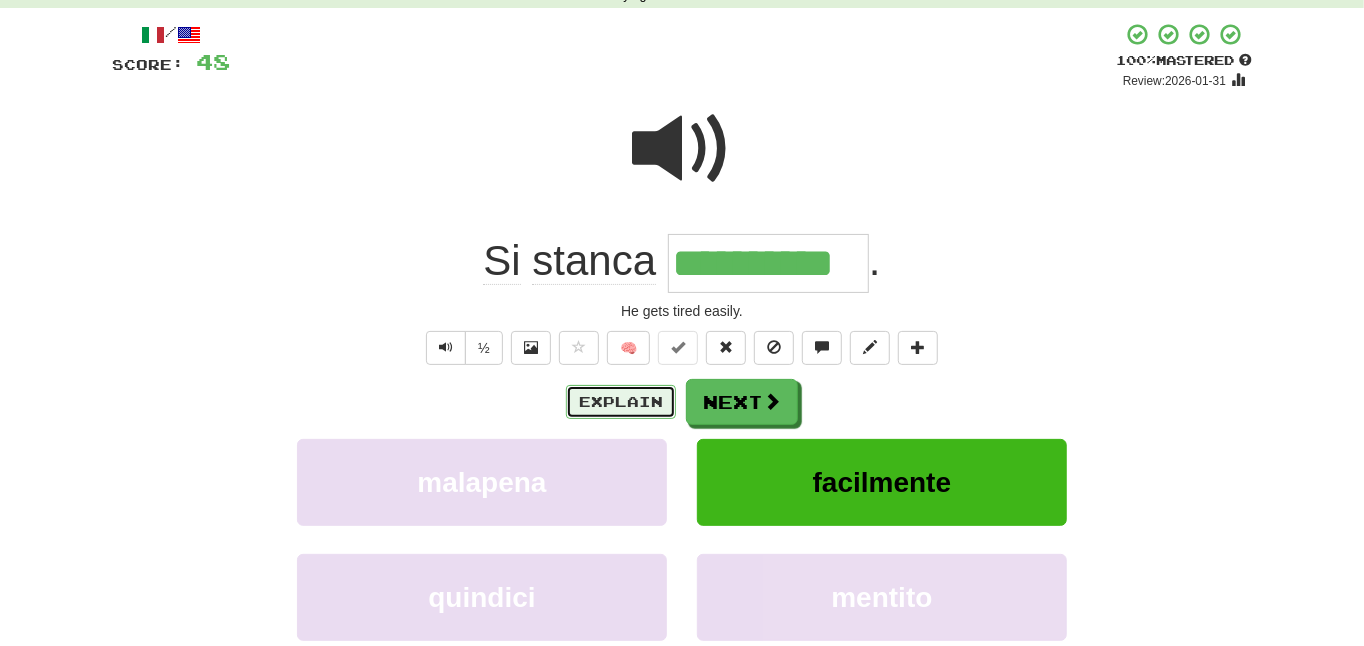 click on "Explain" at bounding box center [621, 402] 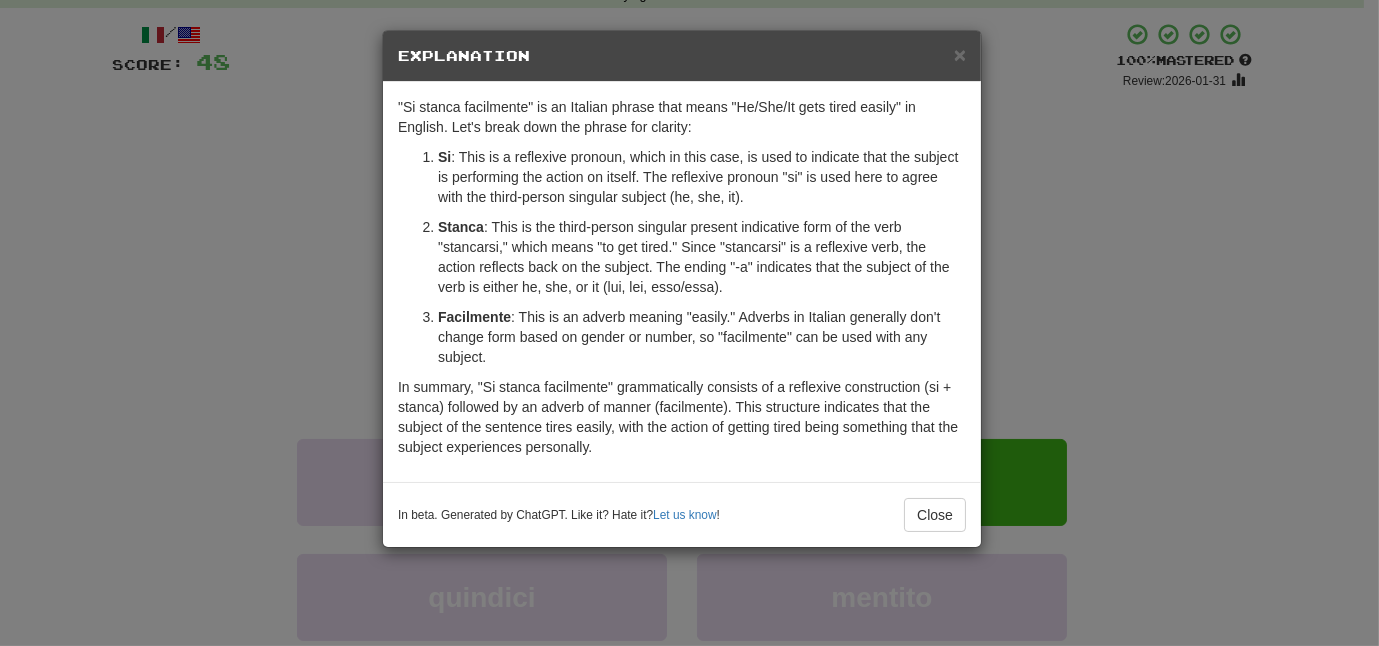 click on "× Explanation "Si stanca facilmente" is an Italian phrase that means "He/She/It gets tired easily" in English. Let's break down the phrase for clarity:
Si : This is a reflexive pronoun, which in this case, is used to indicate that the subject is performing the action on itself. The reflexive pronoun "si" is used here to agree with the third-person singular subject (he, she, it).
Stanca : This is the third-person singular present indicative form of the verb "stancarsi," which means "to get tired." Since "stancarsi" is a reflexive verb, the action reflects back on the subject. The ending "-a" indicates that the subject of the verb is either he, she, or it (lui, lei, esso/essa).
Facilmente : This is an adverb meaning "easily." Adverbs in Italian generally don't change form based on gender or number, so "facilmente" can be used with any subject.
In beta. Generated by ChatGPT. Like it? Hate it?  Let us know ! Close" at bounding box center (689, 323) 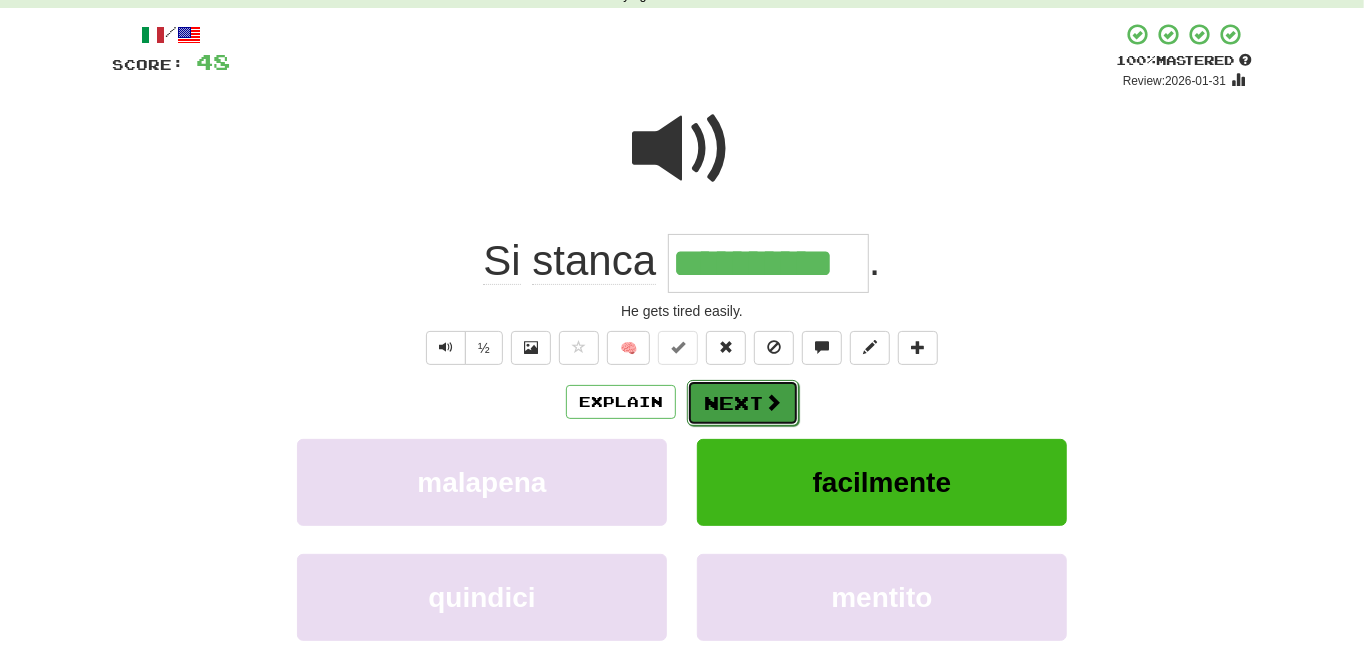 click on "Next" at bounding box center (743, 403) 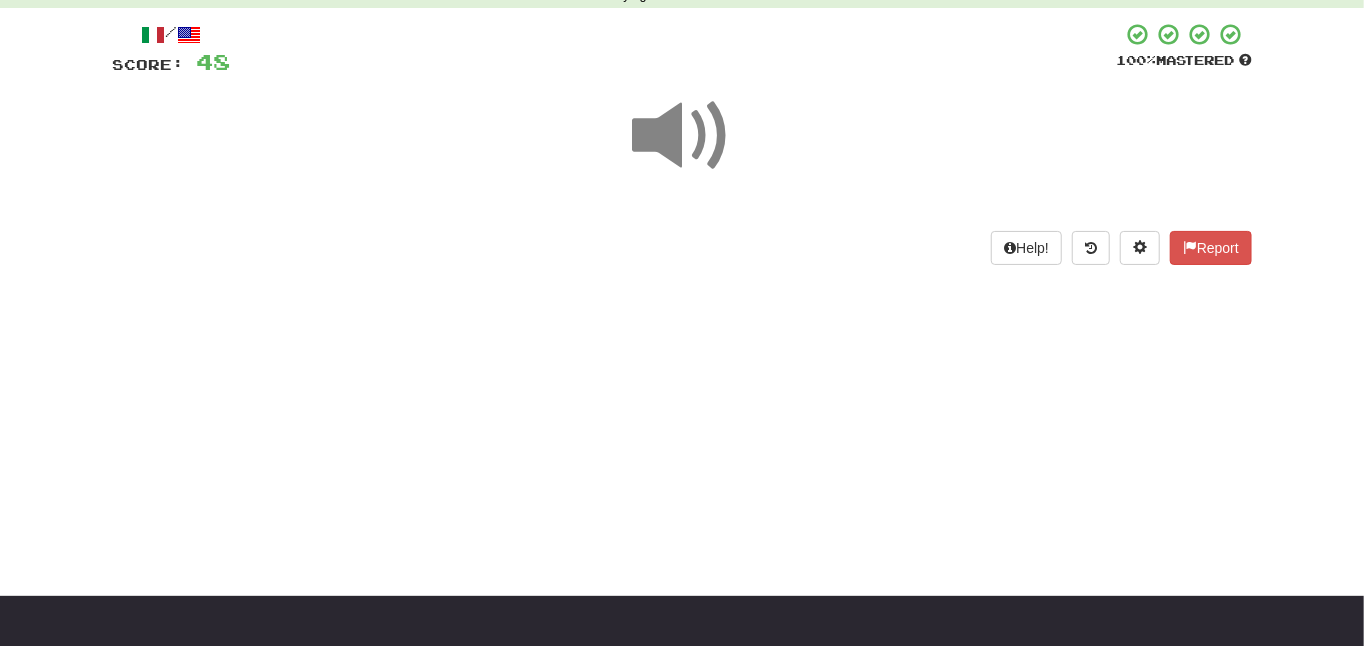 click at bounding box center [682, 136] 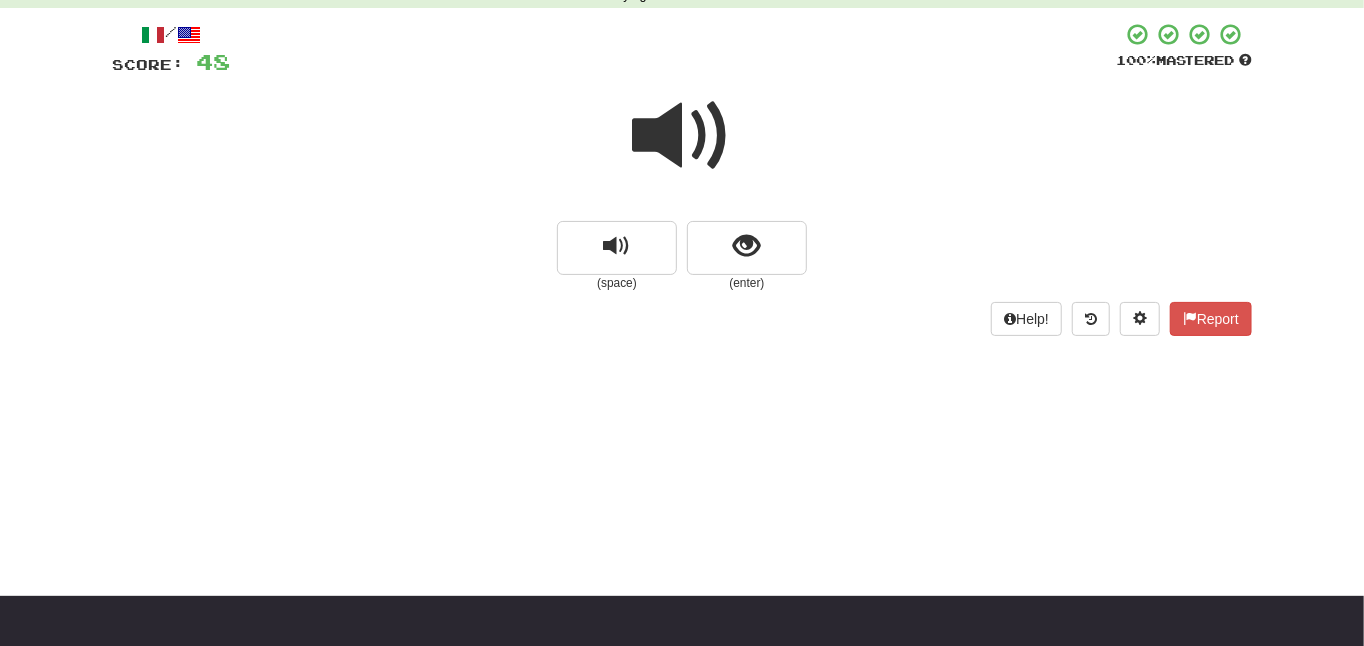 click at bounding box center (682, 136) 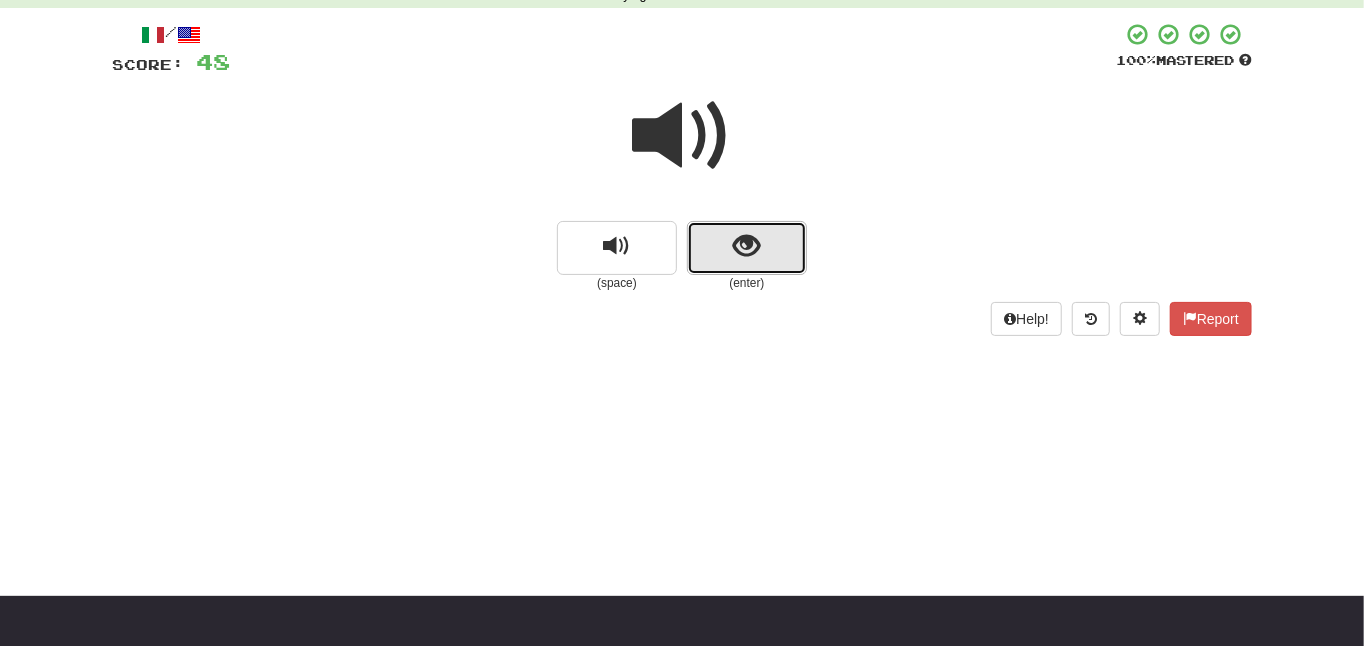 click at bounding box center [747, 246] 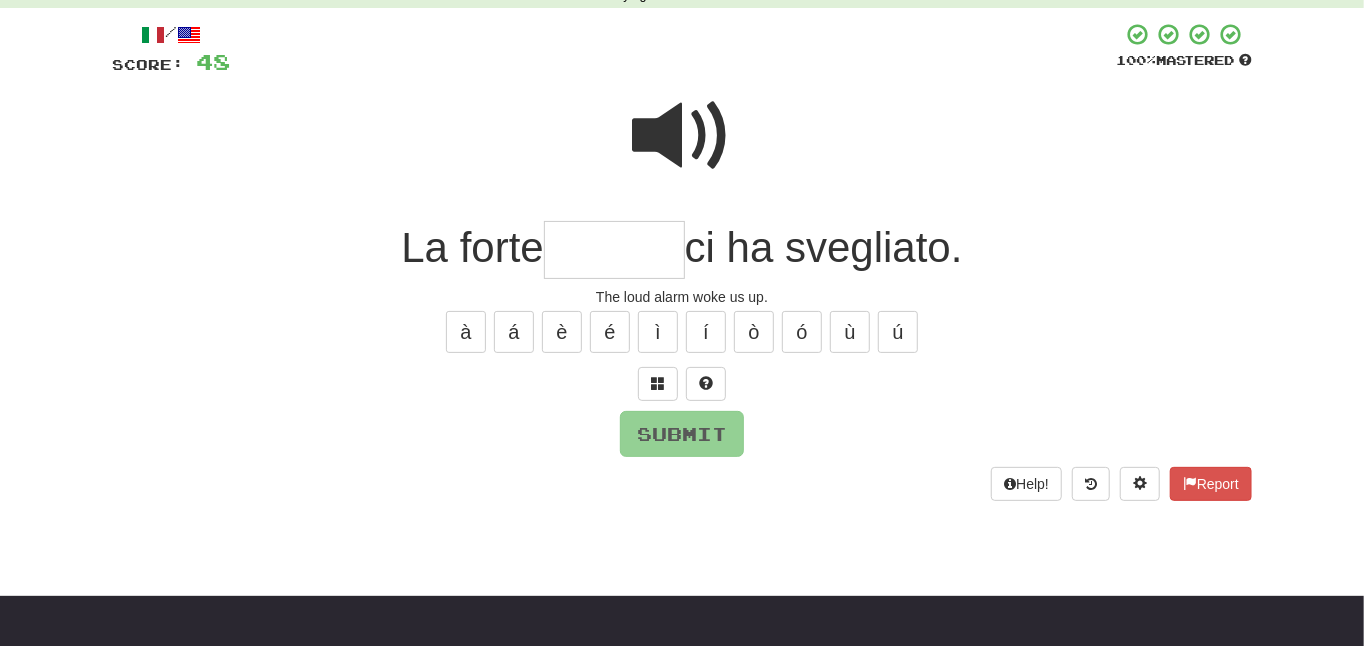 click at bounding box center (682, 136) 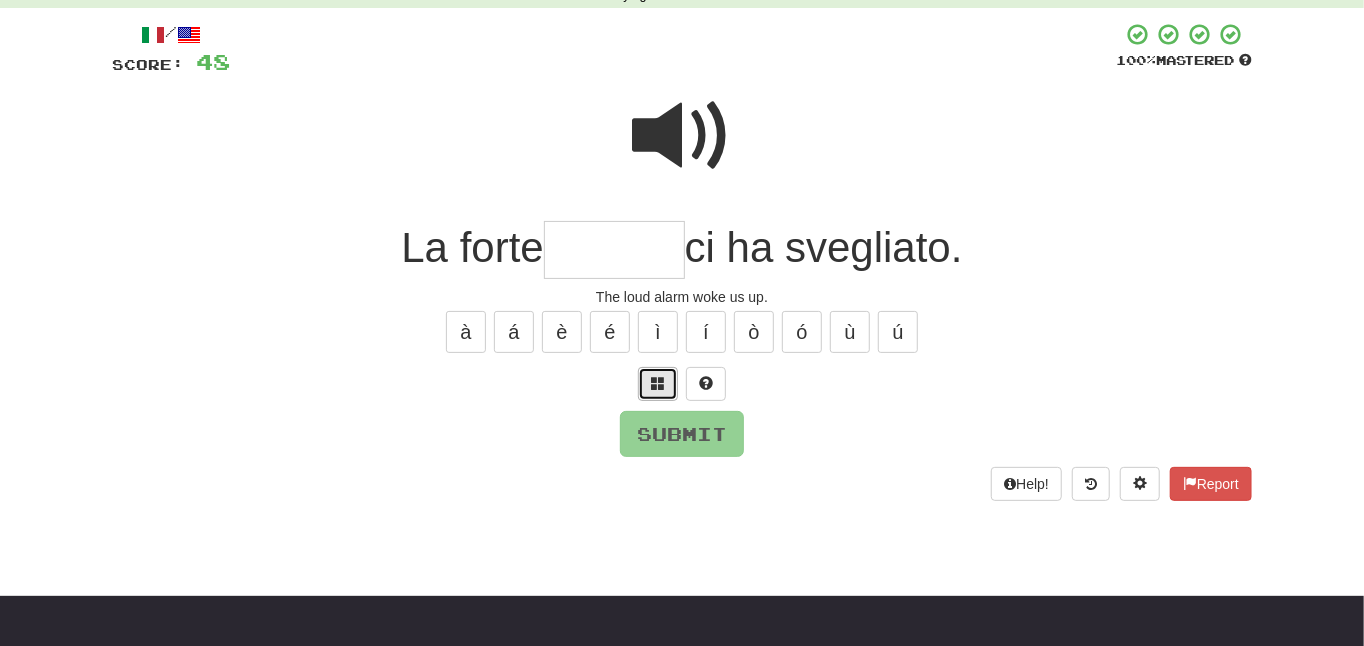 click at bounding box center (658, 383) 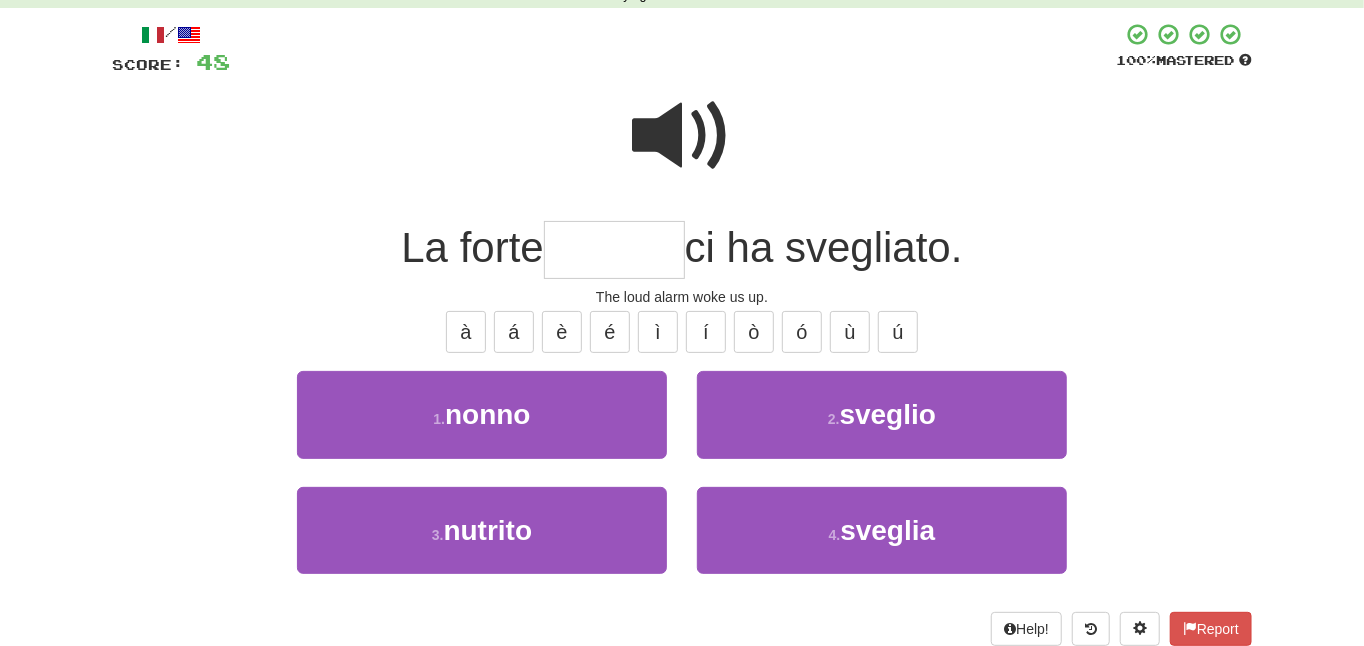 click at bounding box center (682, 136) 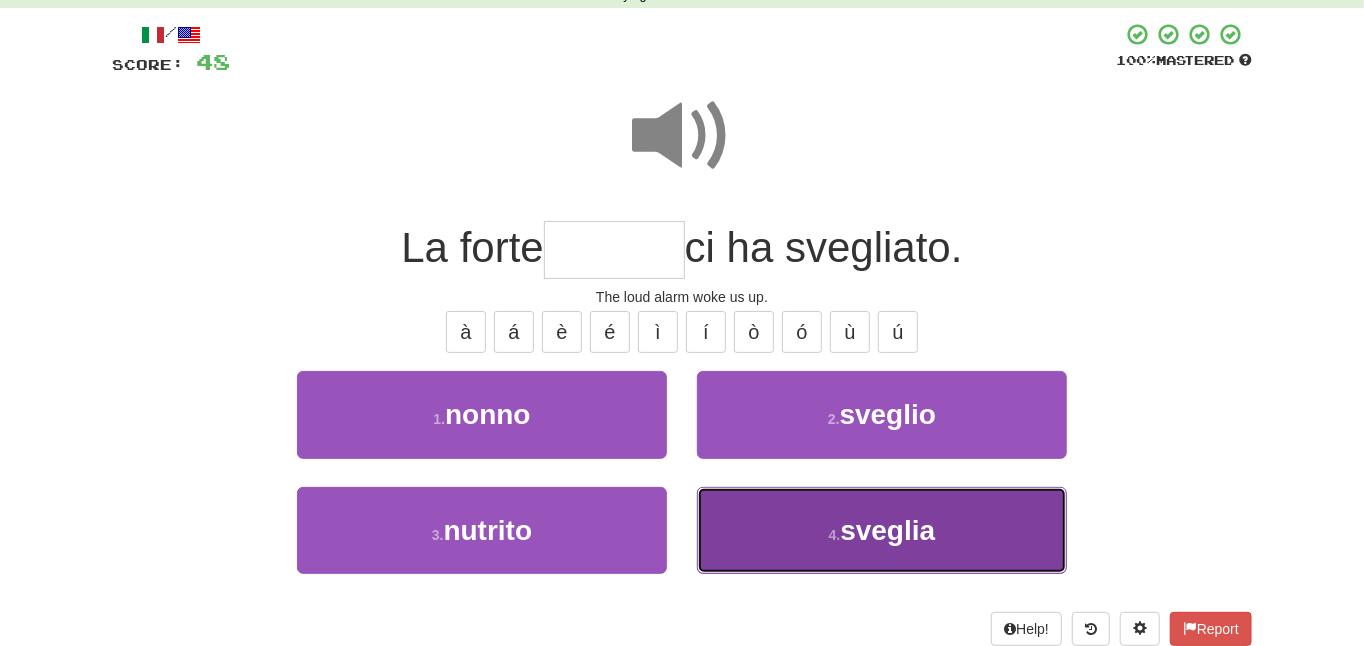 click on "4 .  sveglia" at bounding box center [882, 530] 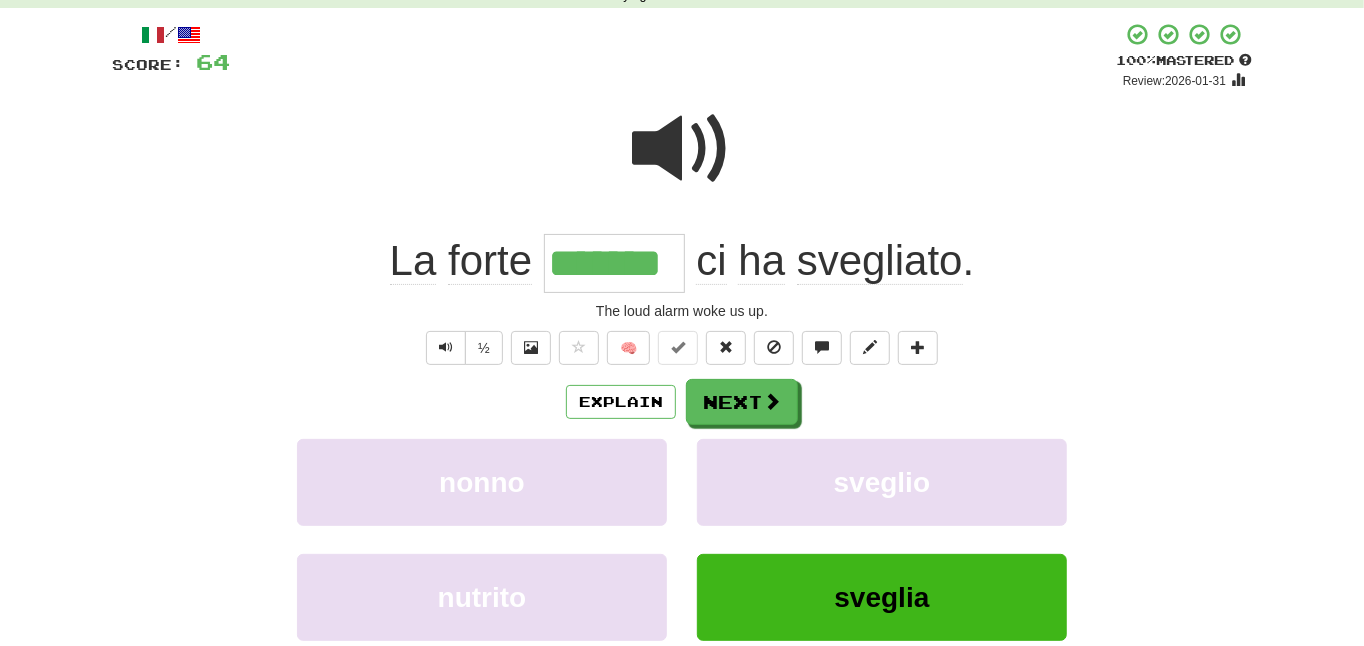 click at bounding box center [682, 149] 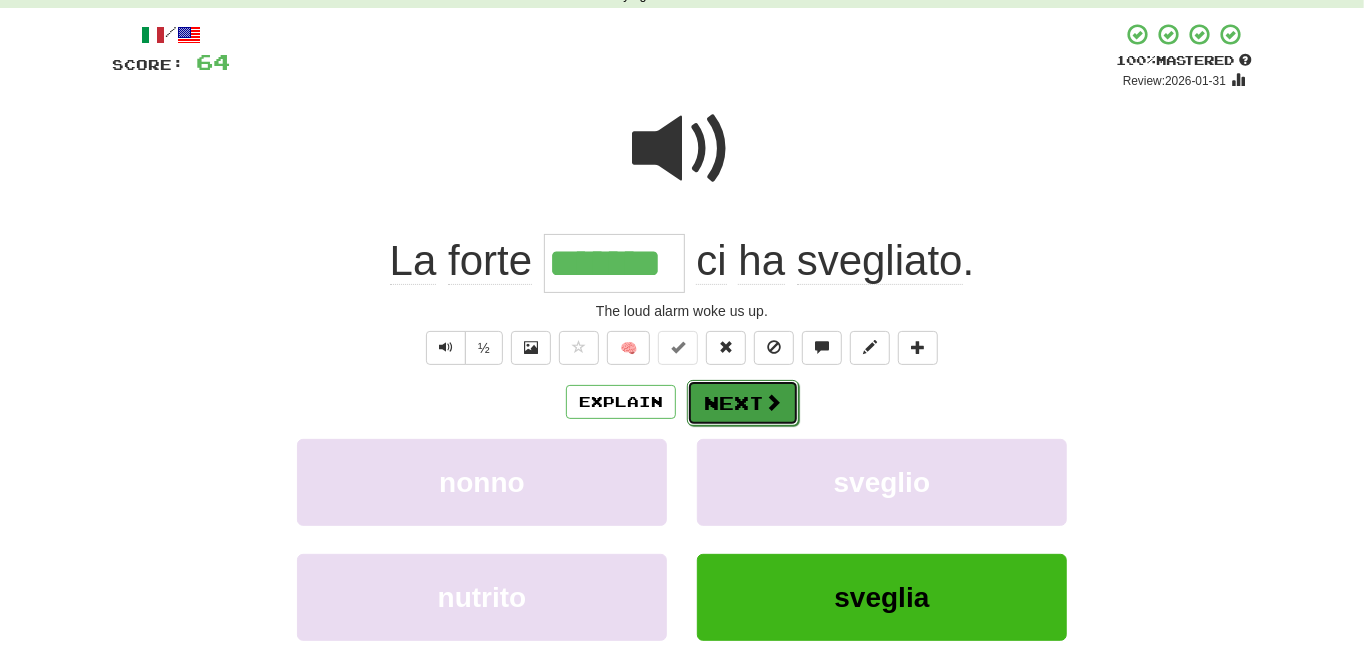 click on "Next" at bounding box center [743, 403] 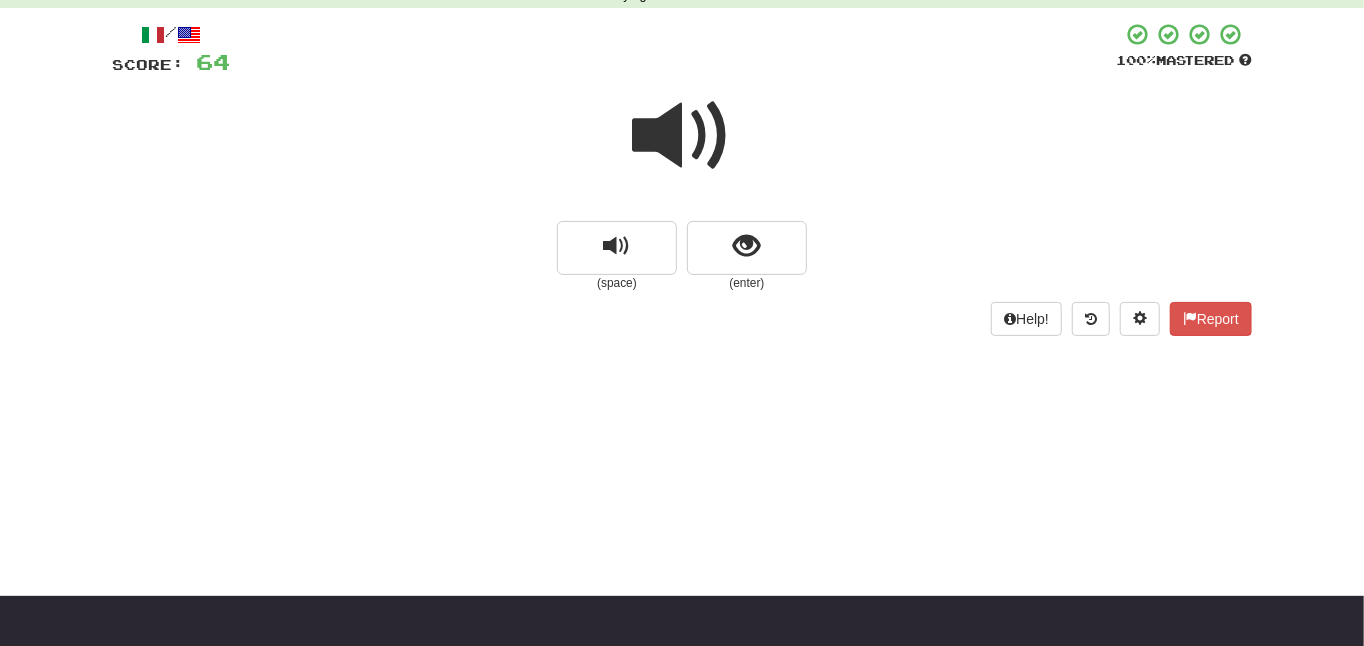 click at bounding box center [682, 136] 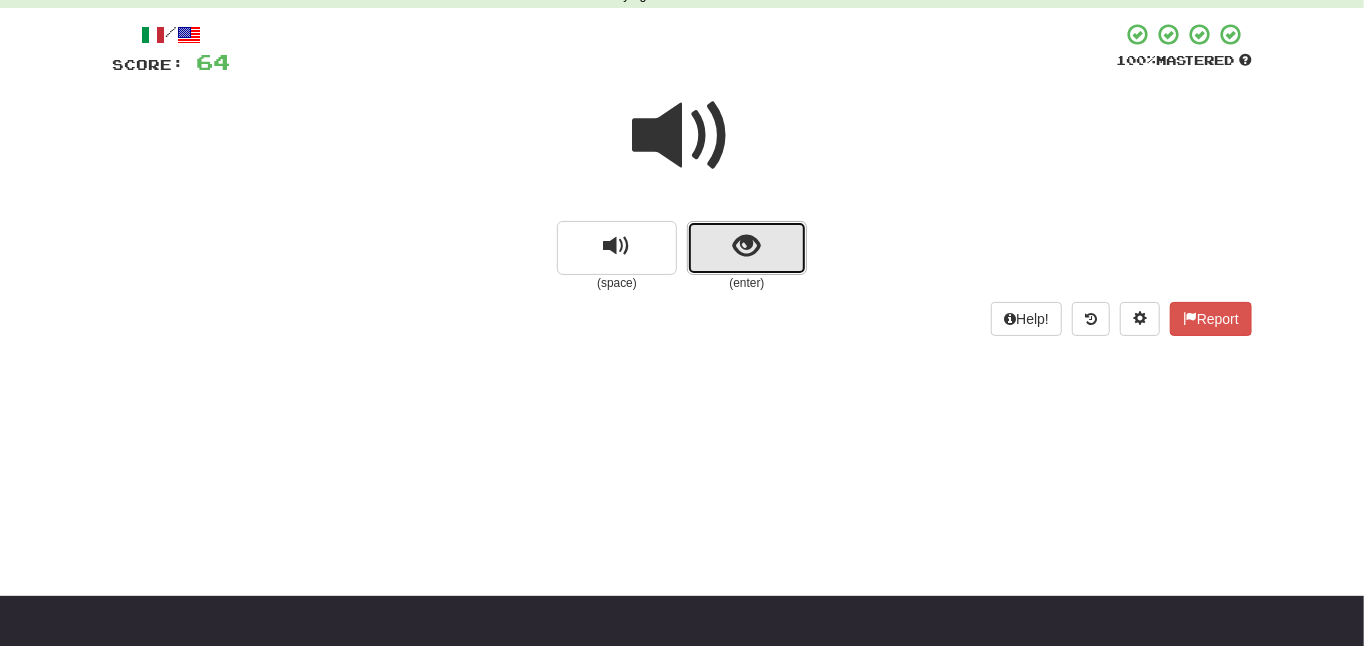 click at bounding box center [747, 248] 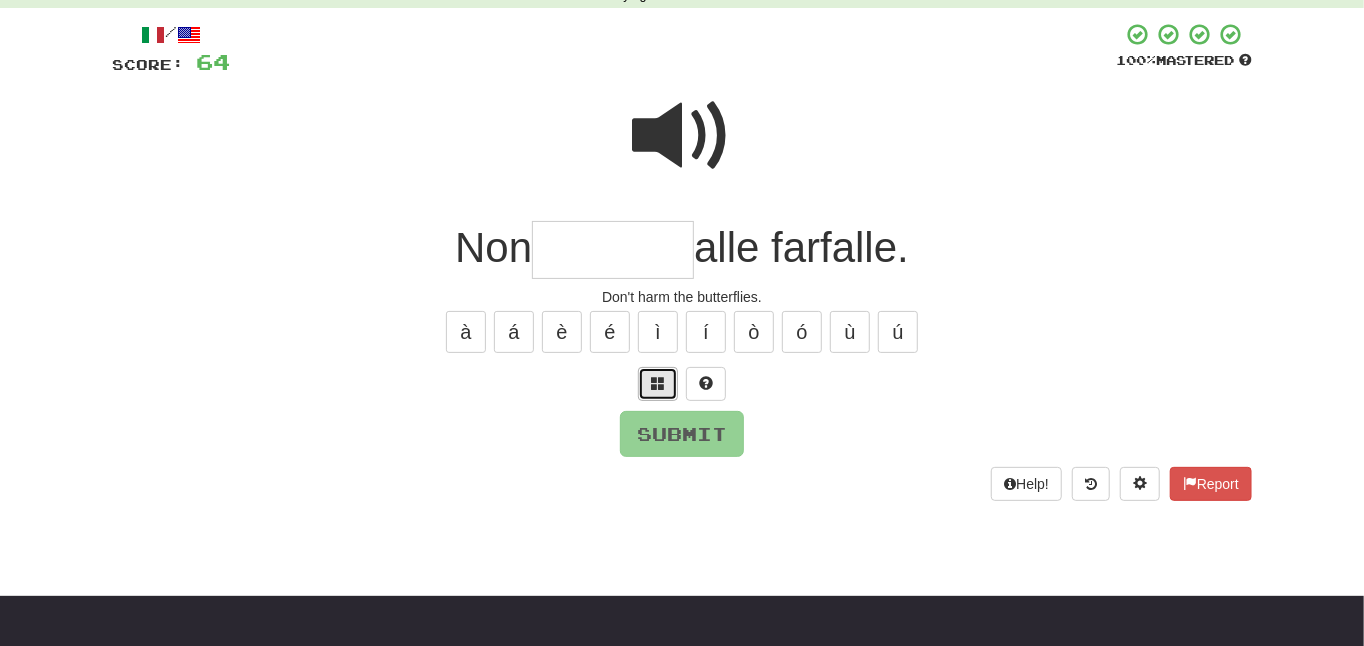 click at bounding box center [658, 383] 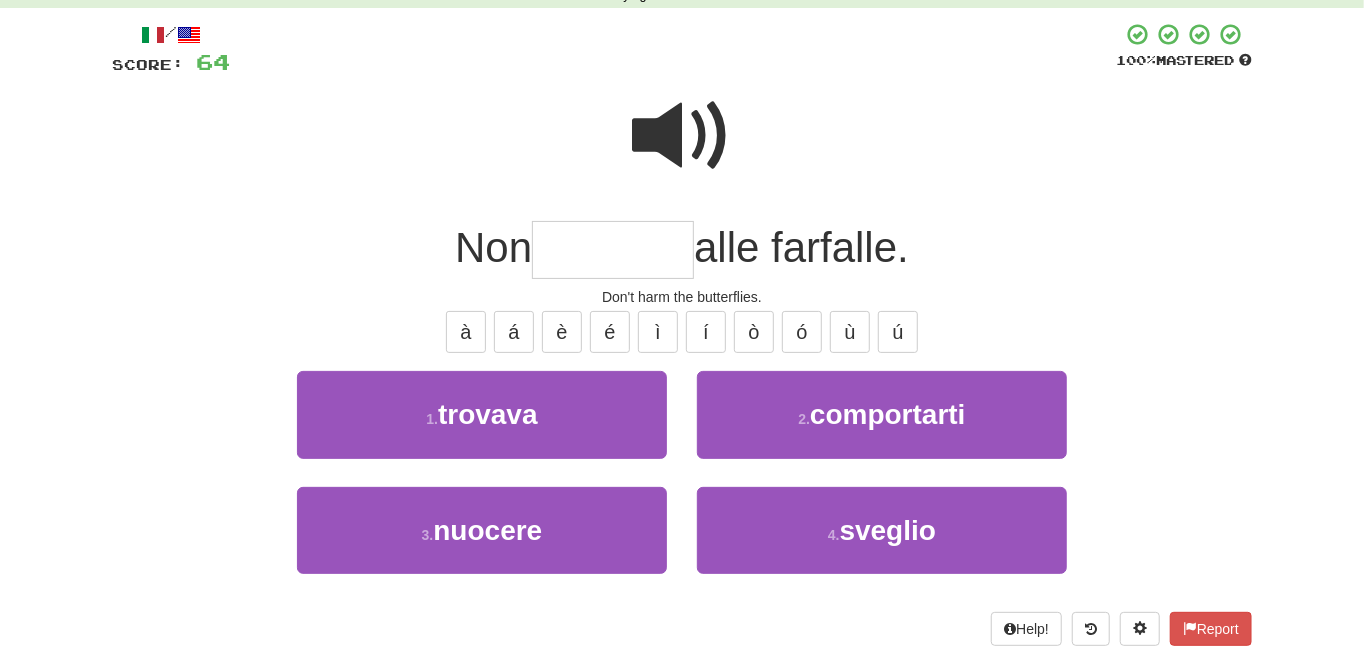 click at bounding box center [682, 136] 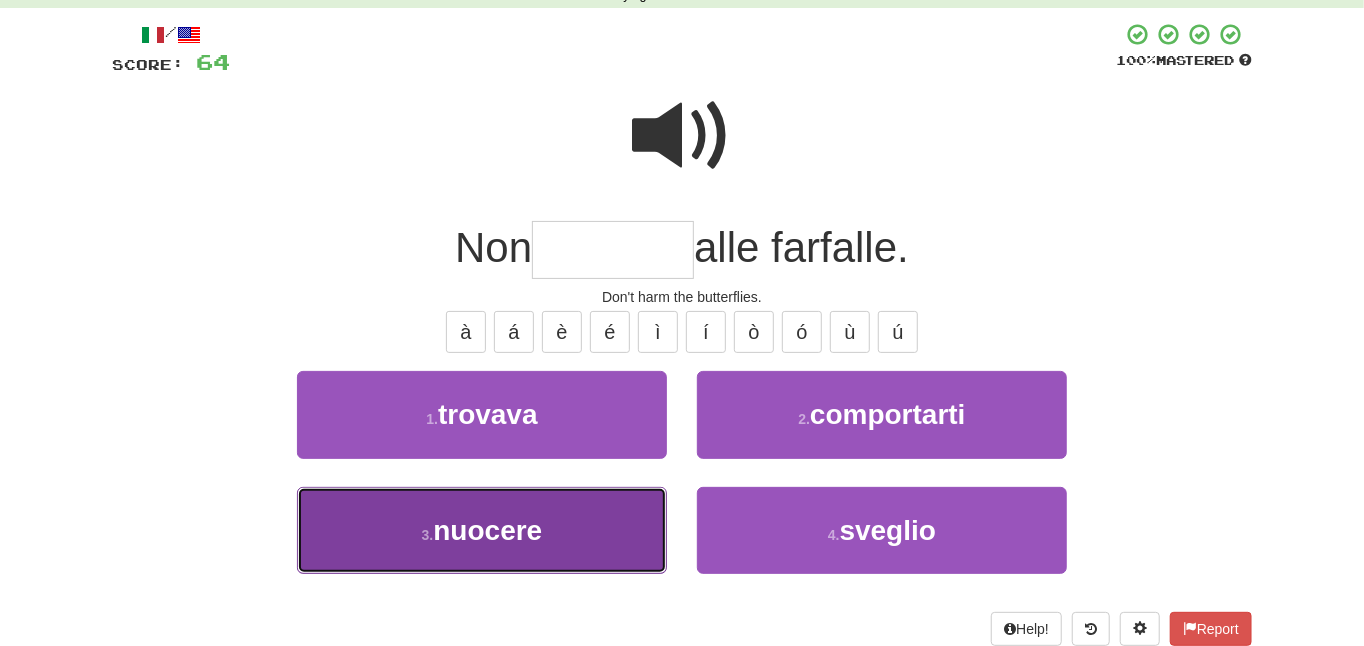 click on "3 .  nuocere" at bounding box center [482, 530] 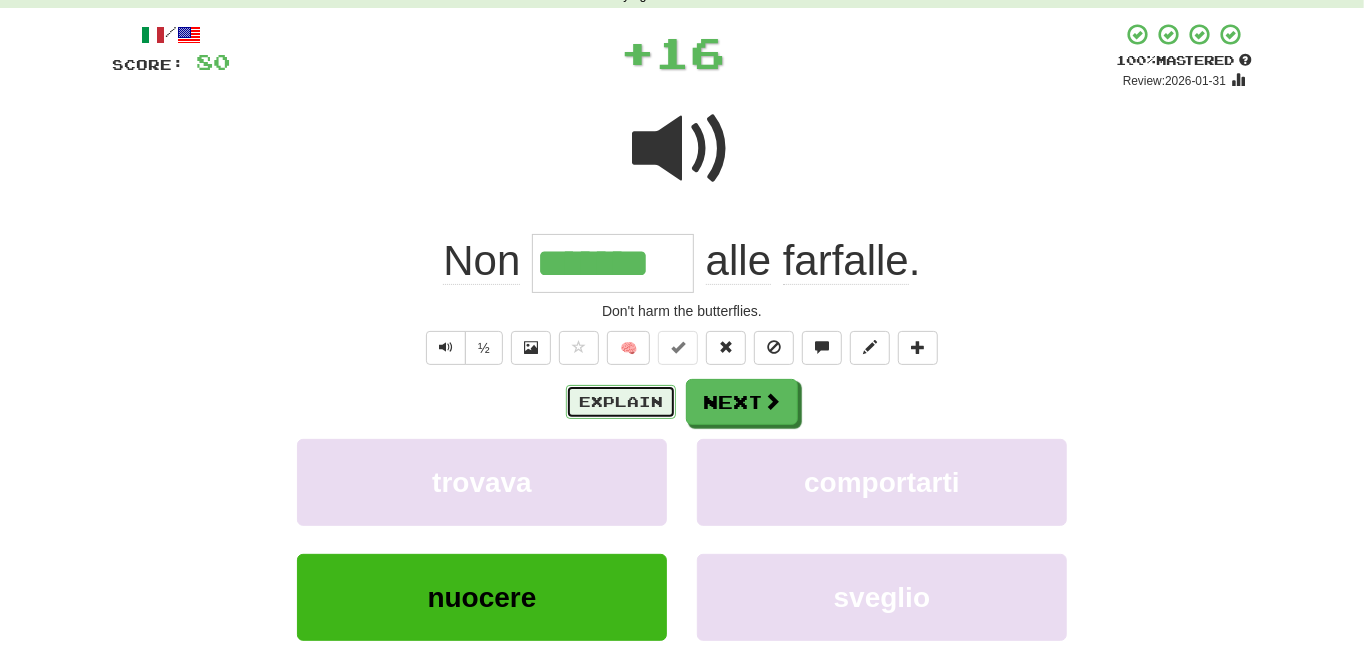 click on "Explain" at bounding box center (621, 402) 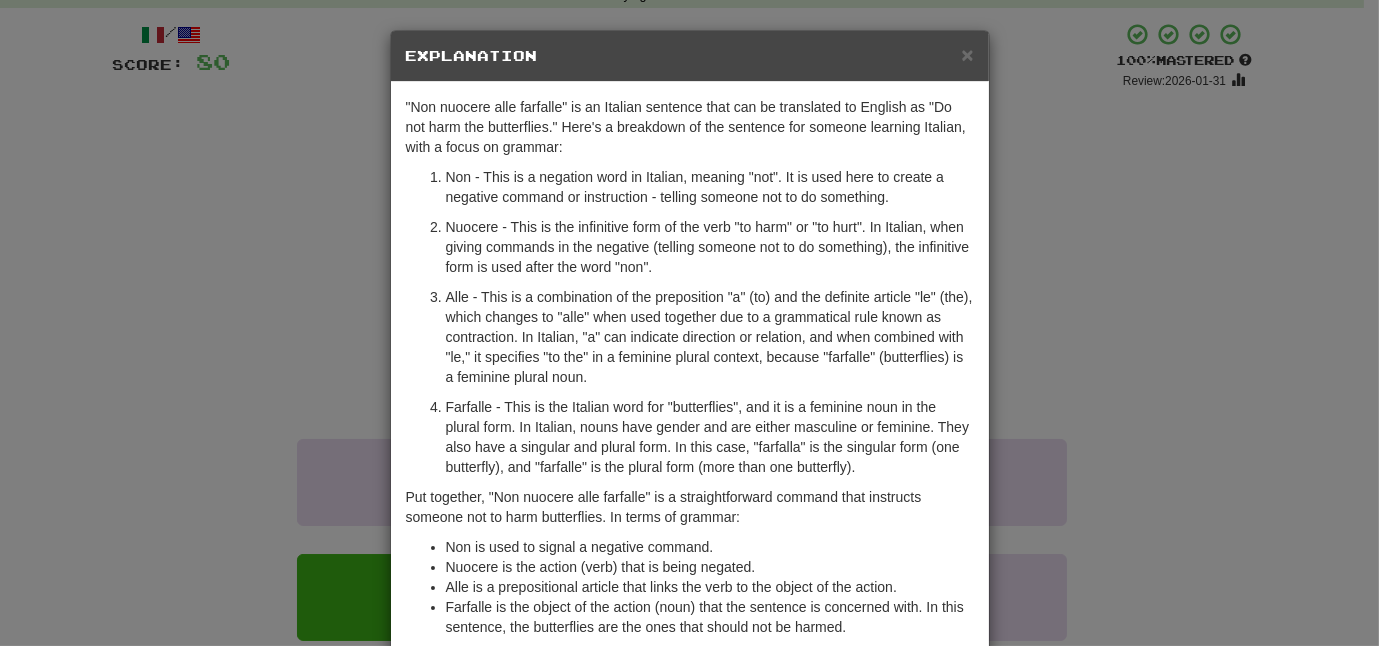 click on "× Explanation "Non nuocere alle farfalle" is an Italian sentence that can be translated to English as "Do not harm the butterflies." Here's a breakdown of the sentence for someone learning Italian, with a focus on grammar:
Non - This is a negation word in Italian, meaning "not". It is used here to create a negative command or instruction - telling someone not to do something.
Nuocere - This is the infinitive form of the verb "to harm" or "to hurt". In Italian, when giving commands in the negative (telling someone not to do something), the infinitive form is used after the word "non".
Alle - This is a combination of the preposition "a" (to) and the definite article "le" (the), which changes to "alle" when used together due to a grammatical rule known as contraction. In Italian, "a" can indicate direction or relation, and when combined with "le," it specifies "to the" in a feminine plural context, because "farfalle" (butterflies) is a feminine plural noun.
Let us know" at bounding box center [689, 323] 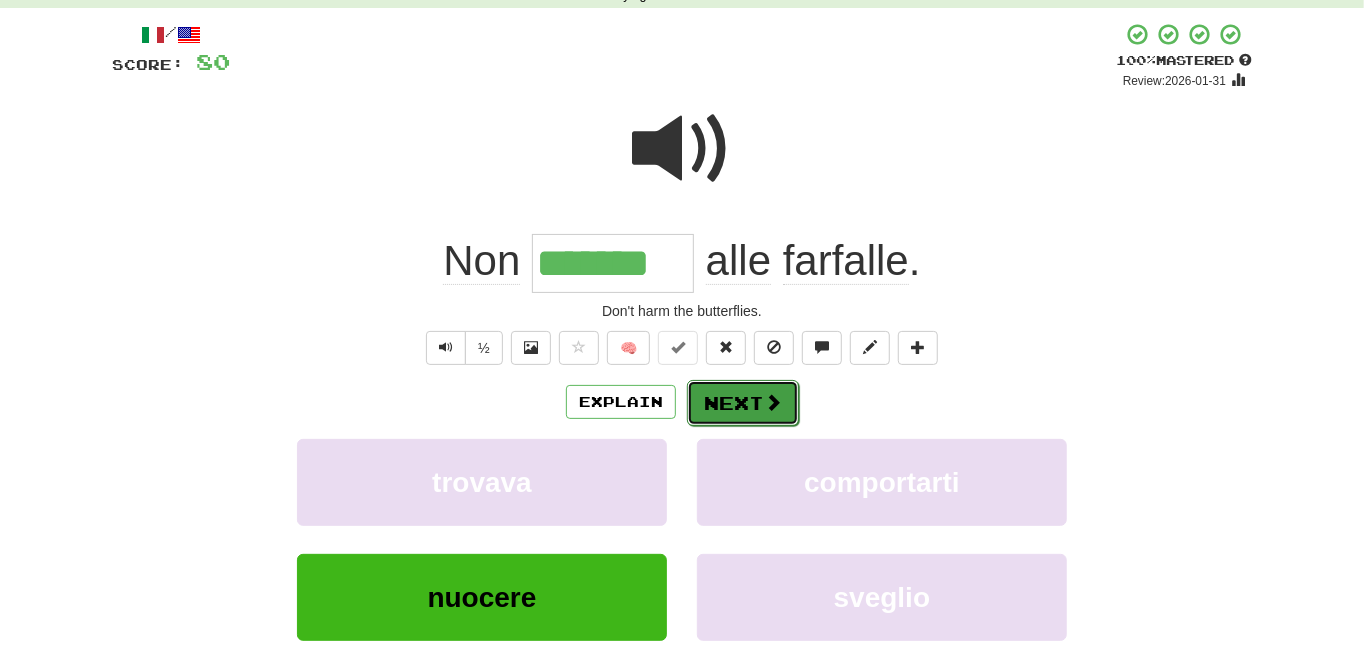 click on "Next" at bounding box center (743, 403) 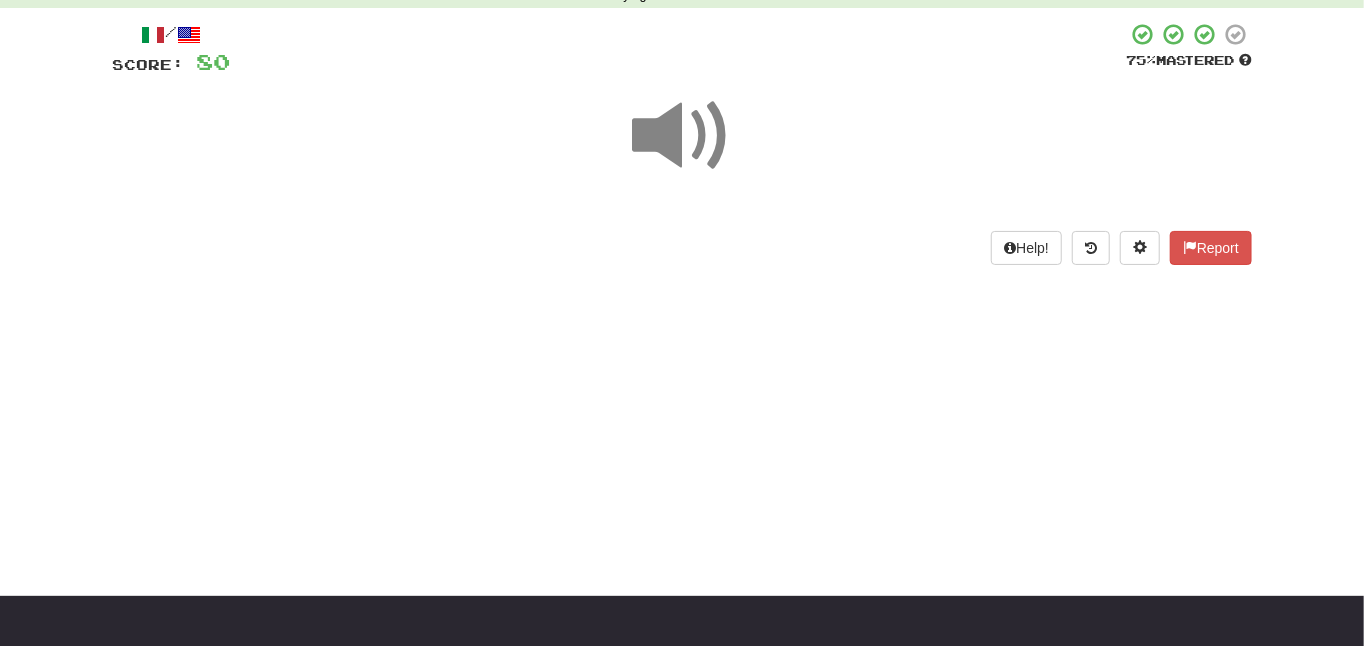 click at bounding box center (682, 136) 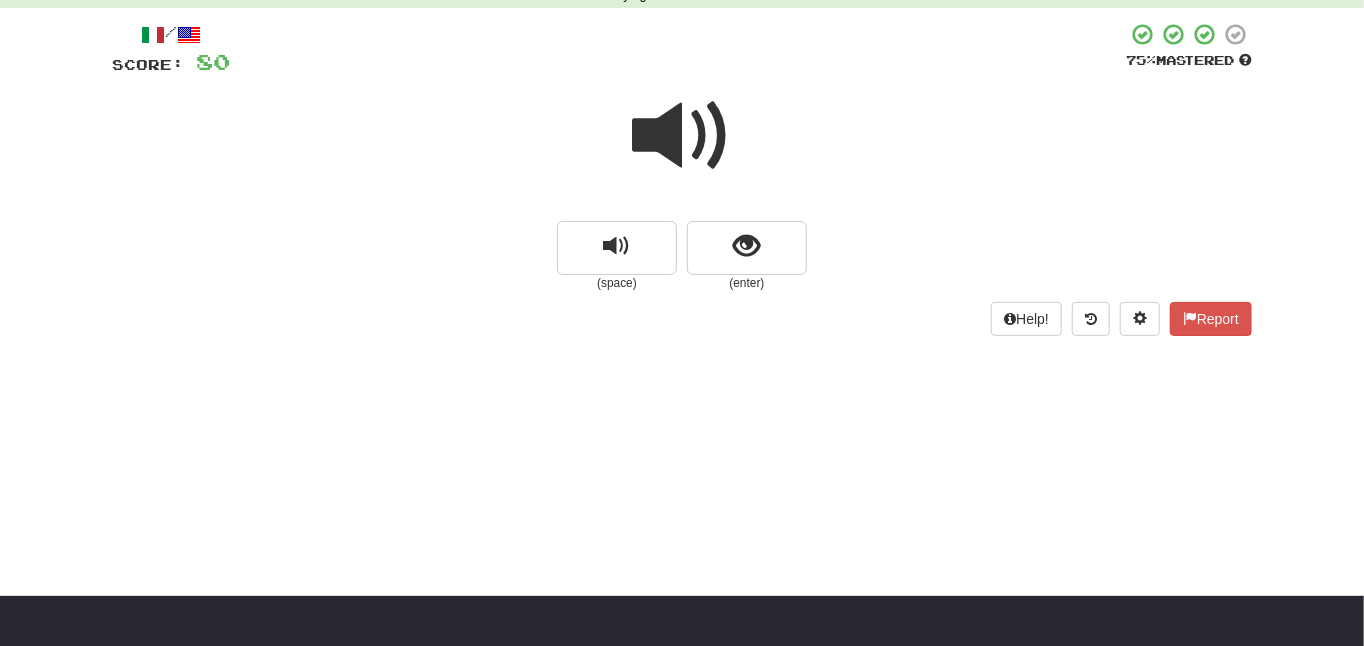 click at bounding box center [682, 136] 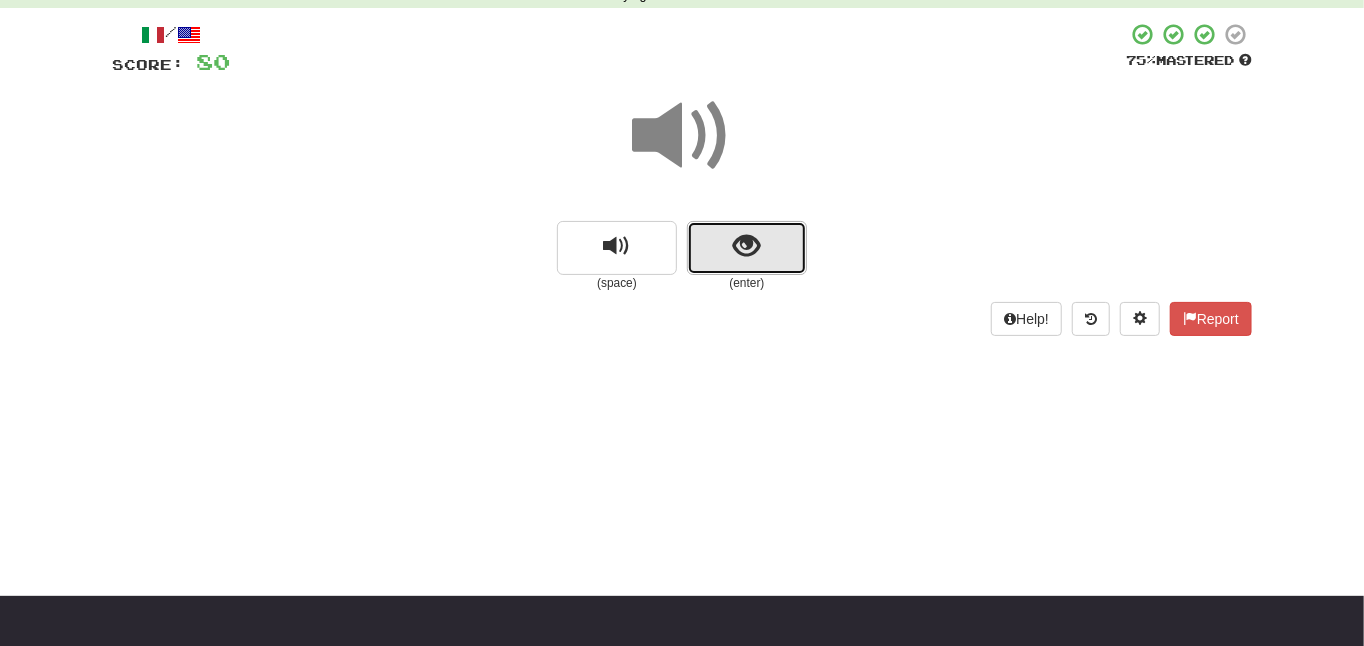 click at bounding box center (747, 246) 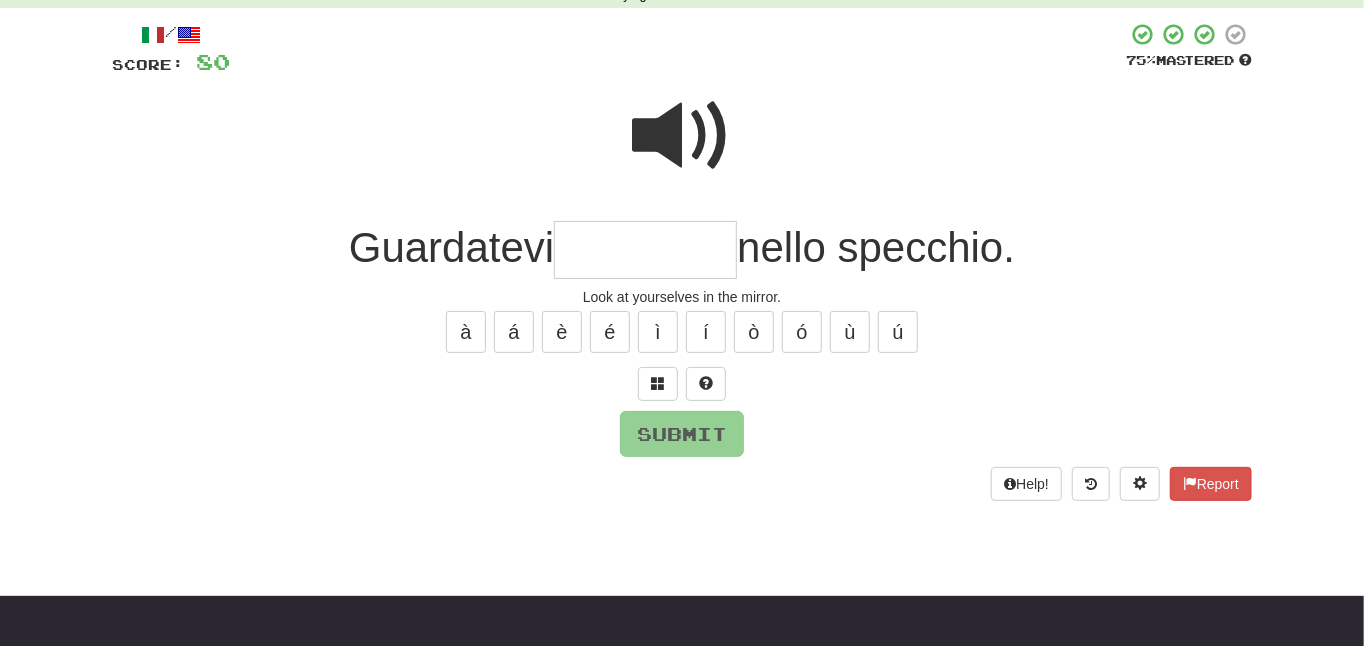 click at bounding box center (682, 136) 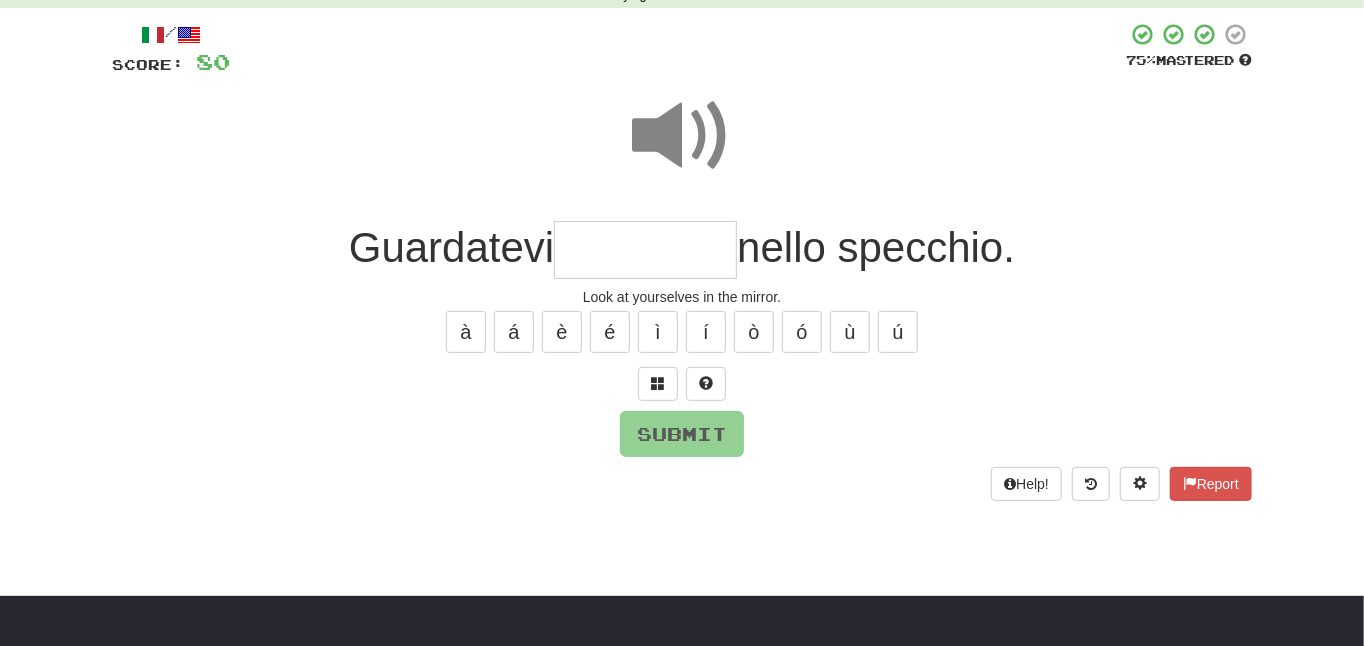 click at bounding box center [682, 136] 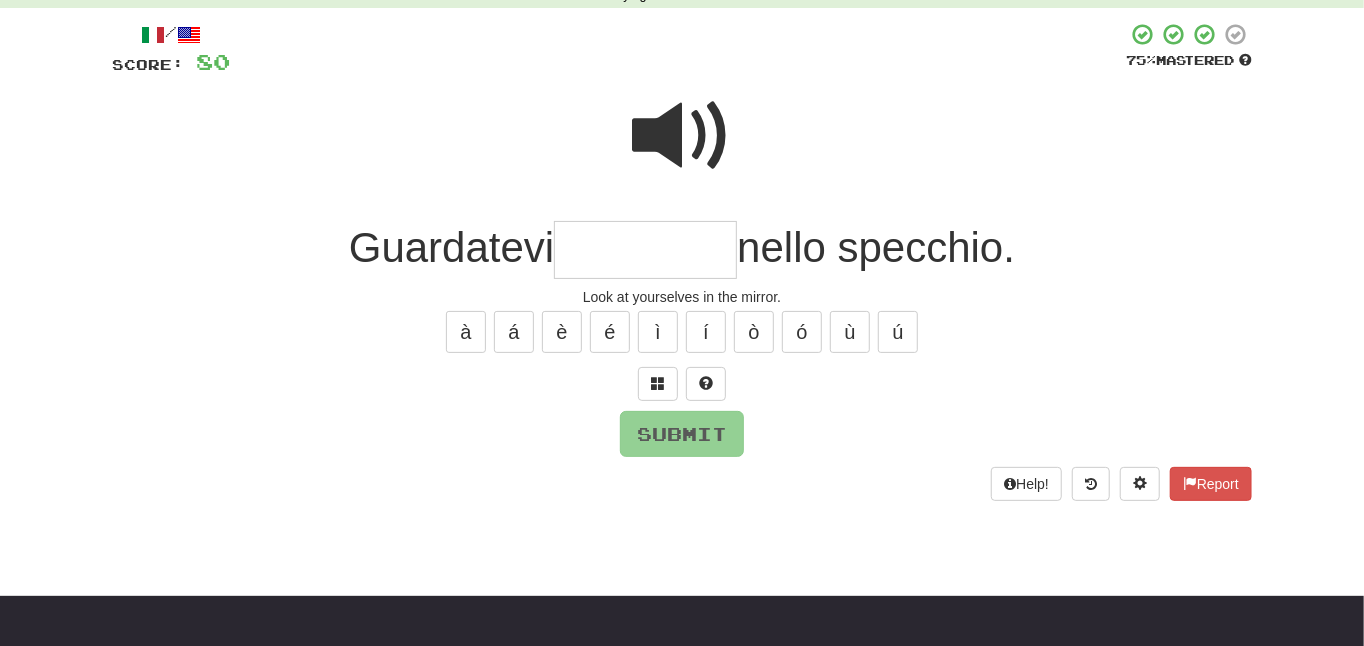 click at bounding box center [682, 136] 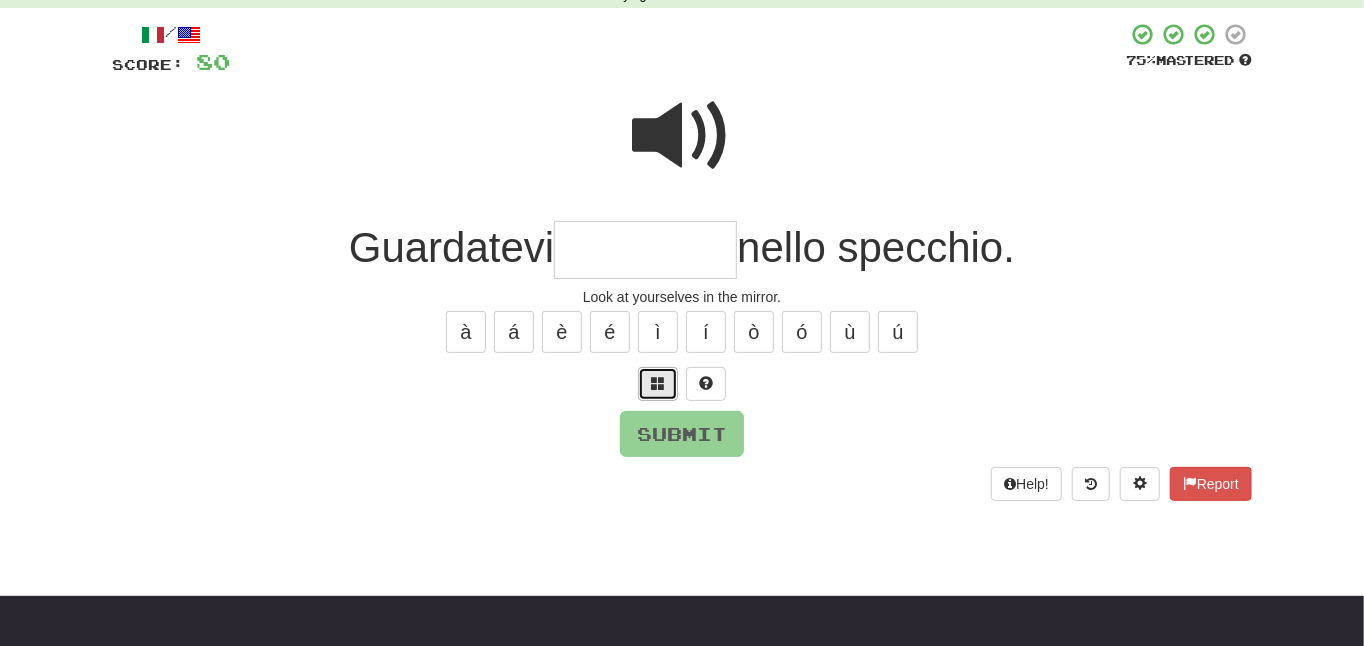 click at bounding box center [658, 383] 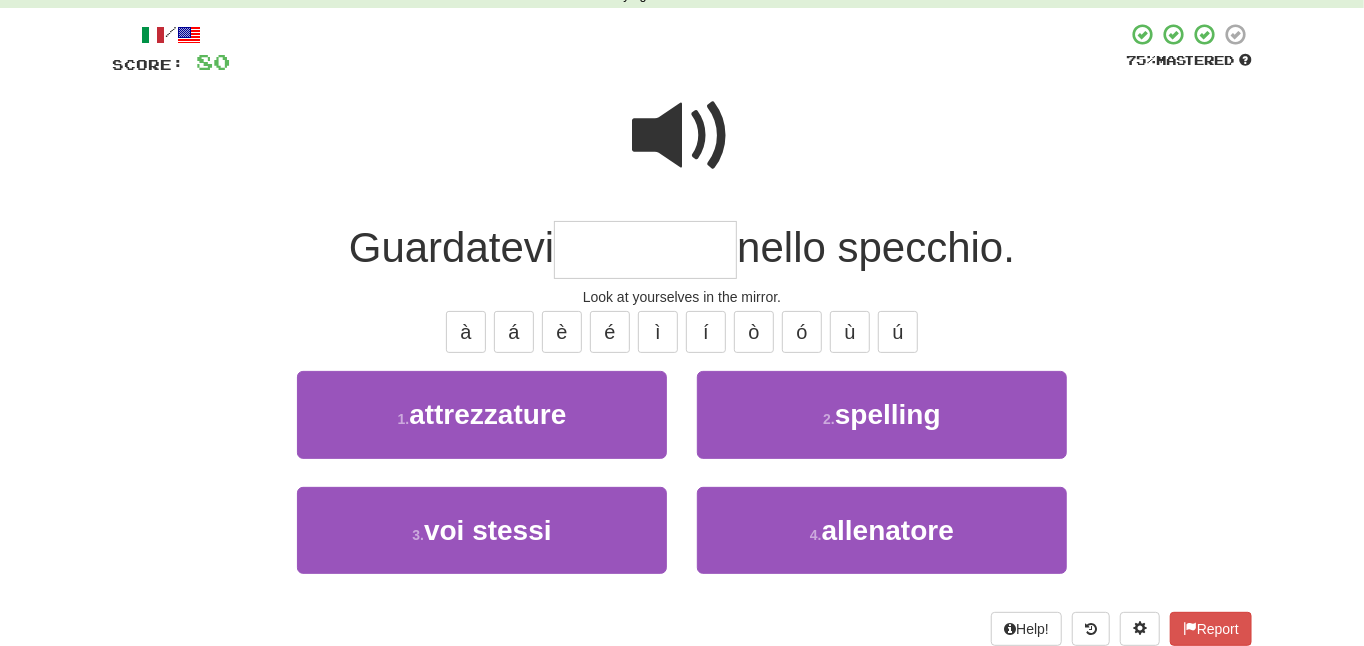 click at bounding box center [682, 136] 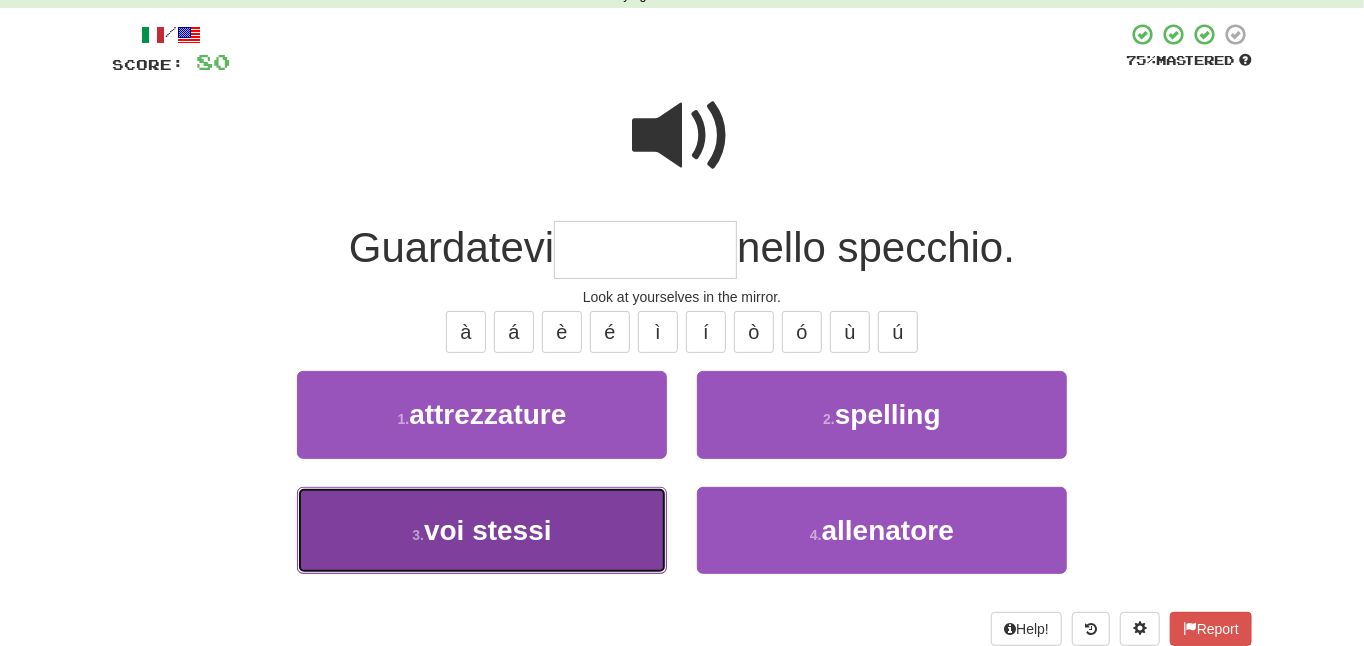 click on "3 .  voi stessi" at bounding box center [482, 530] 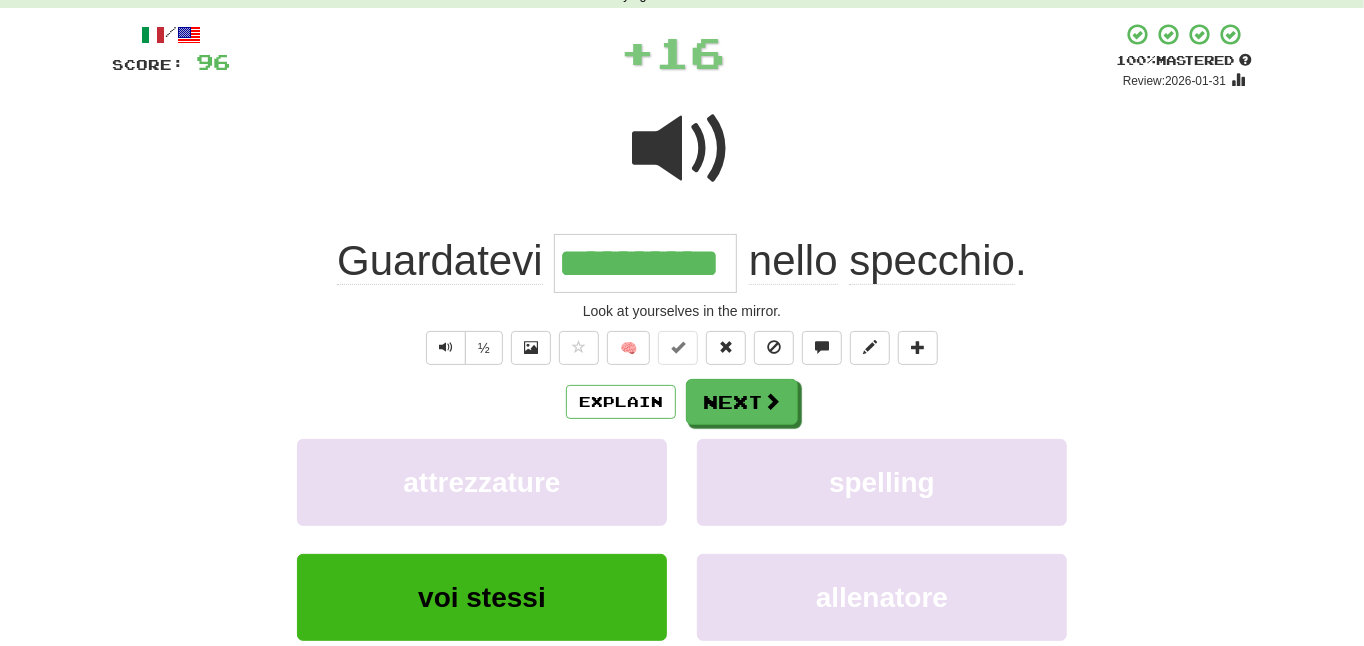 click at bounding box center [682, 149] 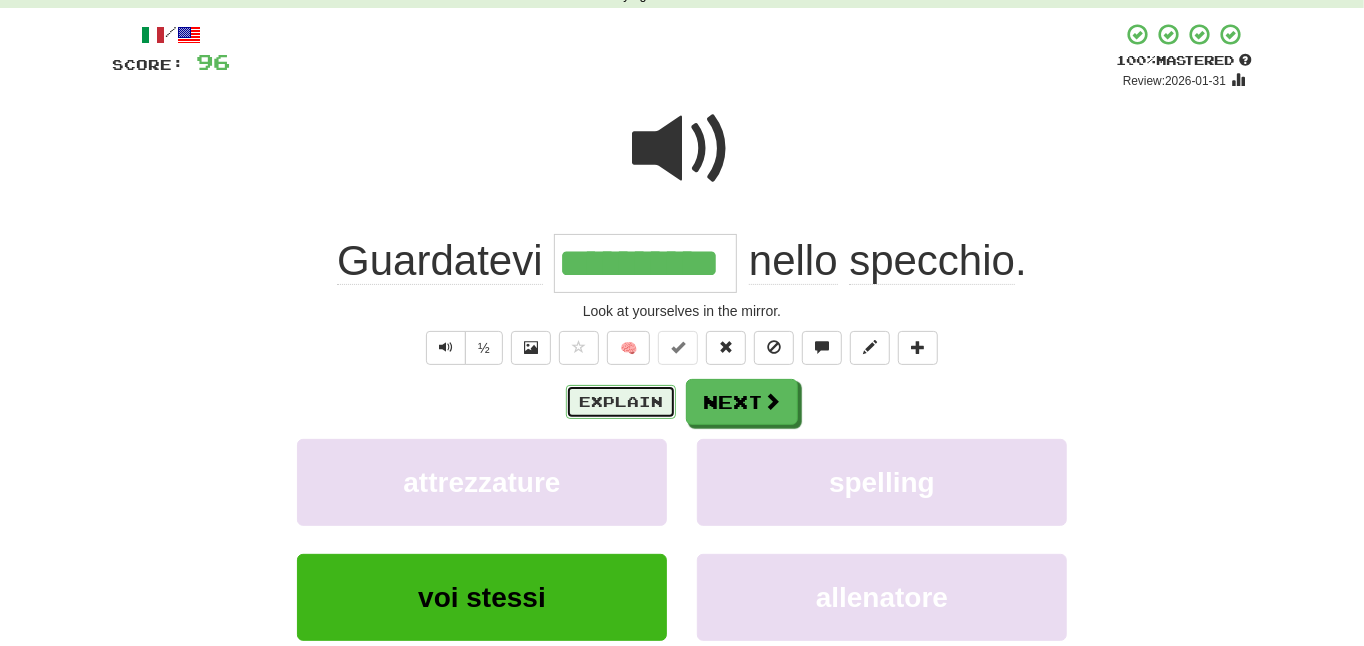 click on "Explain" at bounding box center (621, 402) 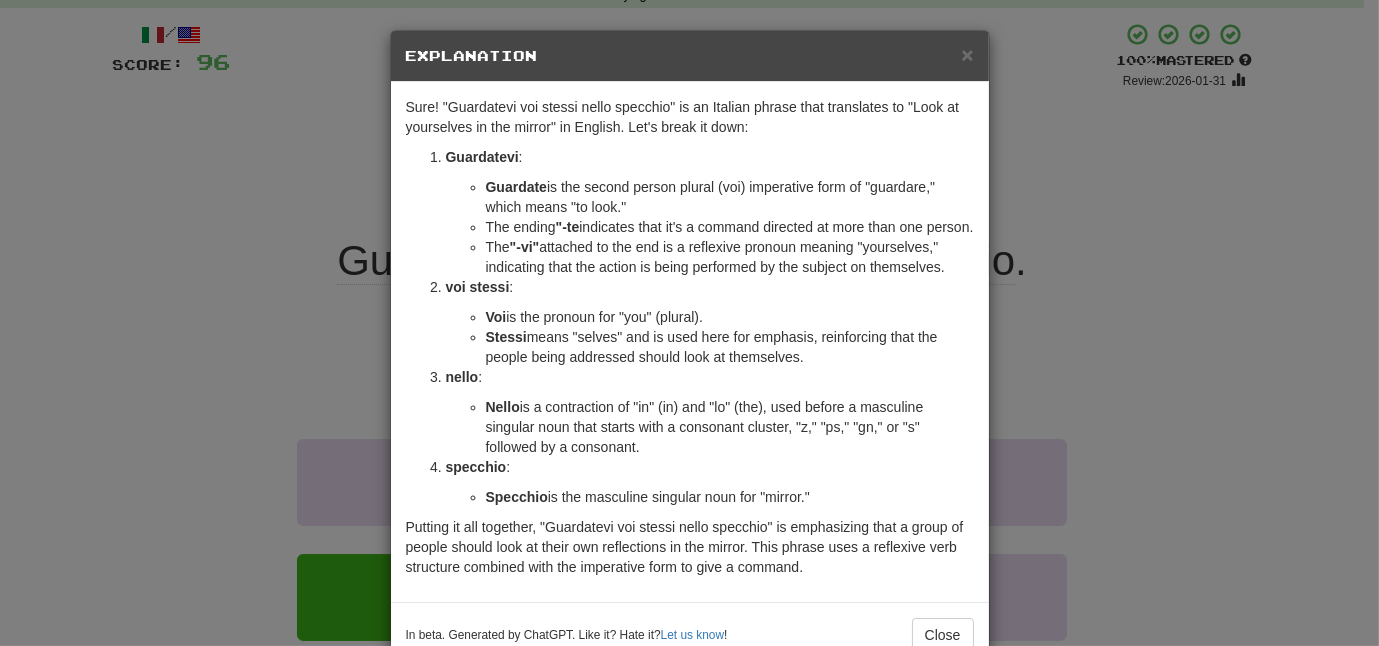click on "× Explanation Sure! "Guardatevi voi stessi nello specchio" is an Italian phrase that translates to "Look at yourselves in the mirror" in English. Let's break it down:
Guardatevi :
Guardate  is the second person plural (voi) imperative form of "guardare," which means "to look."
The ending  "-te  indicates that it's a command directed at more than one person.
The  "-vi"  attached to the end is a reflexive pronoun meaning "yourselves," indicating that the action is being performed by the subject on themselves.
voi stessi :
Voi  is the pronoun for "you" (plural).
Stessi  means "selves" and is used here for emphasis, reinforcing that the people being addressed should look at themselves.
nello :
Nello  is a contraction of "in" (in) and "lo" (the), used before a masculine singular noun that starts with a consonant cluster, "z," "ps," "gn," or "s" followed by a consonant.
specchio :
Specchio  is the masculine singular noun for "mirror."
Let us know ! Close" at bounding box center [689, 323] 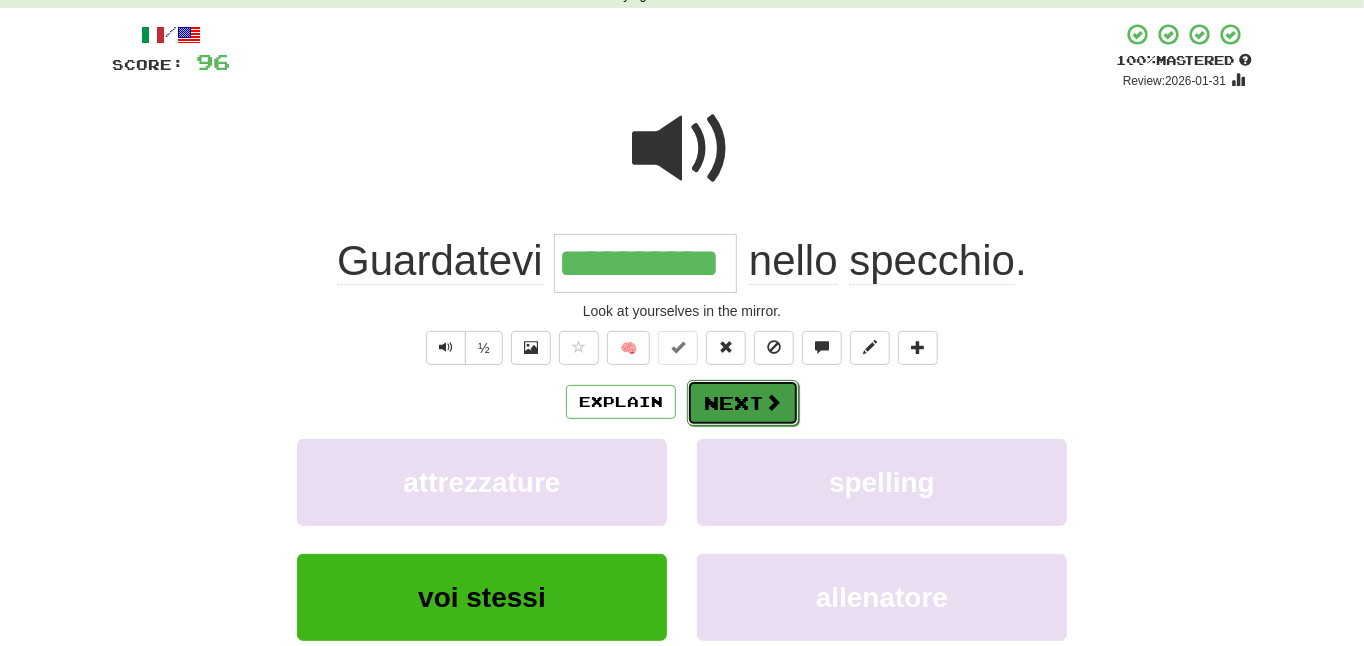 click on "Next" at bounding box center [743, 403] 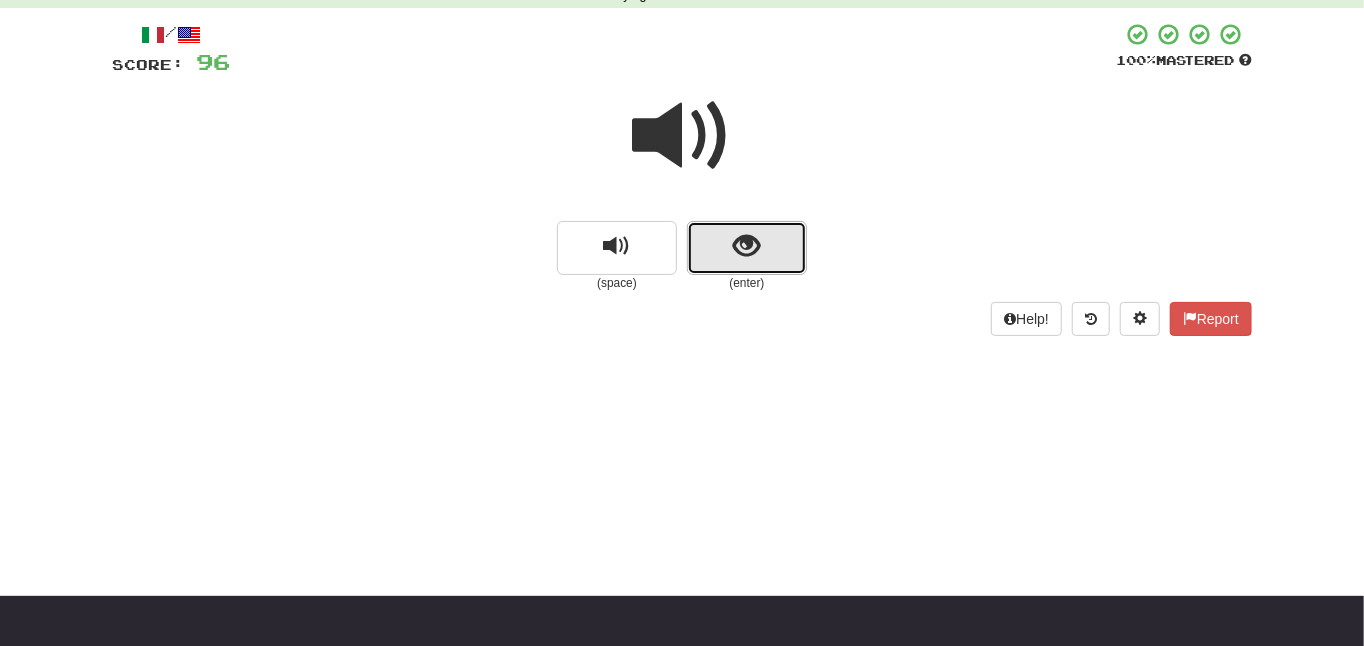 click at bounding box center (747, 248) 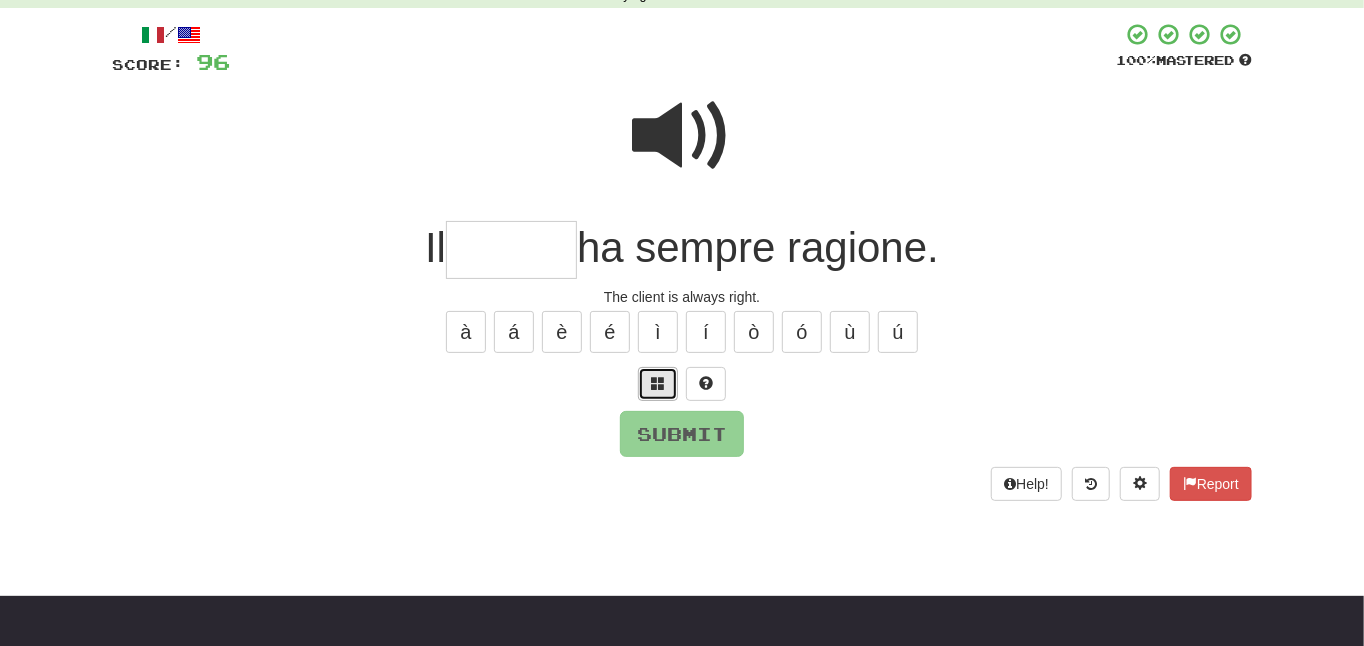 click at bounding box center (658, 383) 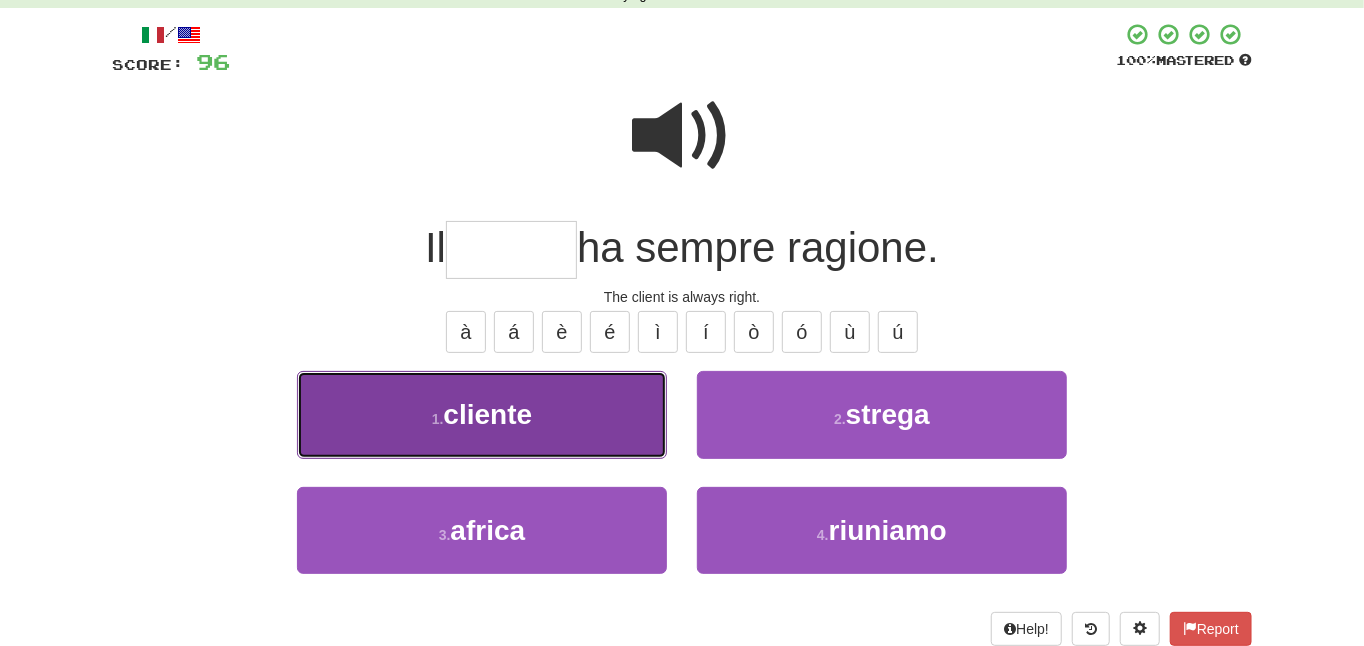 click on "1 .  cliente" at bounding box center [482, 414] 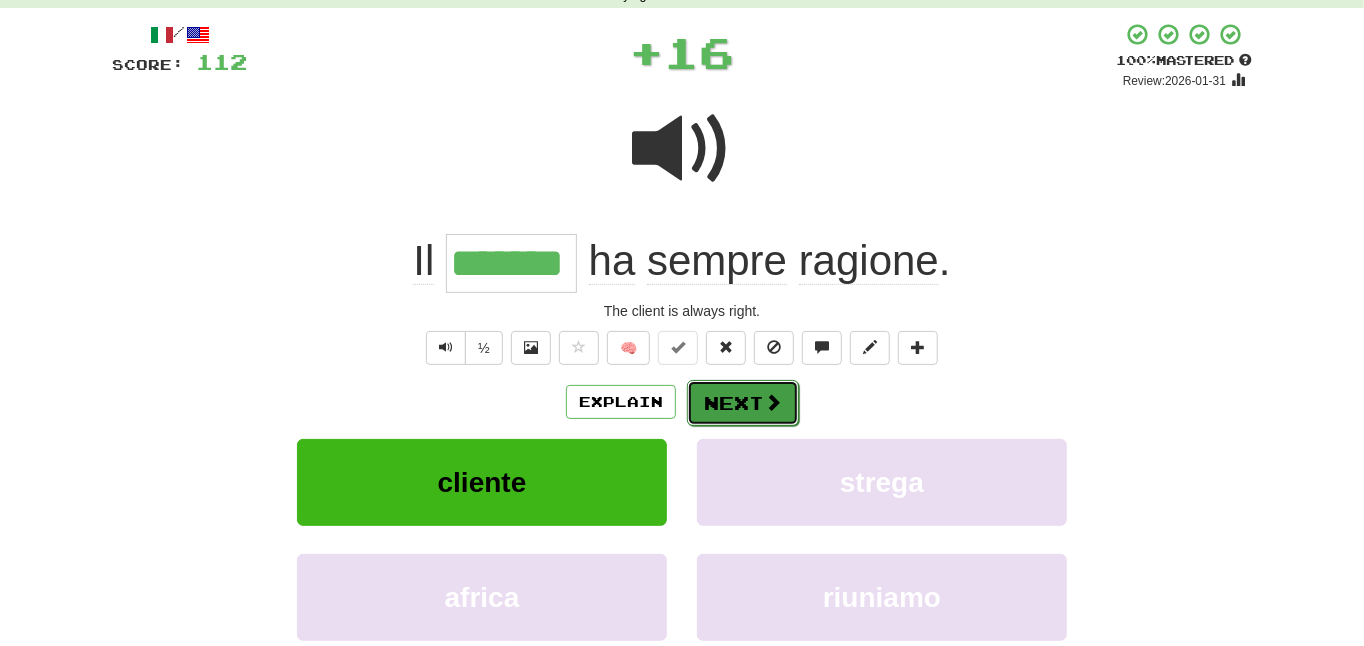 click on "Next" at bounding box center (743, 403) 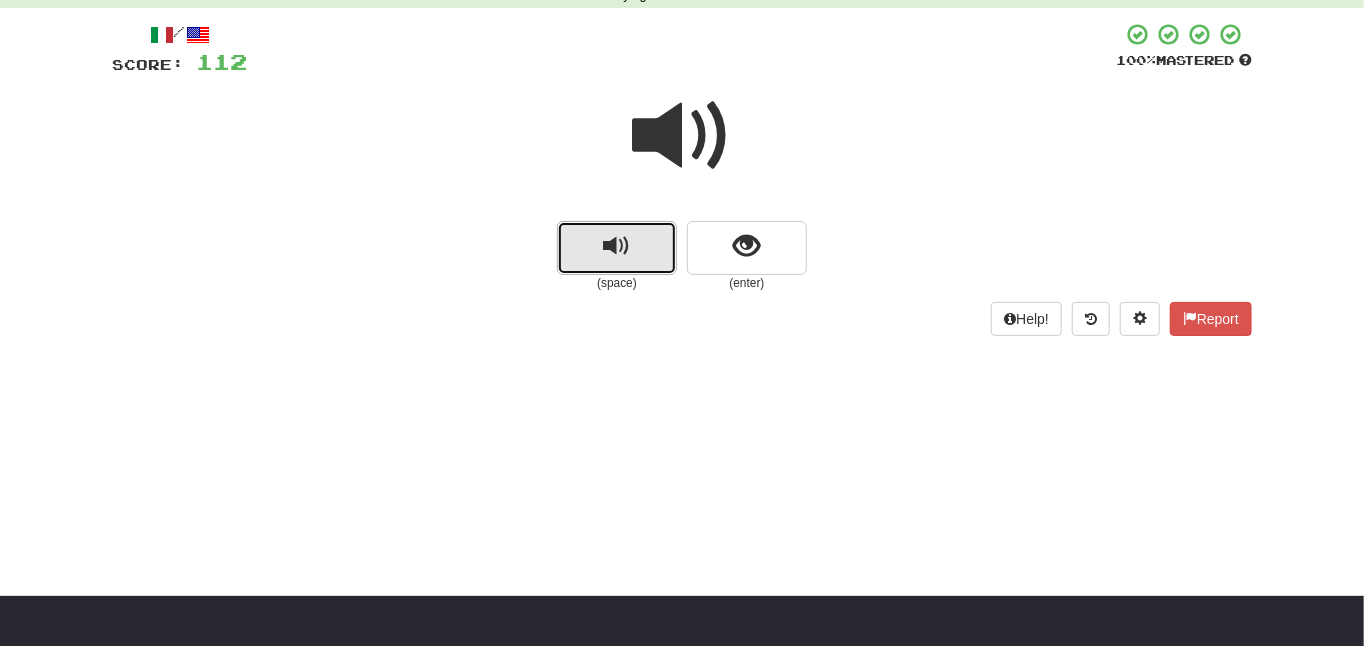click at bounding box center (617, 248) 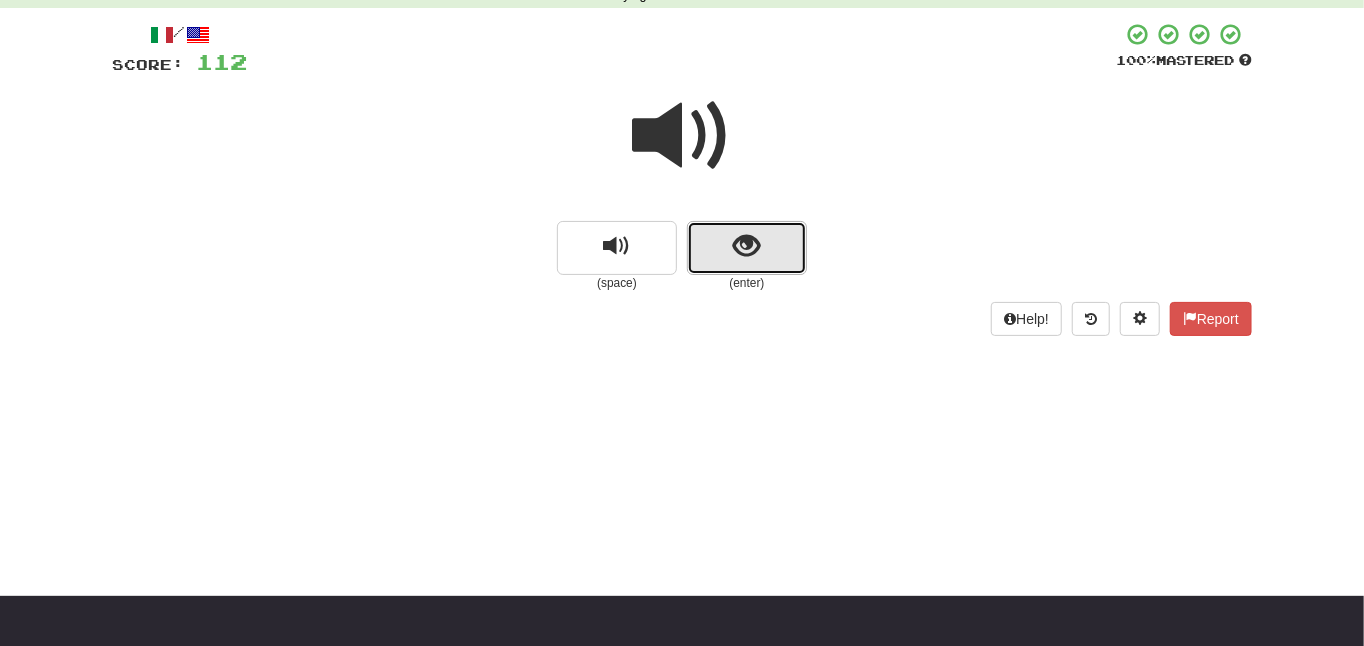 click at bounding box center [747, 246] 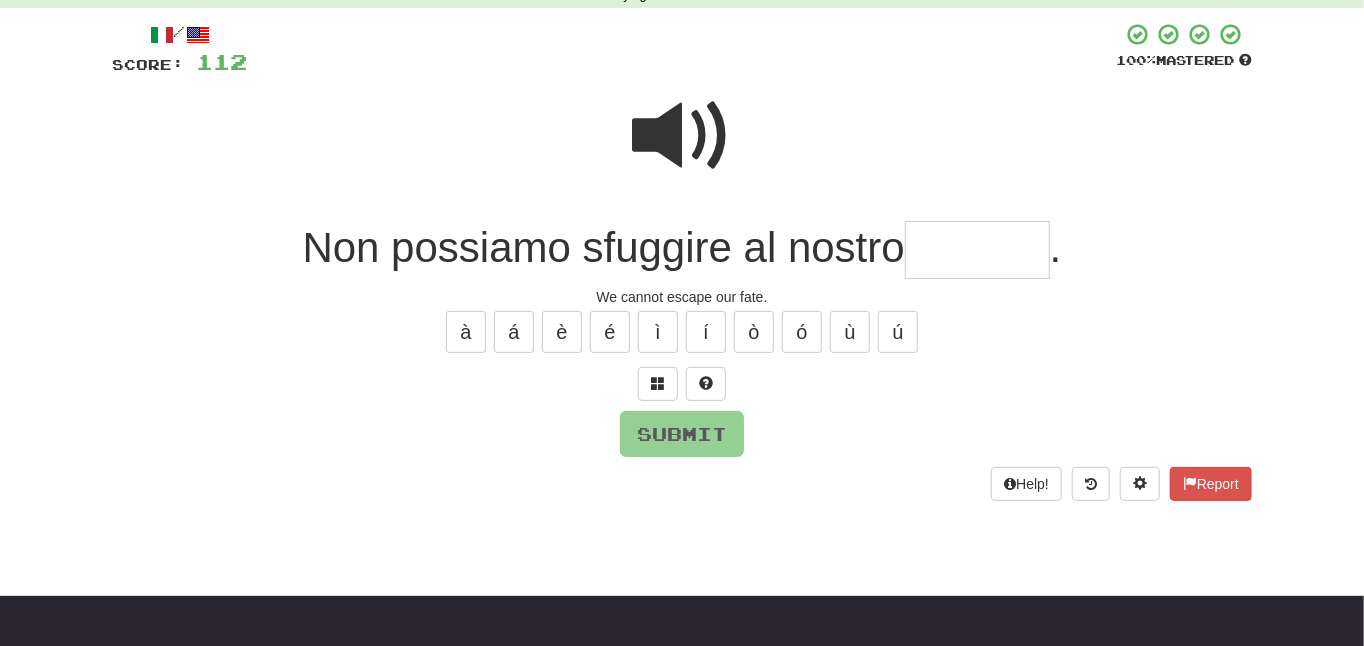 click at bounding box center [682, 136] 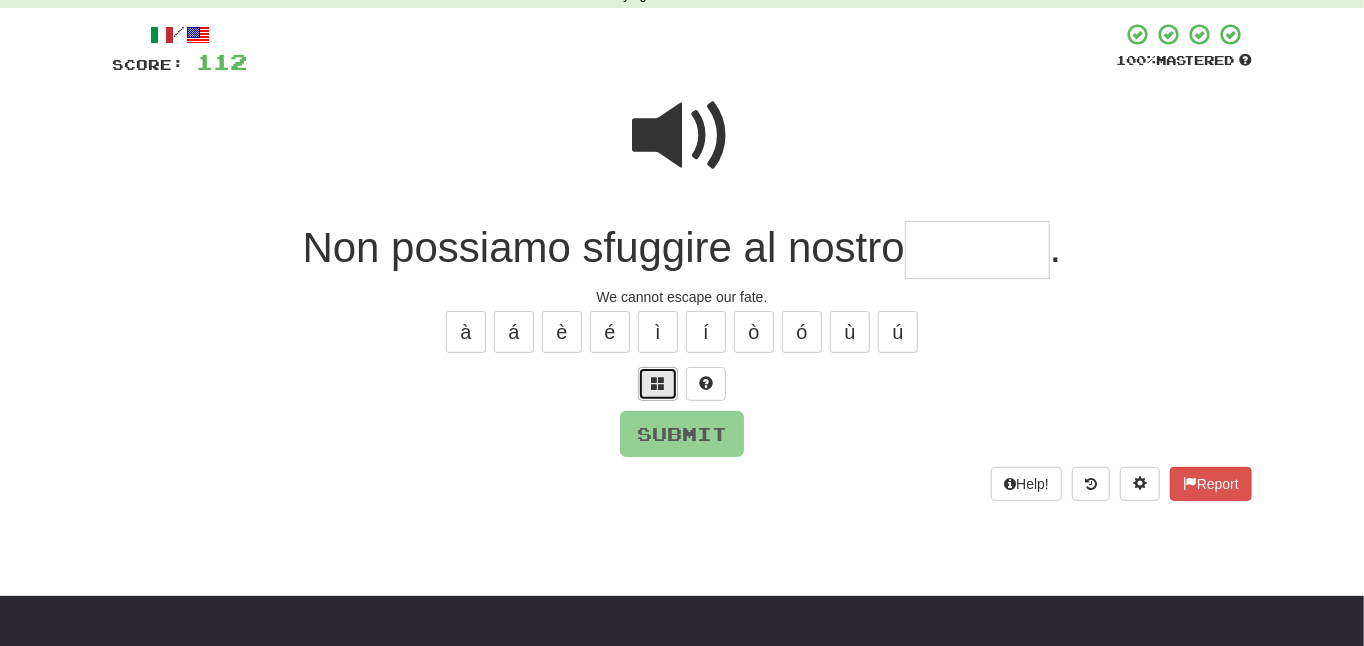 click at bounding box center (658, 384) 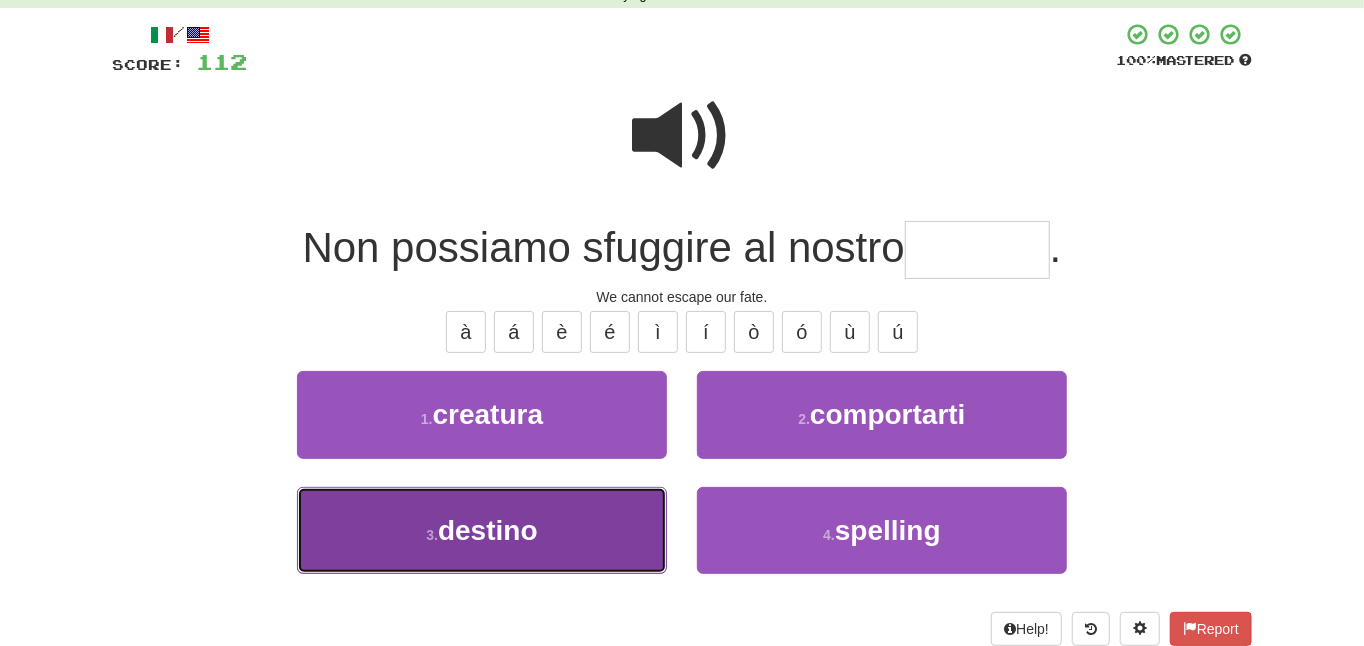 click on "destino" at bounding box center (488, 530) 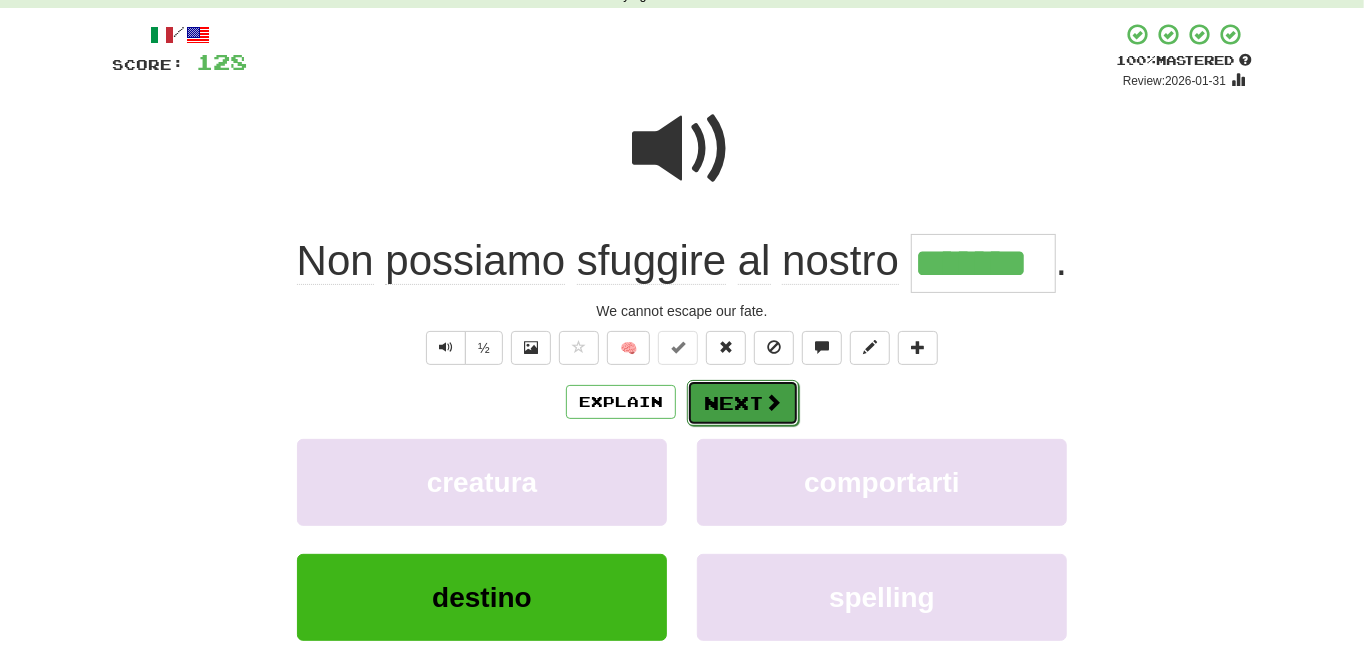 click on "Next" at bounding box center [743, 403] 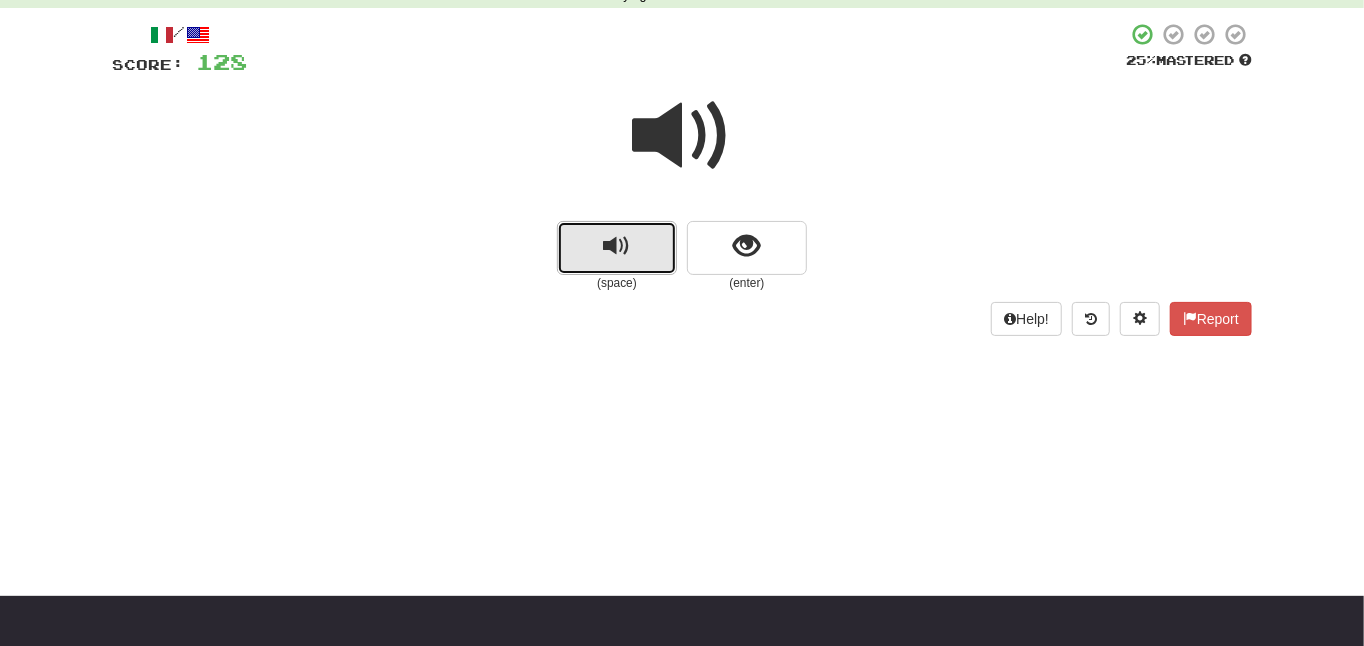 click at bounding box center (617, 246) 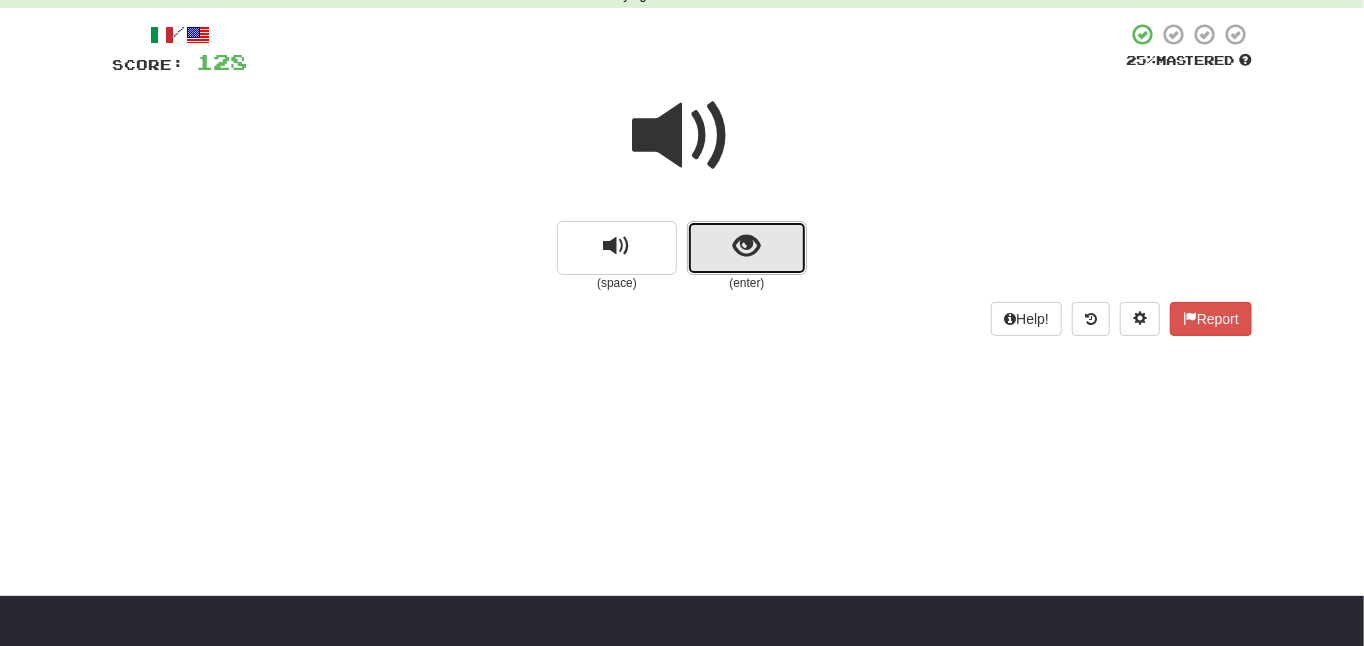 click at bounding box center (747, 248) 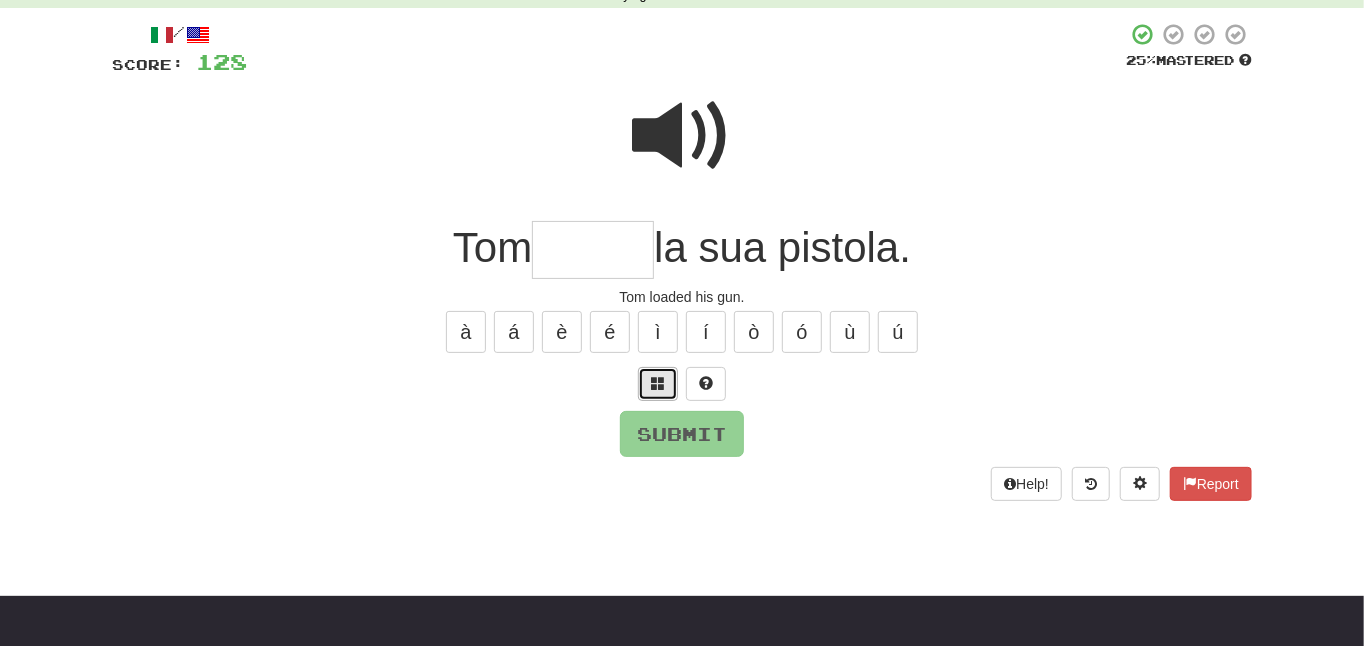click at bounding box center [658, 383] 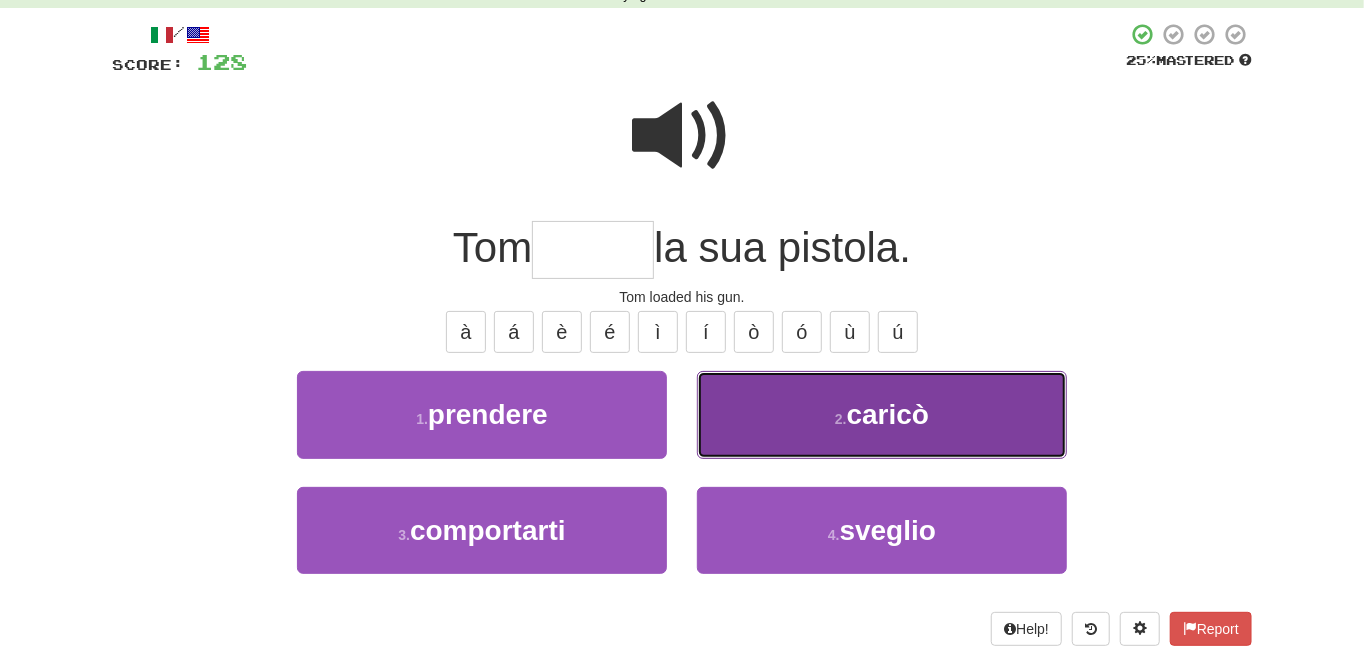 click on "2 .  caricò" at bounding box center (882, 414) 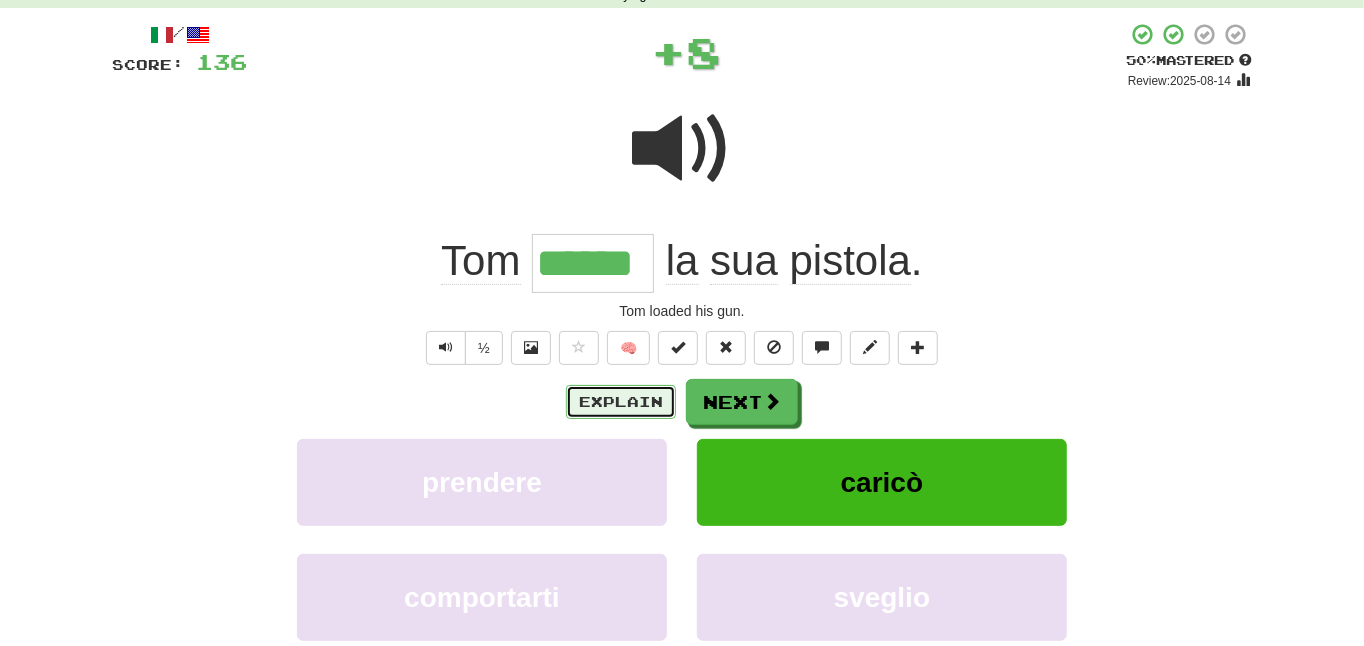 click on "Explain" at bounding box center (621, 402) 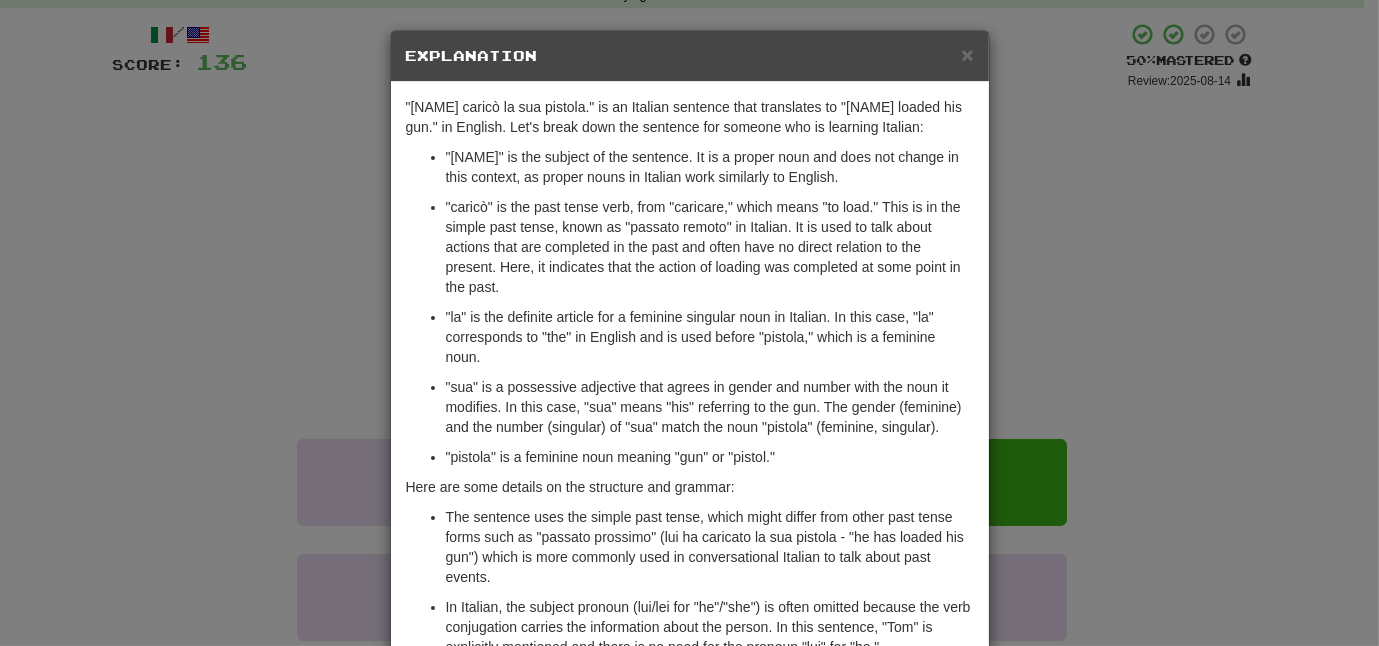 click on "× Explanation "Tom caricò la sua pistola." is an Italian sentence that translates to "Tom loaded his gun." in English. Let's break down the sentence for someone who is learning Italian:
"Tom" is the subject of the sentence. It is a proper noun and does not change in this context, as proper nouns in Italian work similarly to English.
"caricò" is the past tense verb, from "caricare," which means "to load." This is in the simple past tense, known as "passato remoto" in Italian. It is used to talk about actions that are completed in the past and often have no direct relation to the present. Here, it indicates that the action of loading was completed at some point in the past.
"la" is the definite article for a feminine singular noun in Italian. In this case, "la" corresponds to "the" in English and is used before "pistola," which is a feminine noun.
"pistola" is a feminine noun meaning "gun" or "pistol."
Here are some details on the structure and grammar:" at bounding box center (689, 323) 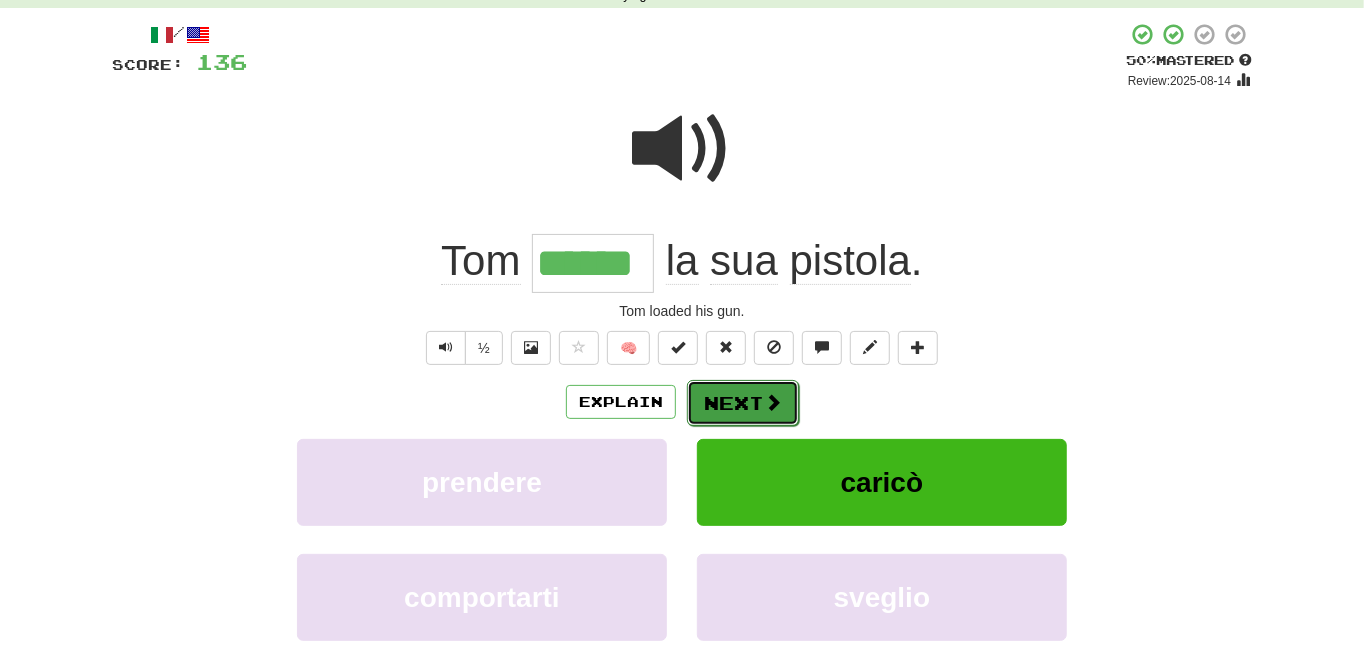 click on "Next" at bounding box center [743, 403] 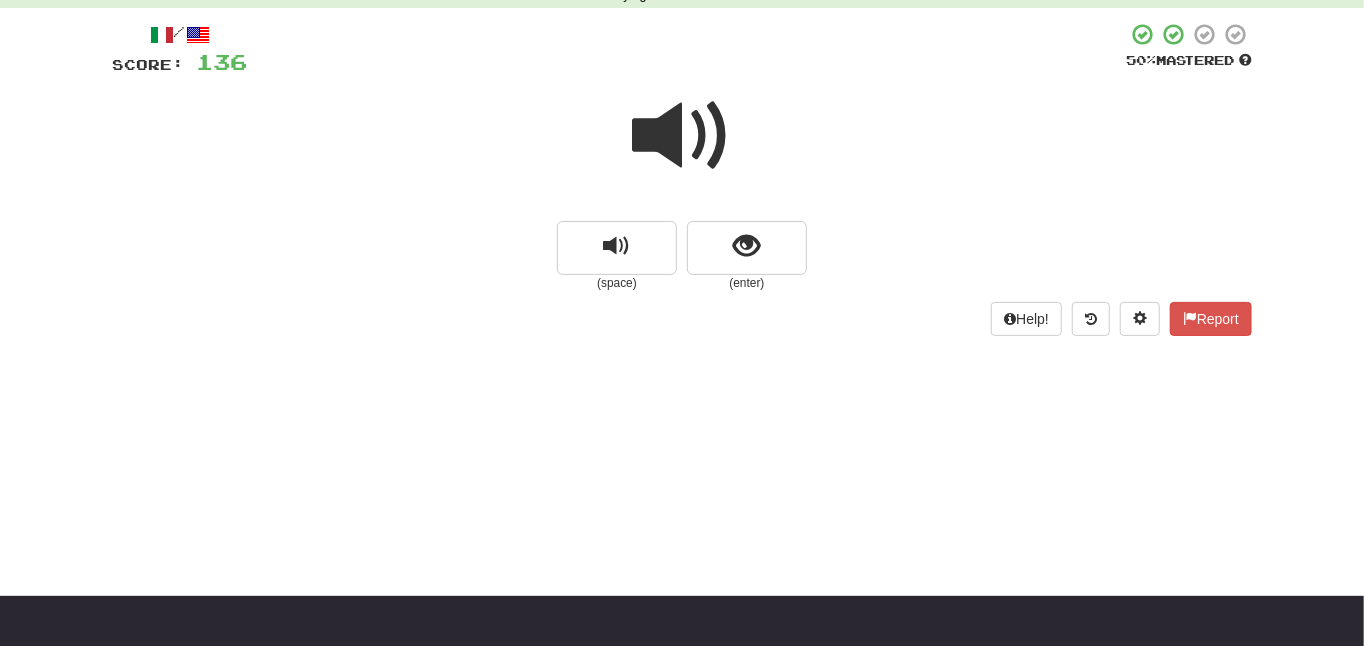click at bounding box center (682, 136) 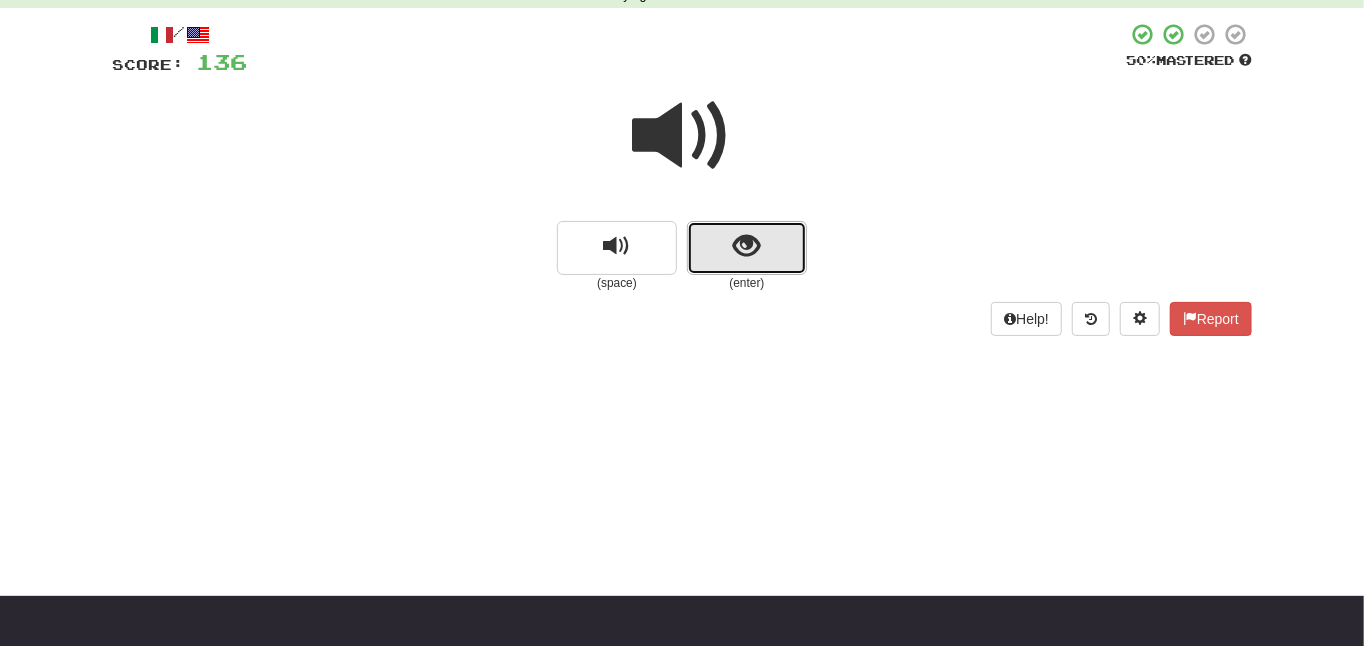 click at bounding box center [747, 246] 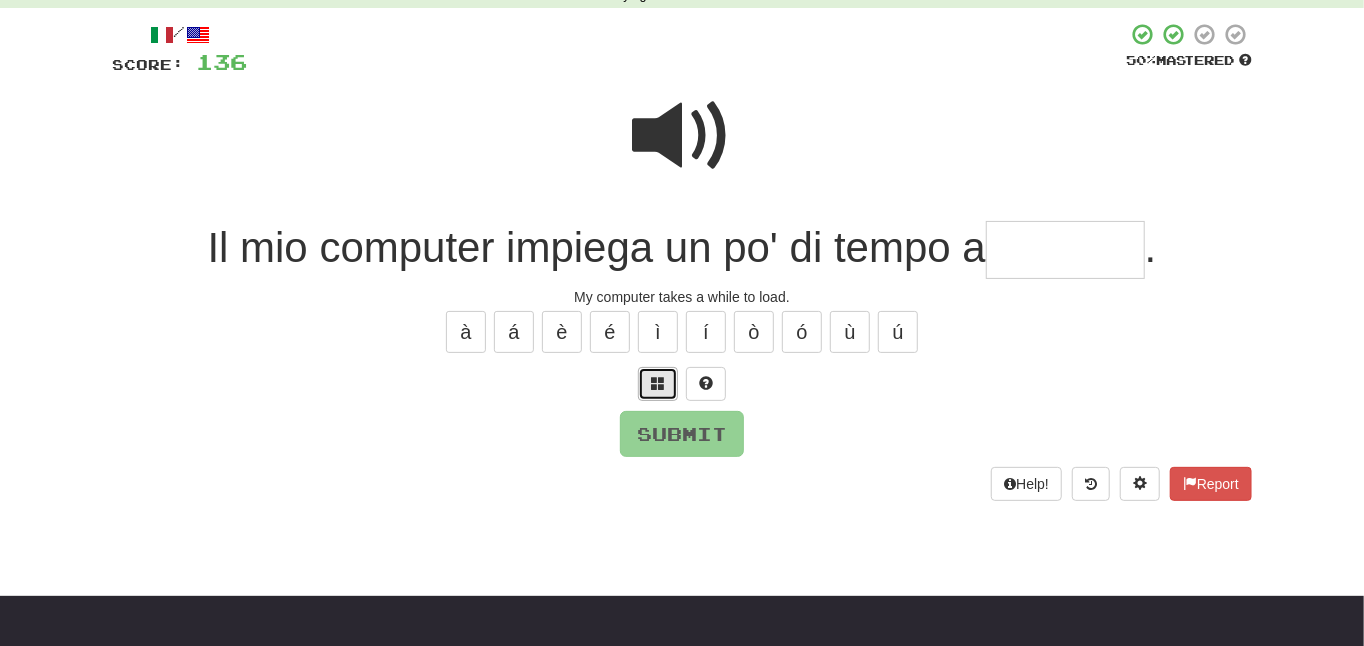 click at bounding box center (658, 383) 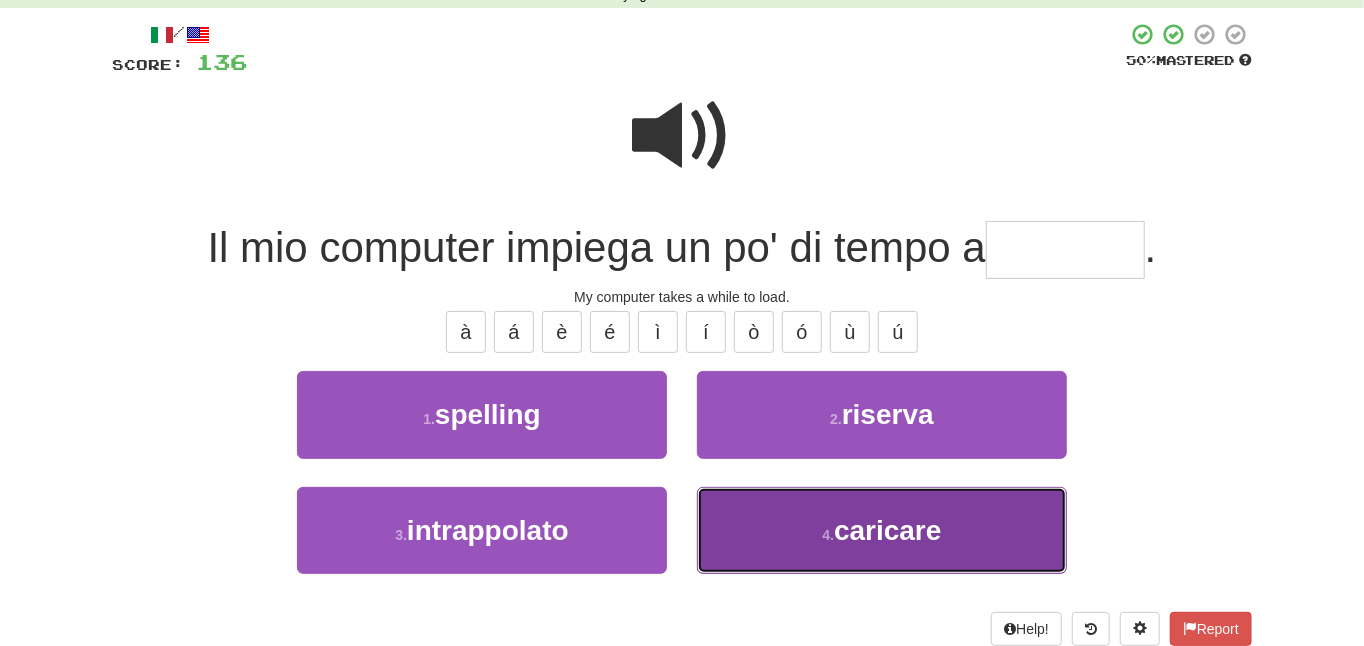 click on "4 .  caricare" at bounding box center (882, 530) 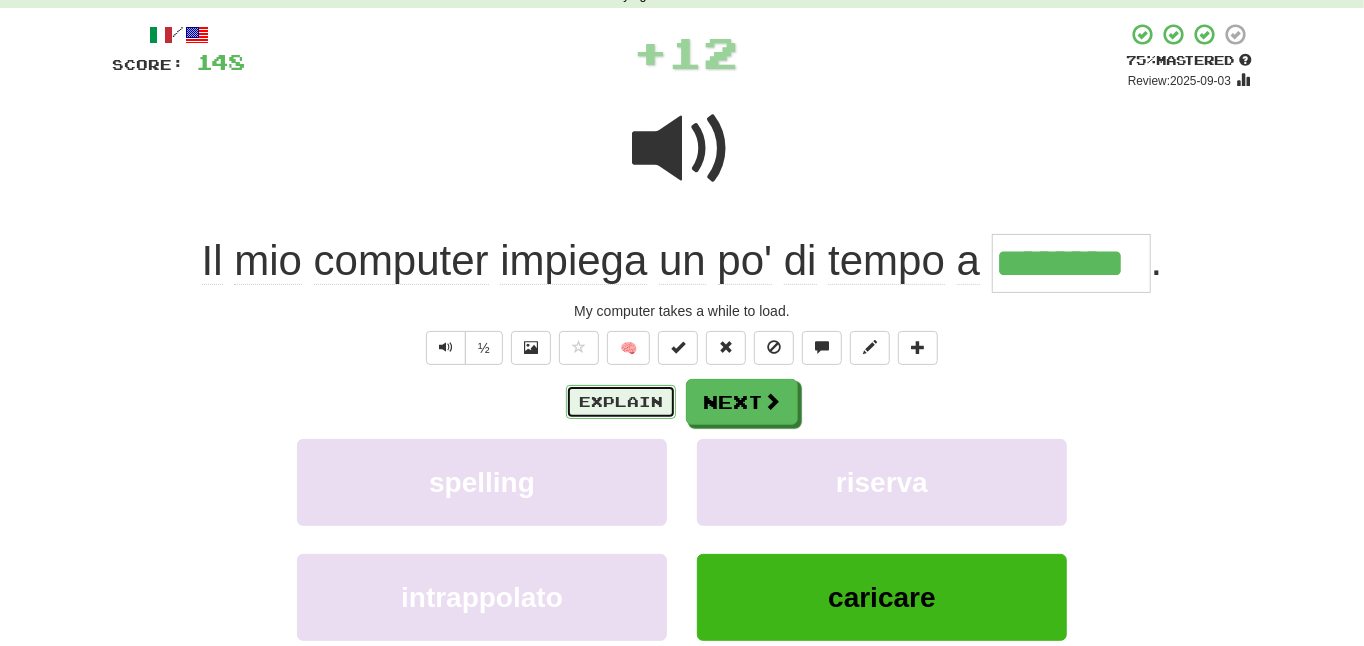 click on "Explain" at bounding box center [621, 402] 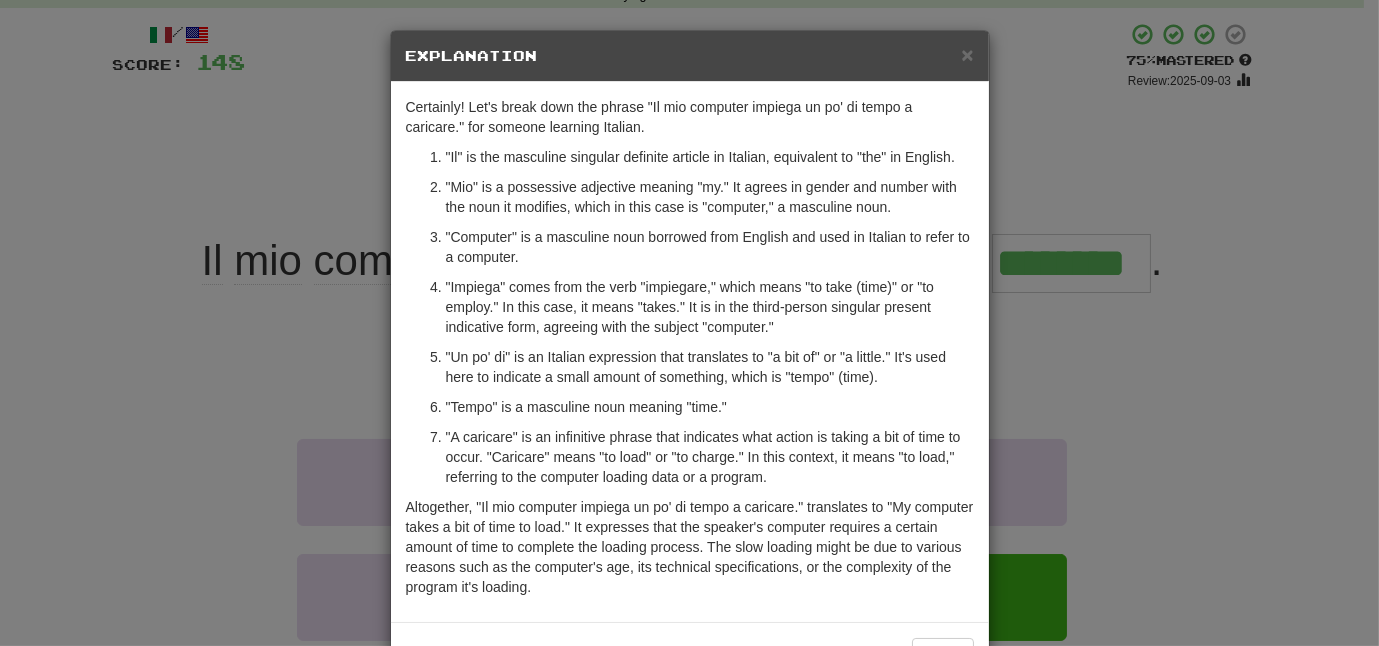 click on "× Explanation Certainly! Let's break down the phrase "Il mio computer impiega un po' di tempo a caricare." for someone learning Italian.
"Il" is the masculine singular definite article in Italian, equivalent to "the" in English.
"Mio" is a possessive adjective meaning "my." It agrees in gender and number with the noun it modifies, which in this case is "computer," a masculine noun.
"Computer" is a masculine noun borrowed from English and used in Italian to refer to a computer.
"Impiega" comes from the verb "impiegare," which means "to take (time)" or "to employ." In this case, it means "takes." It is in the third-person singular present indicative form, agreeing with the subject "computer."
"Un po' di" is an Italian expression that translates to "a bit of" or "a little." It's used here to indicate a small amount of something, which is "tempo" (time).
"Tempo" is a masculine noun meaning "time."
In beta. Generated by ChatGPT. Like it? Hate it?  Let us know !" at bounding box center (689, 323) 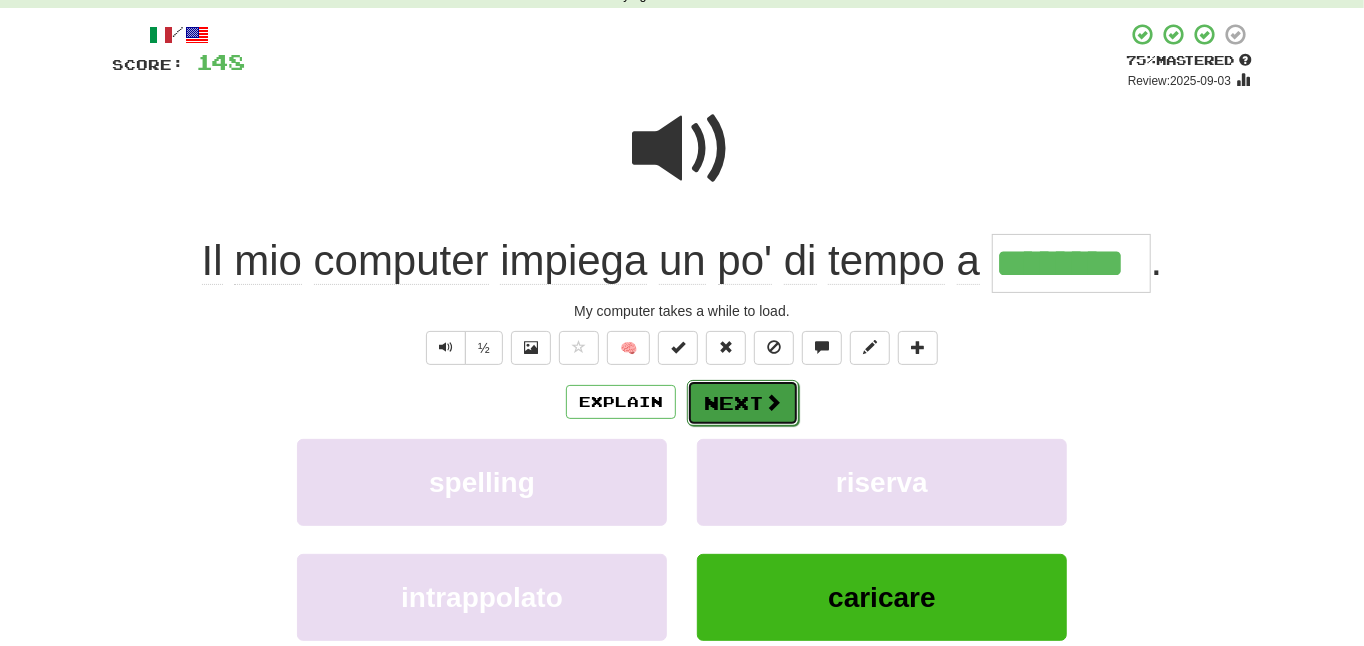 click on "Next" at bounding box center (743, 403) 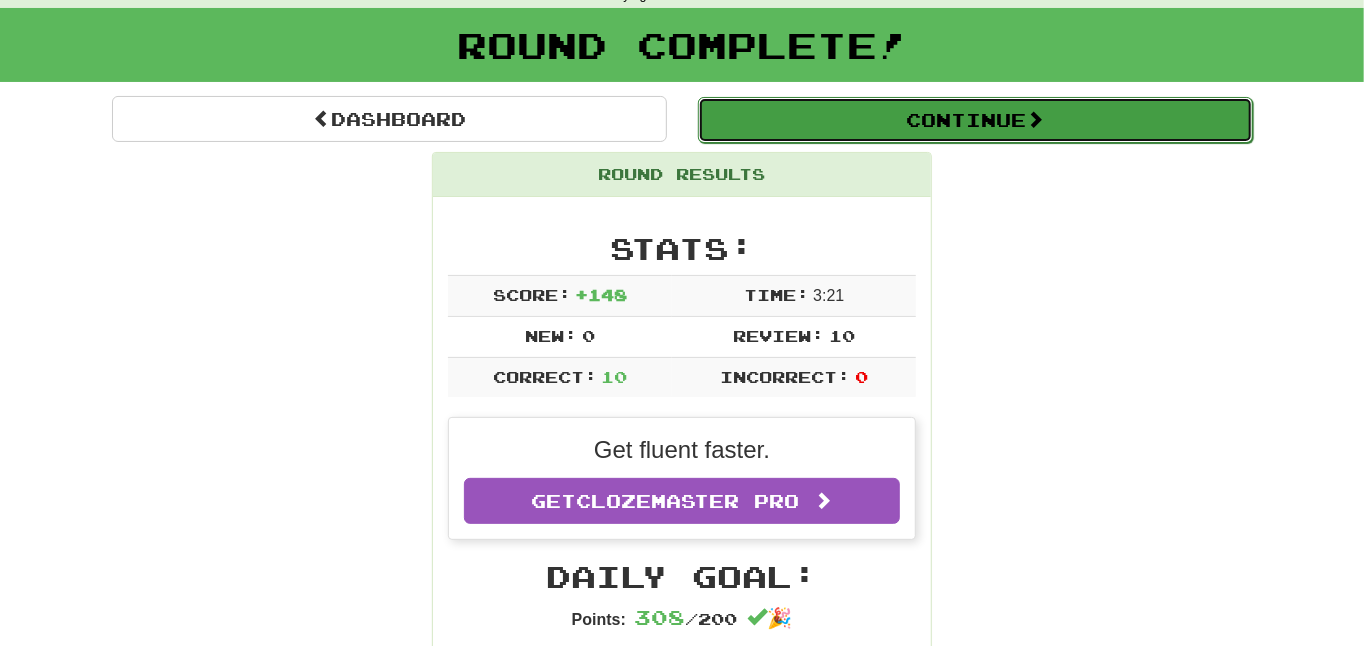 click on "Continue" at bounding box center (975, 120) 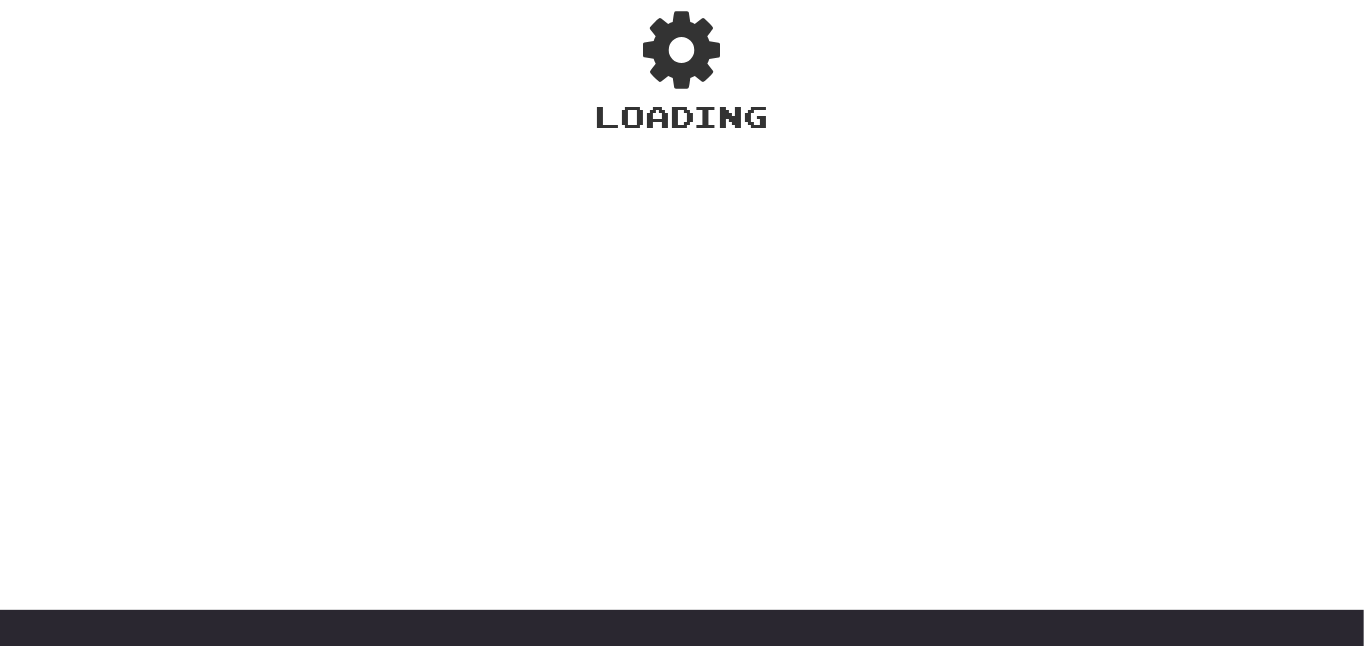 scroll, scrollTop: 0, scrollLeft: 0, axis: both 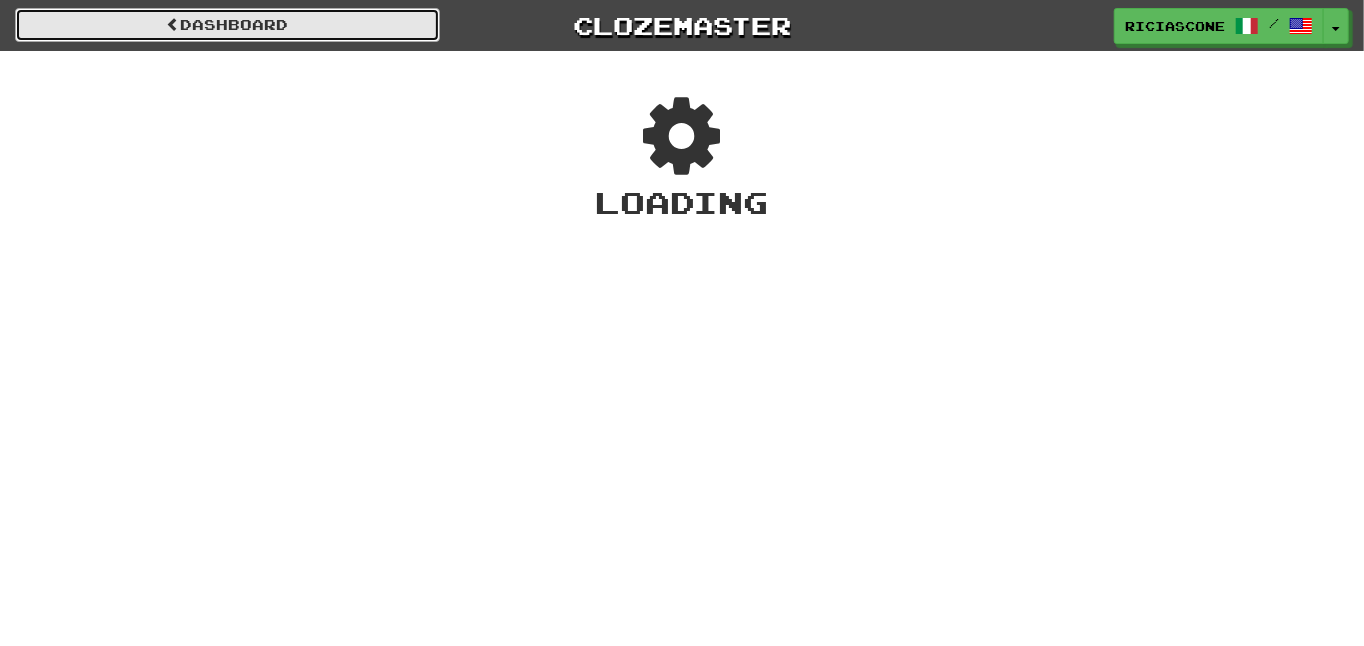 click on "Dashboard" at bounding box center (227, 25) 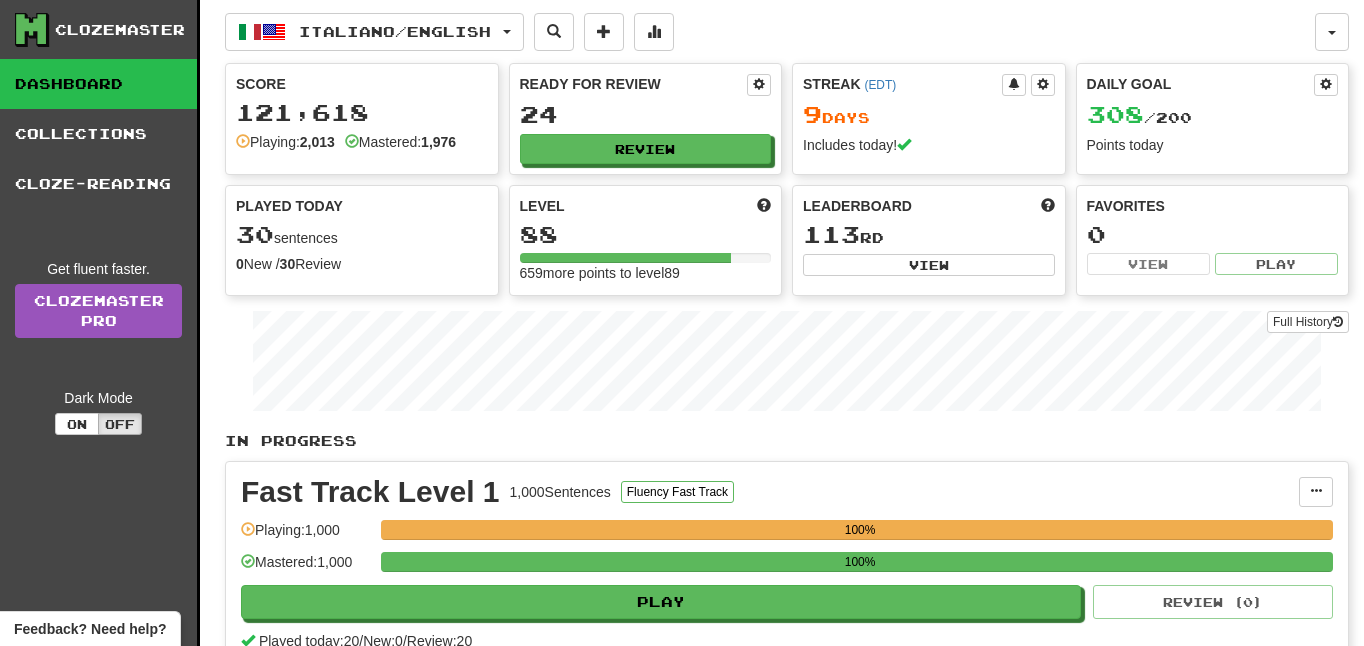 scroll, scrollTop: 0, scrollLeft: 0, axis: both 